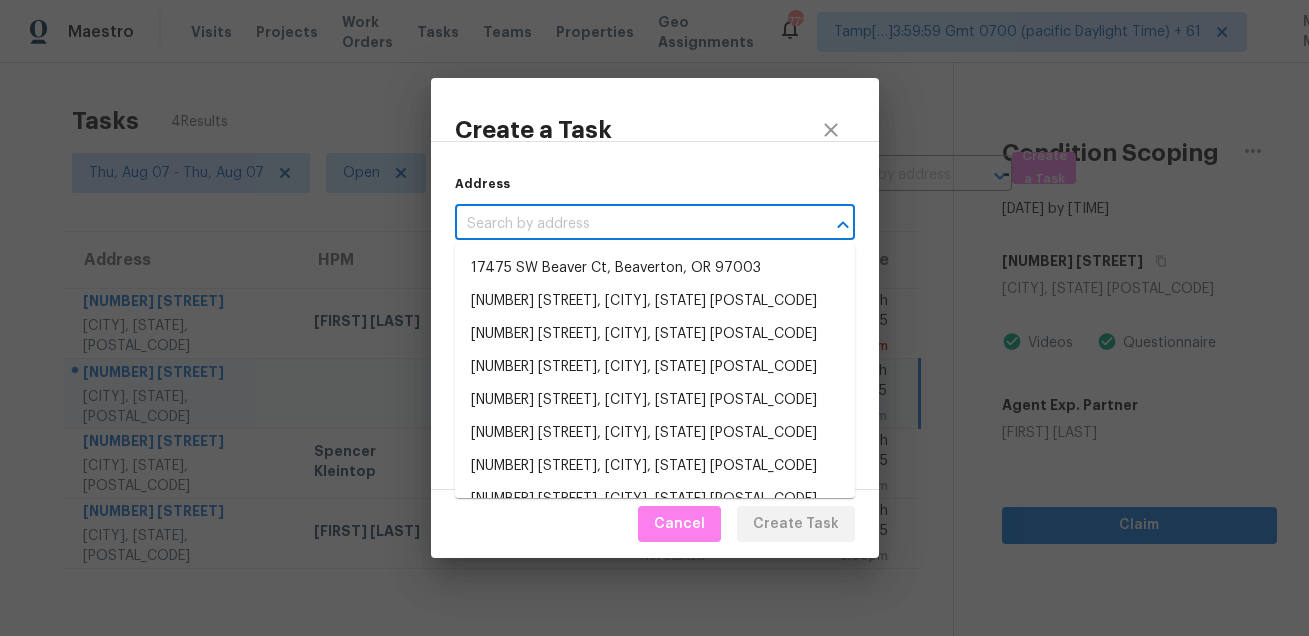 scroll, scrollTop: 0, scrollLeft: 0, axis: both 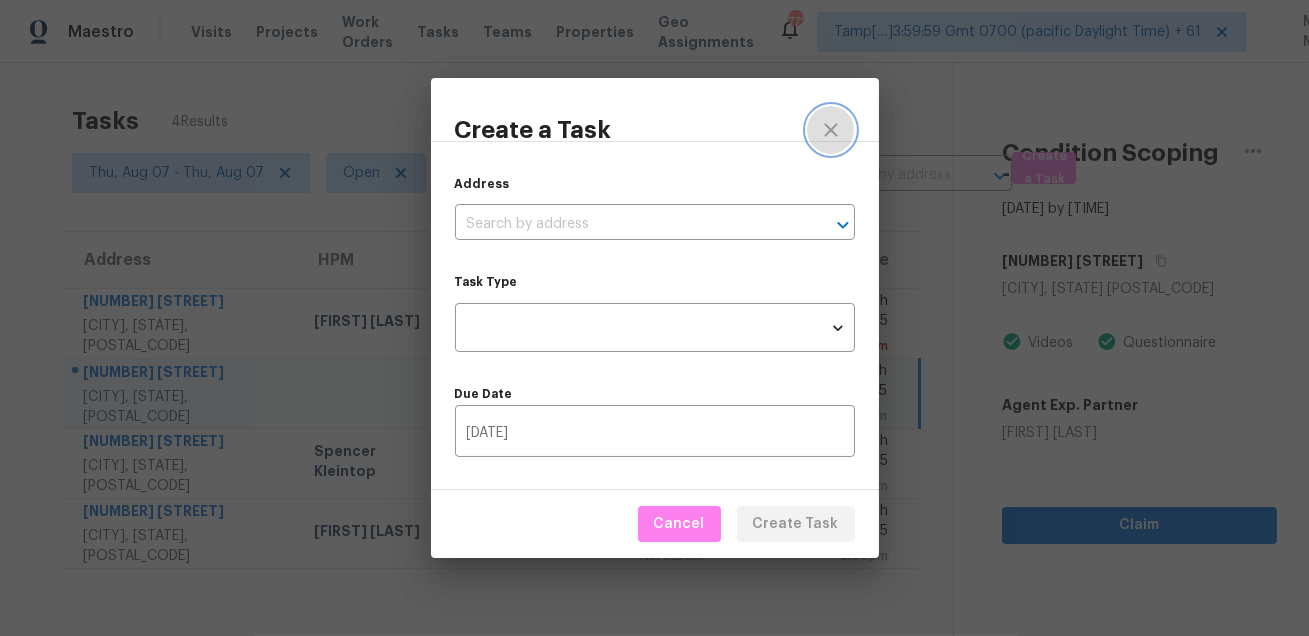 click at bounding box center (831, 130) 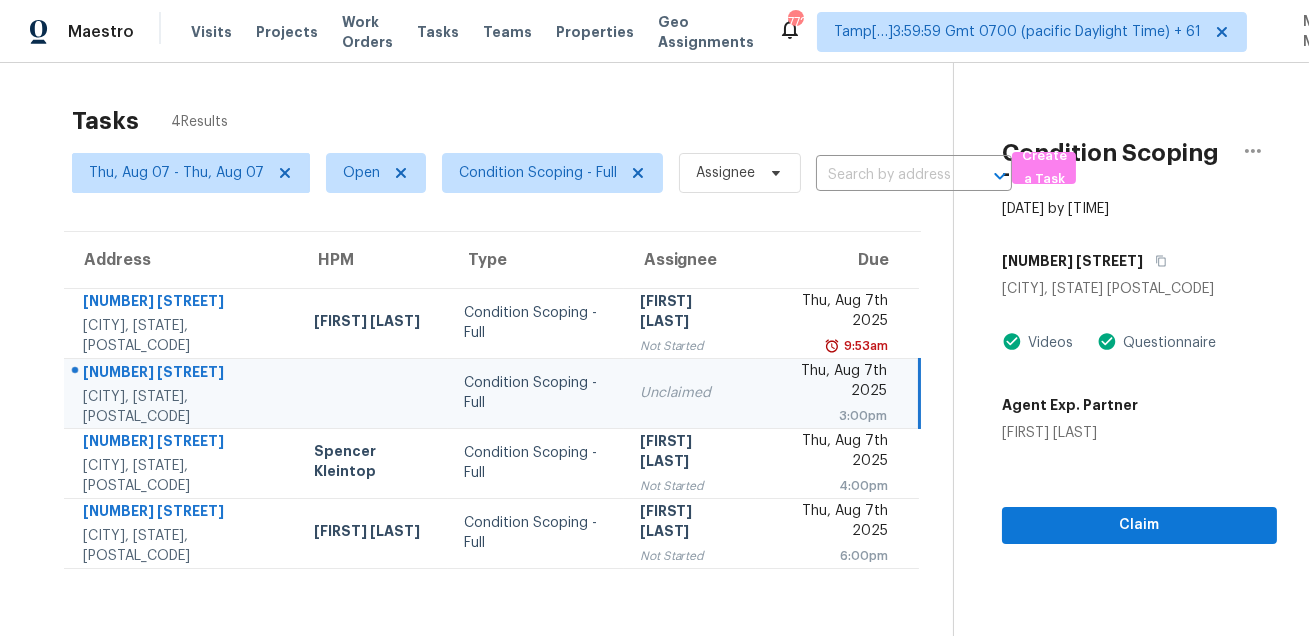 click on "Tasks 4  Results Thu, Aug 07 - Thu, Aug 07 Open Condition Scoping - Full Assignee ​ Create a Task Address HPM Type Assignee Due [NUMBER] [STREET]   [CITY], [STATE], [POSTAL_CODE] [FIRST] [LAST] Condition Scoping - Full Roopesh Jaikanth Not Started Thu, Aug 7th 2025 9:53am [NUMBER] [STREET]   [CITY], [STATE], [POSTAL_CODE] Condition Scoping - Full Unclaimed Thu, Aug 7th 2025 3:00pm [NUMBER] [STREET]   [CITY], [STATE], [POSTAL_CODE] [FIRST] [LAST] Condition Scoping - Full Salma Ansari Not Started Thu, Aug 7th 2025 4:00pm [NUMBER] [STREET]   [CITY], [STATE], [POSTAL_CODE] [FIRST] [LAST] Condition Scoping - Full Hariharan GV Not Started Thu, Aug 7th 2025 6:00pm Condition Scoping - Full Aug 7th 2025 by 3:00pm [NUMBER] [STREET] [CITY], [STATE] [POSTAL_CODE] Videos Questionnaire Agent Exp. Partner [FIRST] [LAST] Claim" at bounding box center [654, 381] 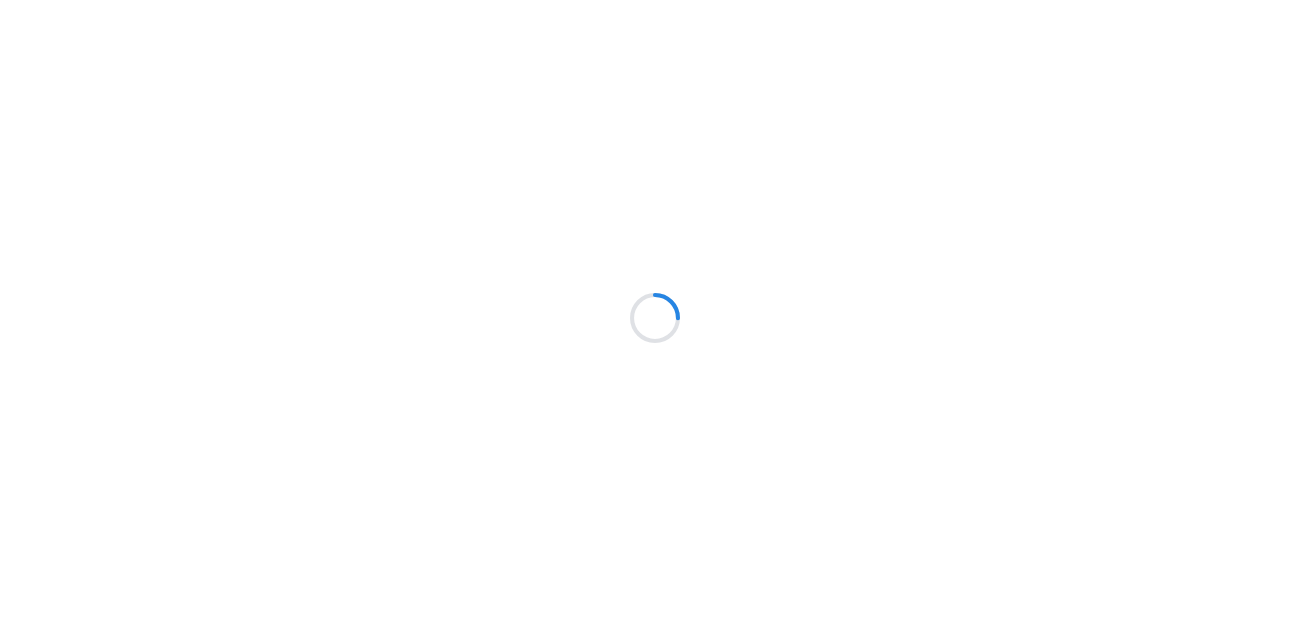scroll, scrollTop: 0, scrollLeft: 0, axis: both 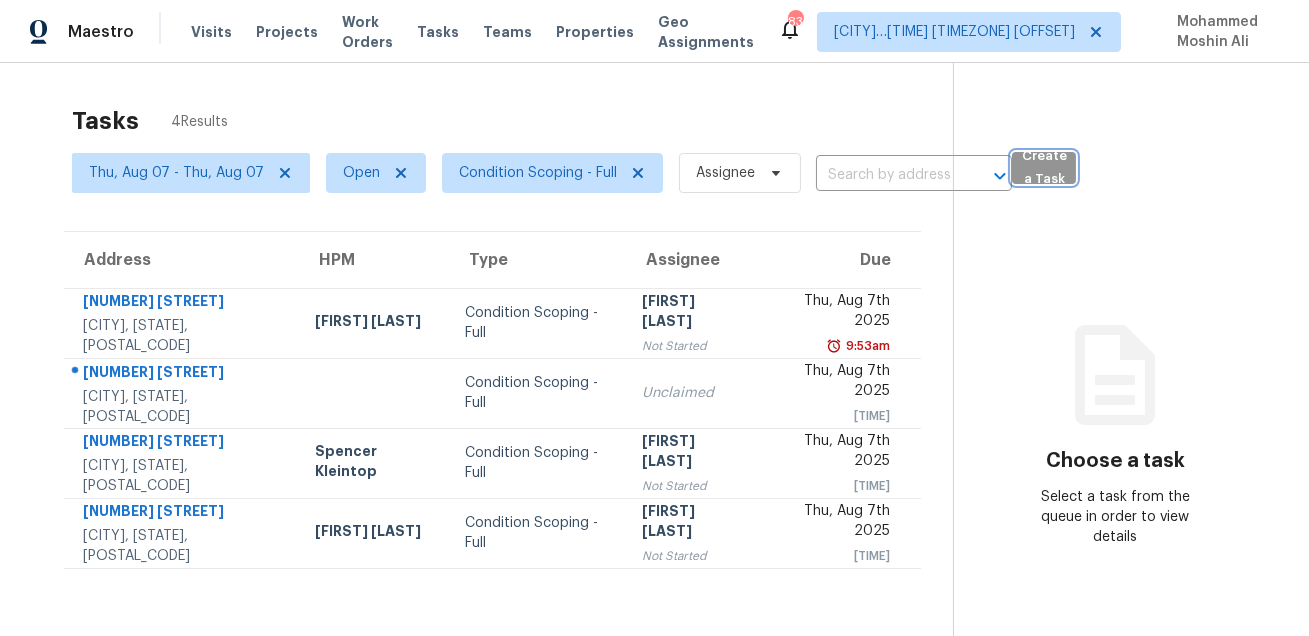 click on "Create a Task" at bounding box center (1044, 168) 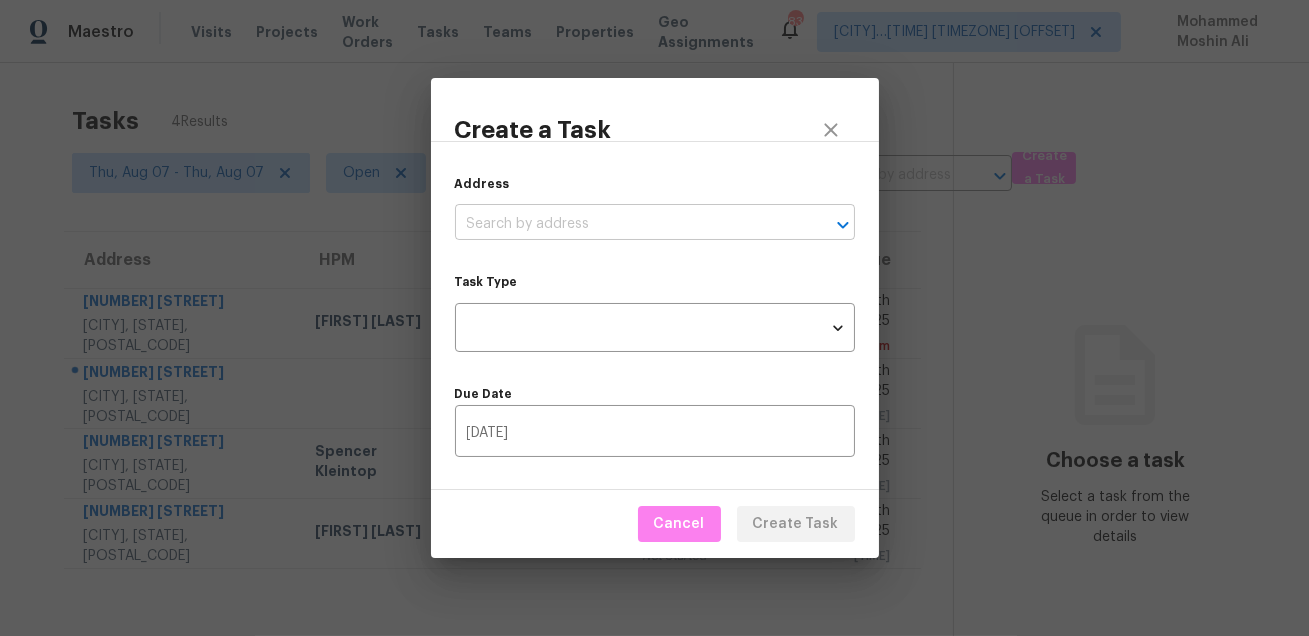 click at bounding box center [627, 224] 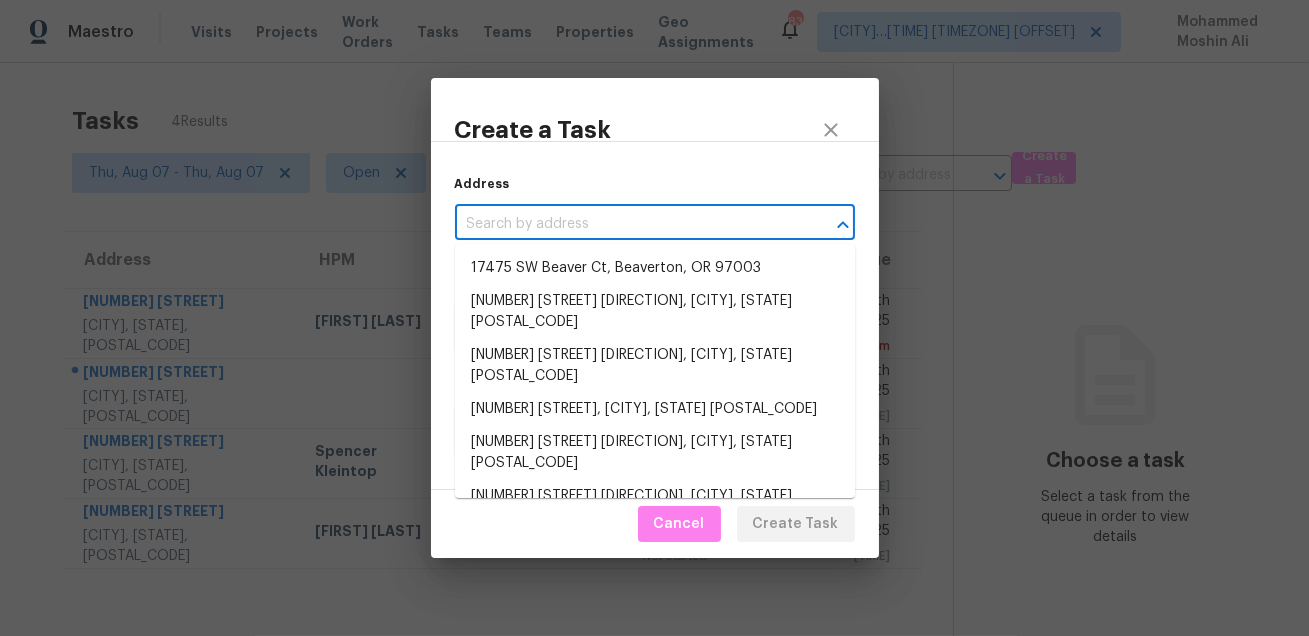 paste on "[NUMBER] [STREET], [CITY], [STATE] [POSTAL_CODE]" 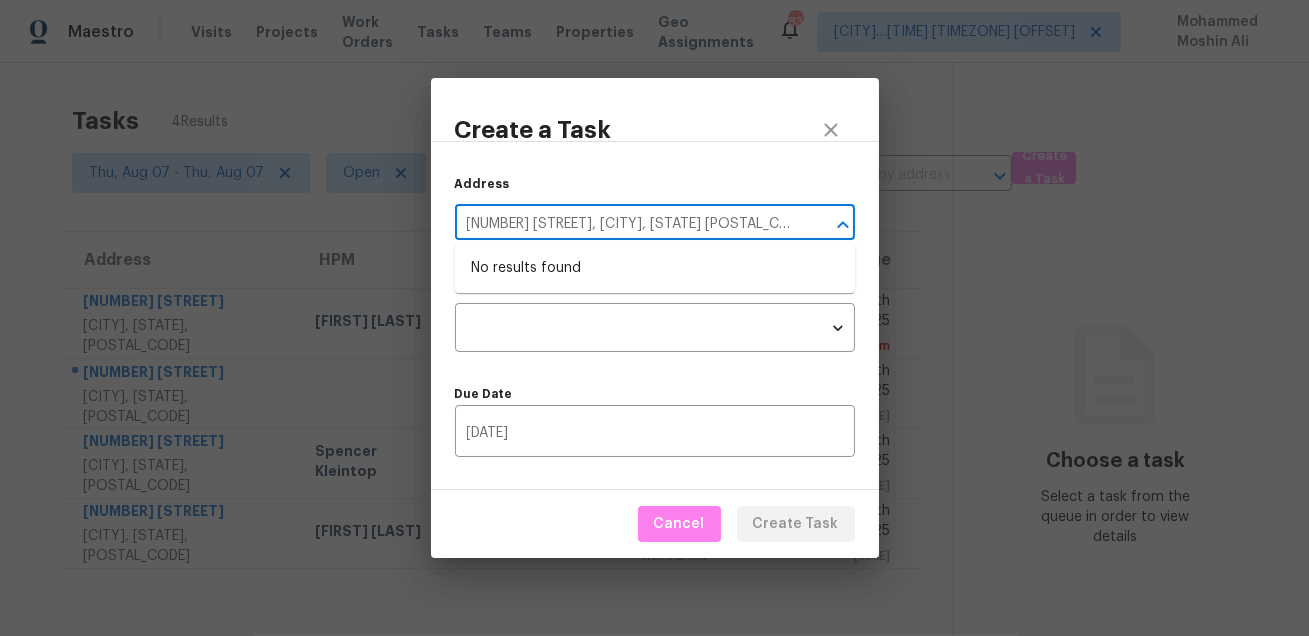 type on "[NUMBER] [STREET], [CITY], [STATE] [POSTAL_CODE]" 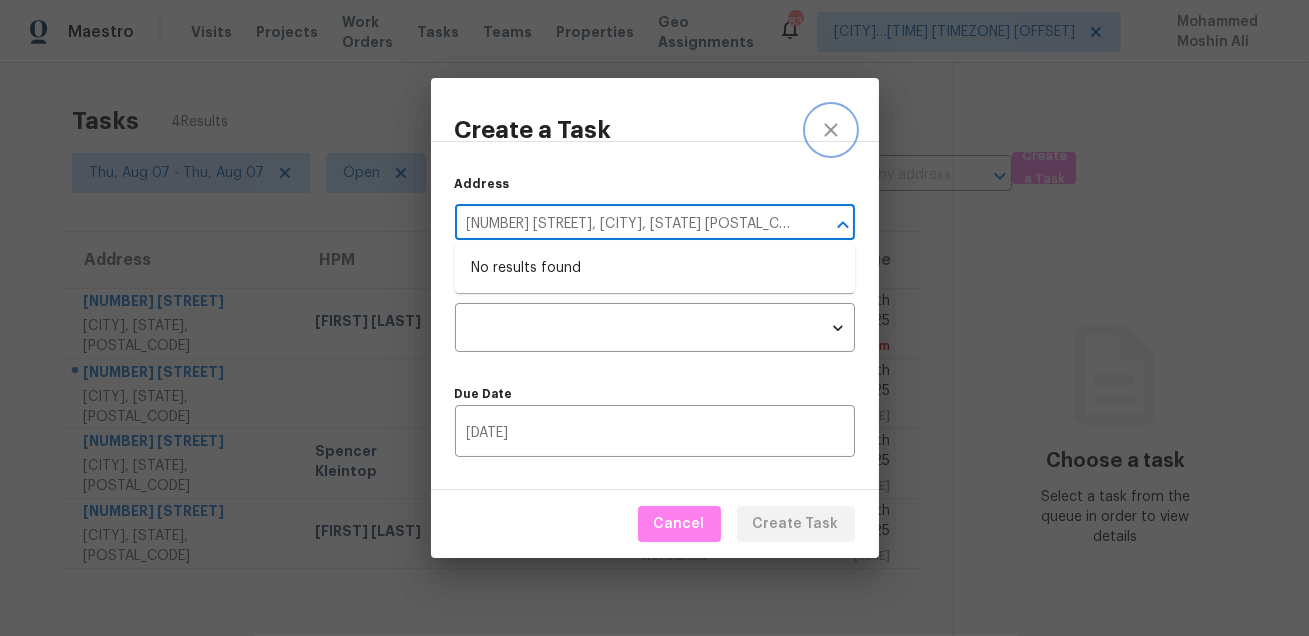 type 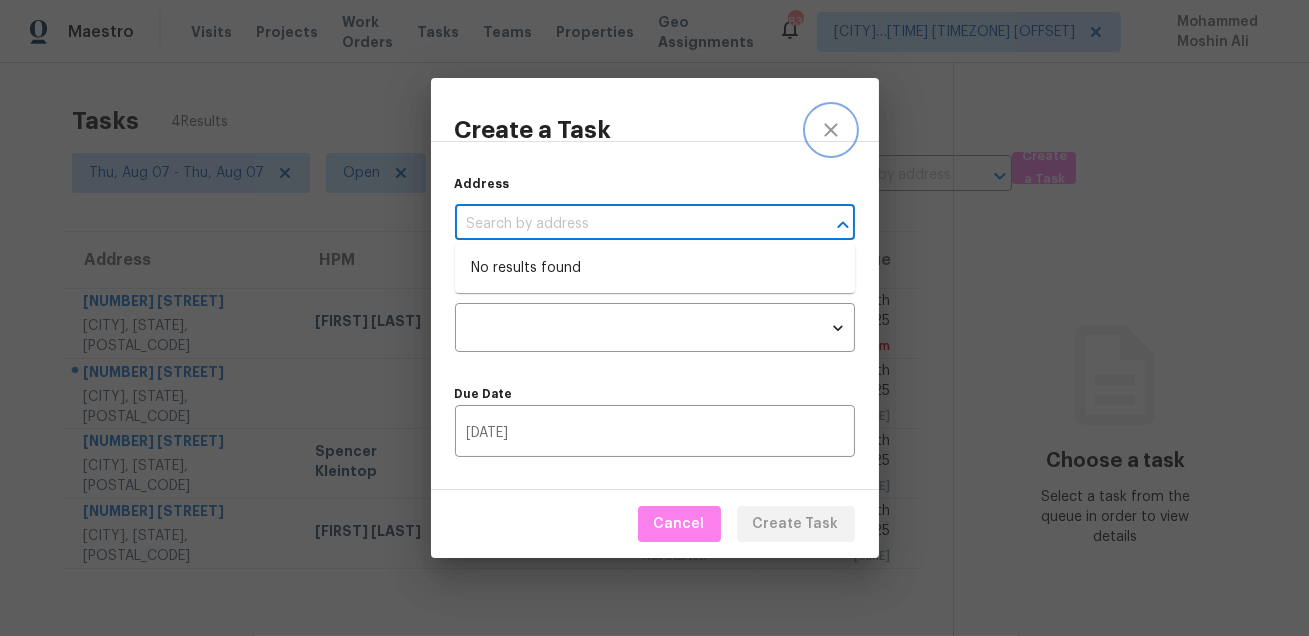 click 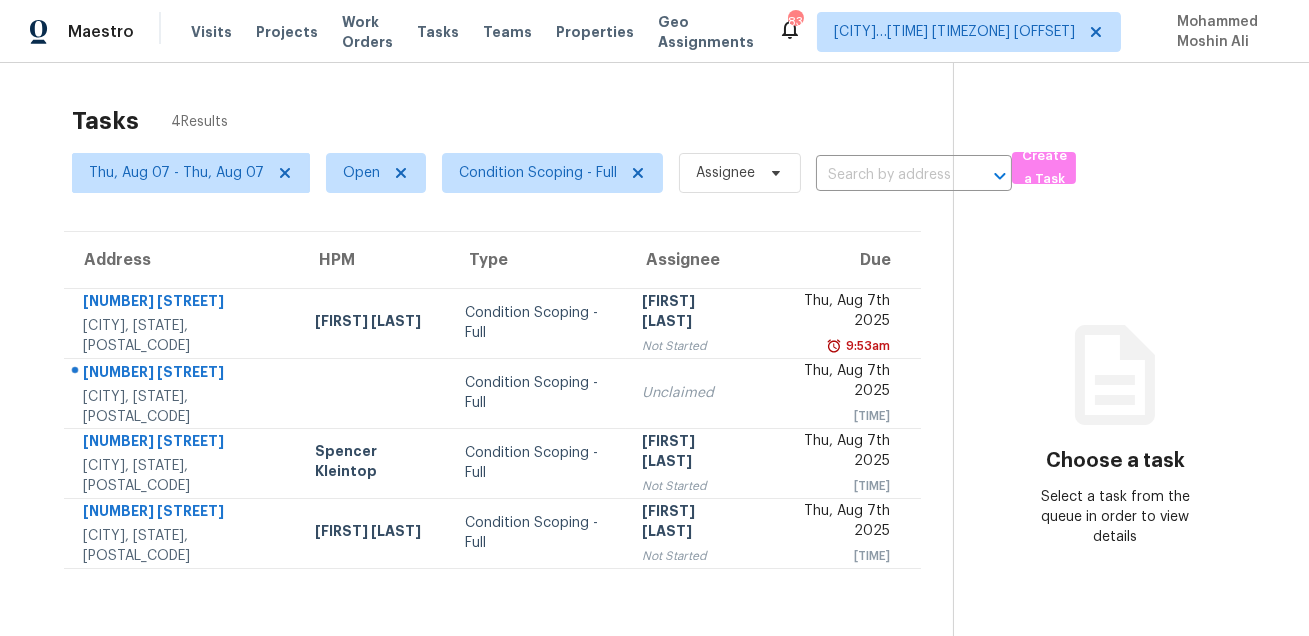click on "Tasks 4  Results" at bounding box center (512, 121) 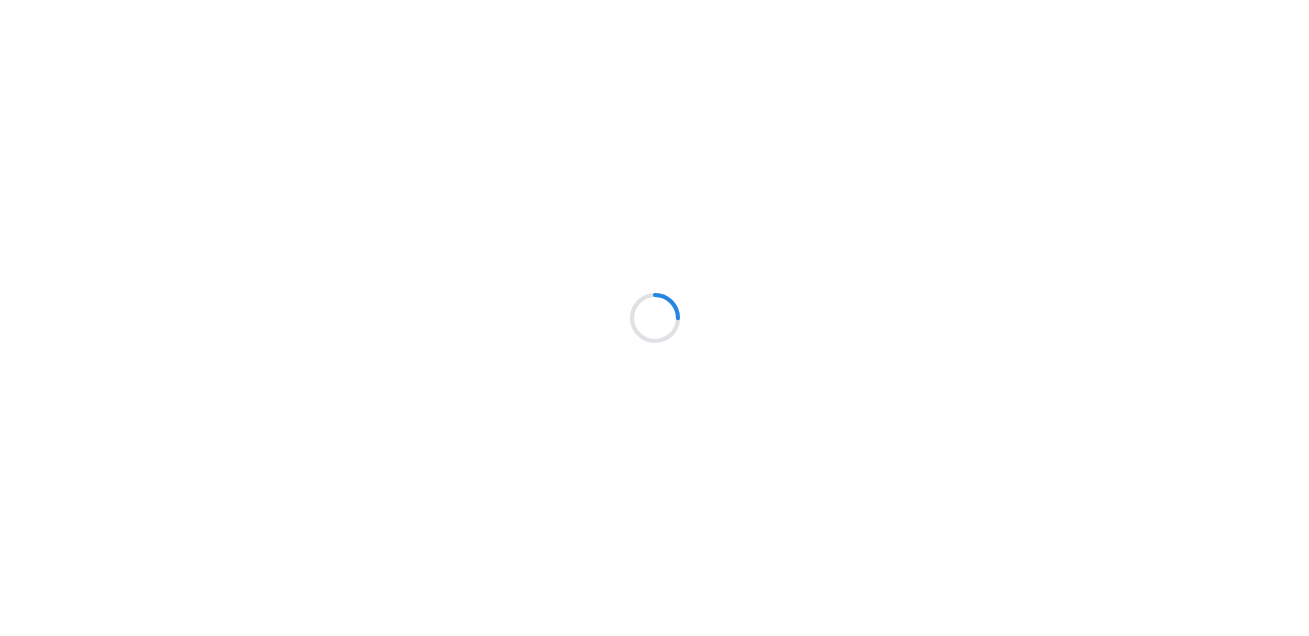 scroll, scrollTop: 0, scrollLeft: 0, axis: both 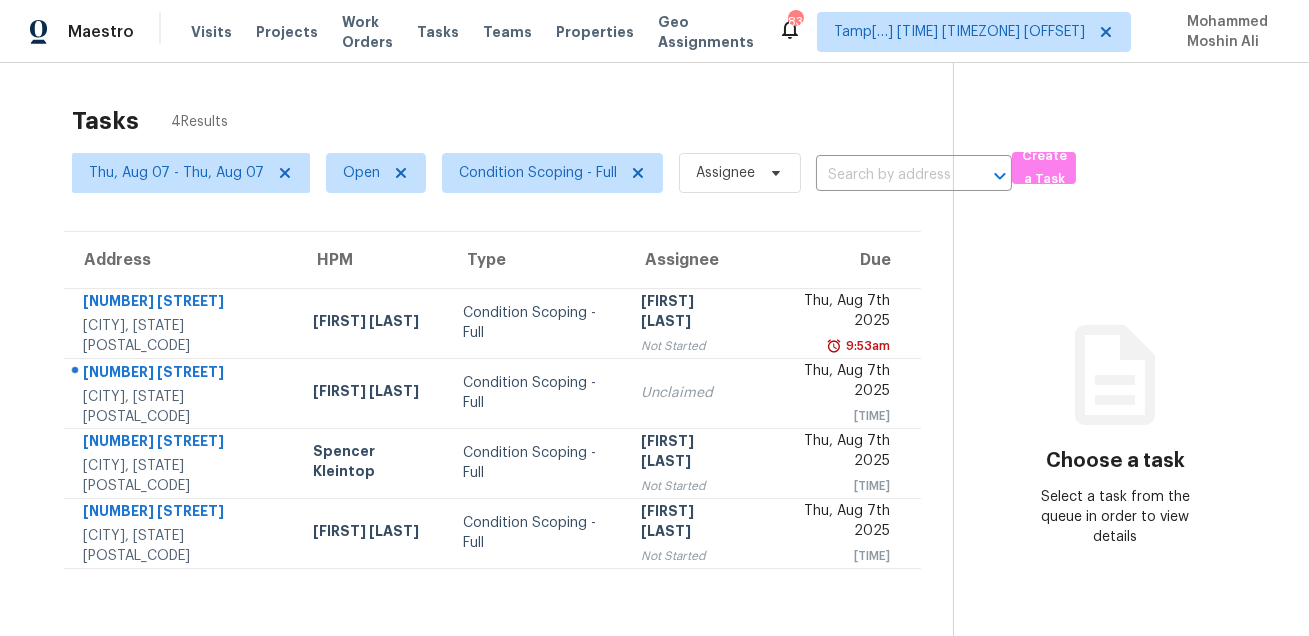 click on "Tasks 4  Results" at bounding box center [512, 121] 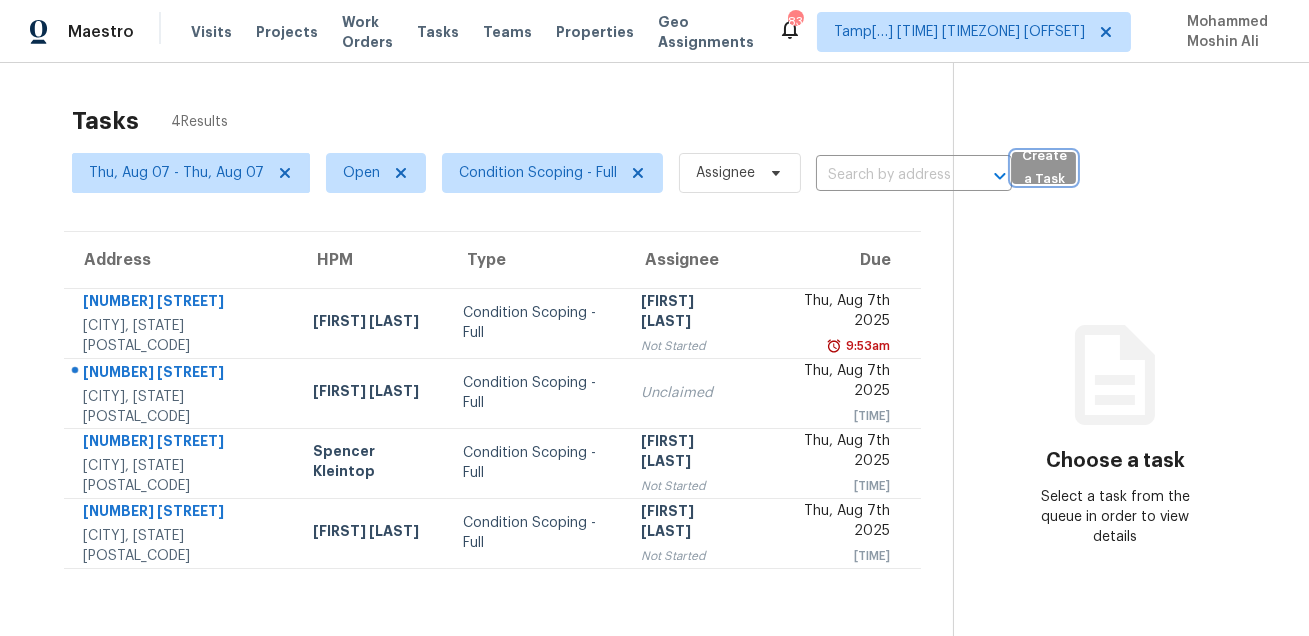 click on "Create a Task" at bounding box center (1044, 168) 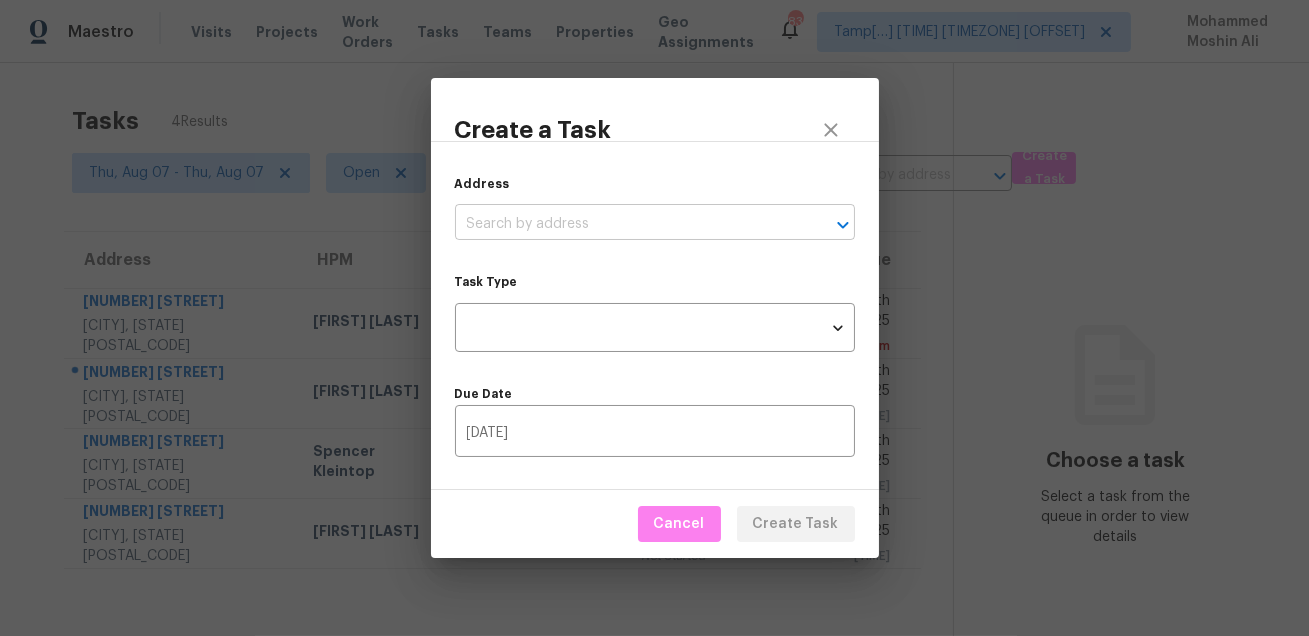 click at bounding box center [627, 224] 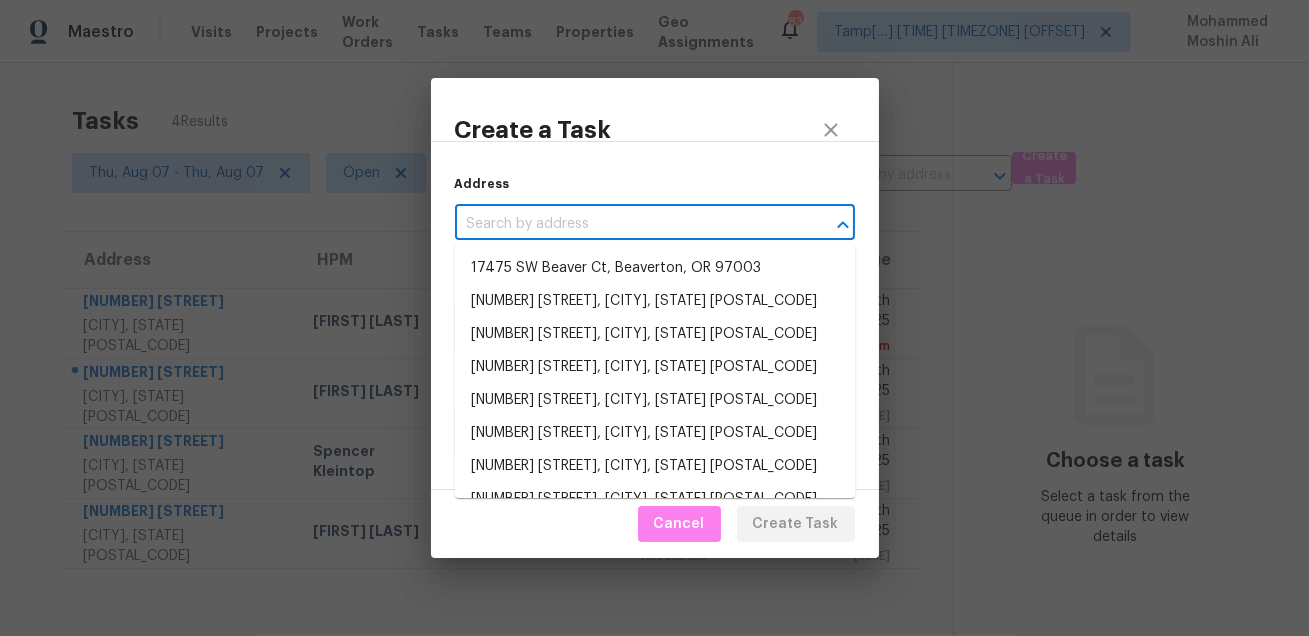paste on "2938 Pembridge St, Kissimmee, FL 34747" 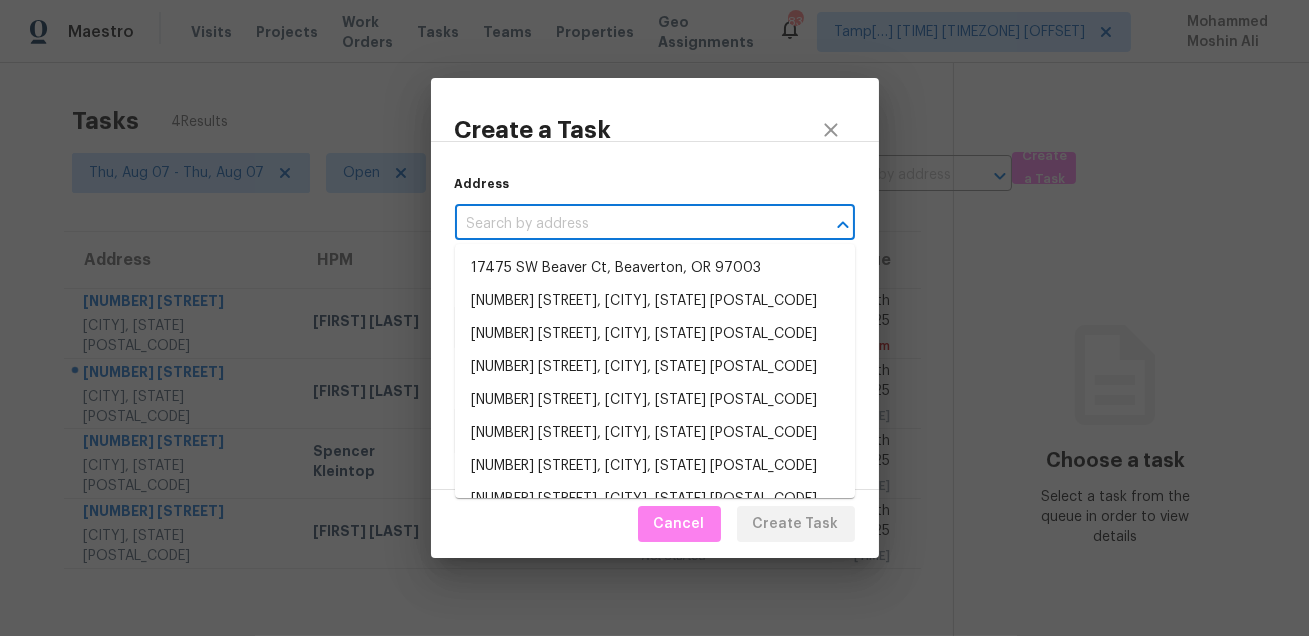 type on "2938 Pembridge St, Kissimmee, FL 34747" 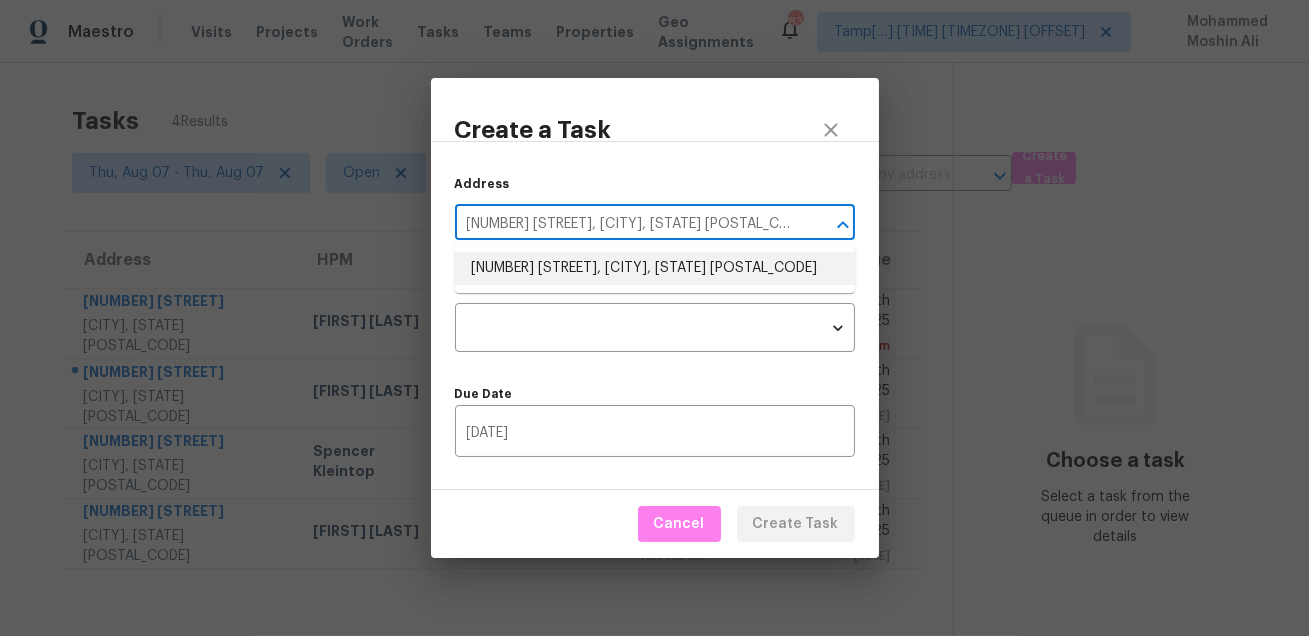 click on "2938 Pembridge St, Kissimmee, FL 34747" at bounding box center [655, 268] 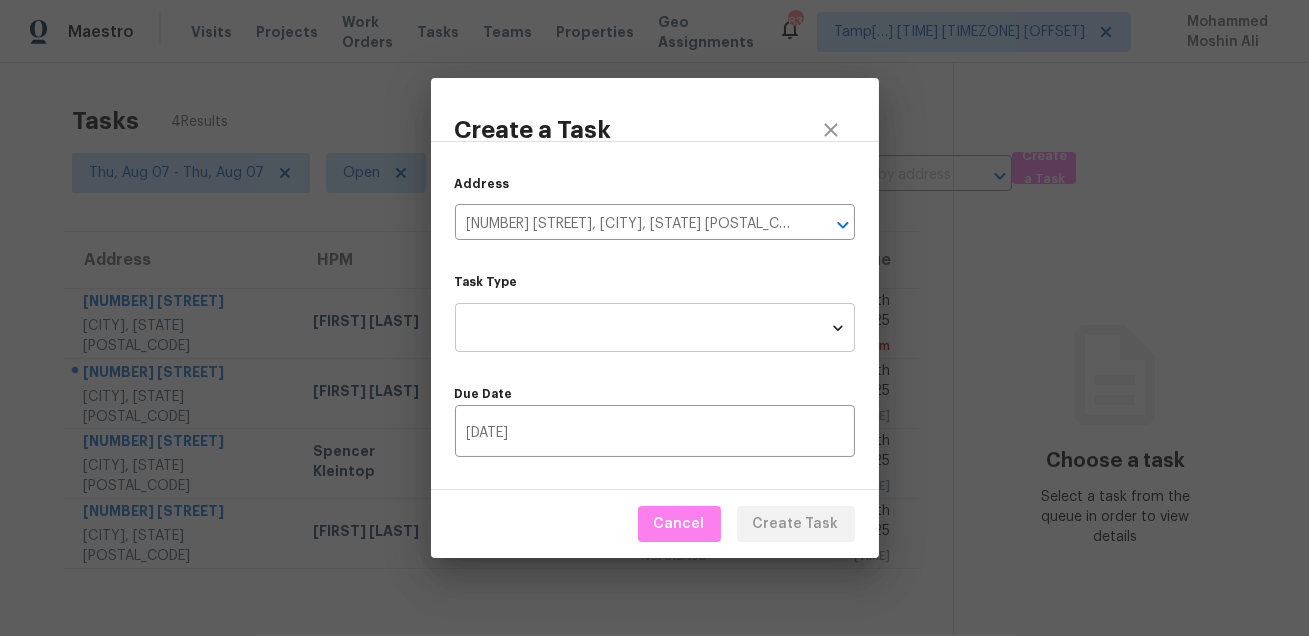 click on "Maestro Visits Projects Work Orders Tasks Teams Properties Geo Assignments 831 Tamp[…]3:59:59 Gmt 0700 (pacific Daylight Time) + 61 Mohammed Moshin Ali Tasks 4  Results Thu, Aug 07 - Thu, Aug 07 Open Condition Scoping - Full Assignee ​ Create a Task Address HPM Type Assignee Due 350 Flynn Ct   Colorado Springs, CO, 80911 Chris Thomas Condition Scoping - Full Roopesh Jaikanth Not Started Thu, Aug 7th 2025 9:53am 2938 Pembridge St   Kissimmee, FL, 34747 Samuel Rivera Condition Scoping - Full Unclaimed Thu, Aug 7th 2025 3:00pm 100 W Barry St   Azle, TX, 76020 Spencer Kleintop Condition Scoping - Full Salma Ansari Not Started Thu, Aug 7th 2025 4:00pm 3356 E Rosemonte Dr   Phoenix, AZ, 85050 Jeremy Van Kirk Condition Scoping - Full Hariharan GV Not Started Thu, Aug 7th 2025 6:00pm Choose a task Select a task from the queue in order to view details Create a Task Address 2938 Pembridge St, Kissimmee, FL 34747 ​ Task Type ​ Task Type Due Date 08/07/2025 ​ Cancel Create Task" at bounding box center (654, 318) 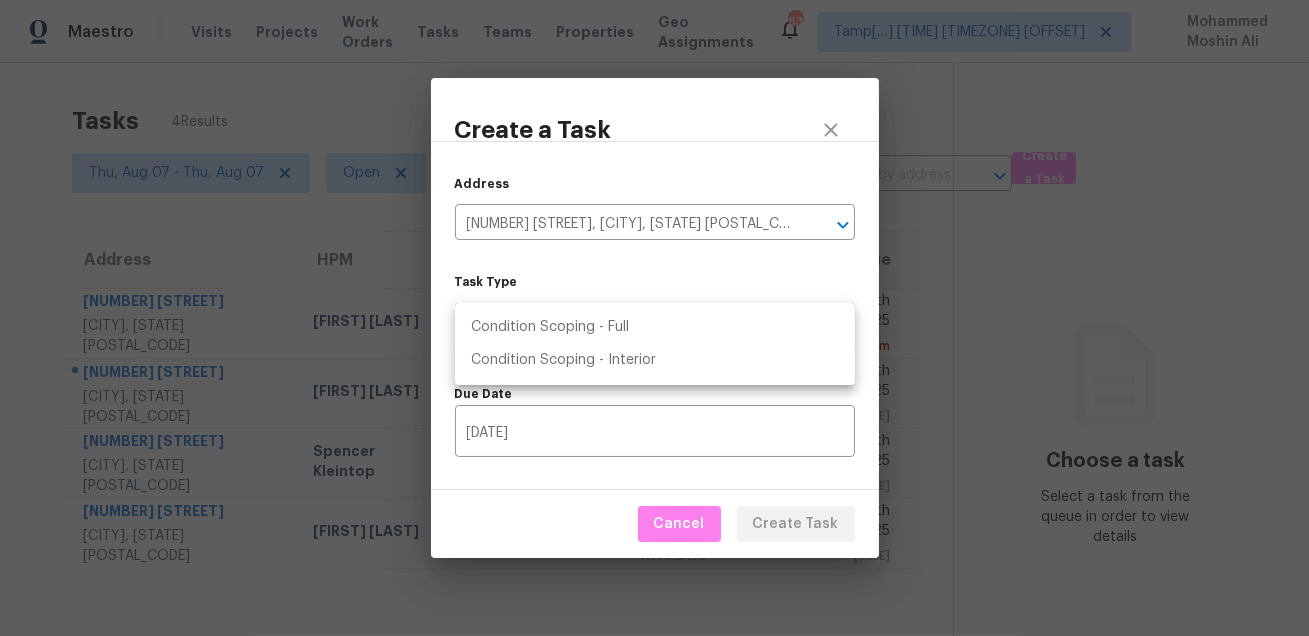click on "Condition Scoping - Full" at bounding box center [655, 327] 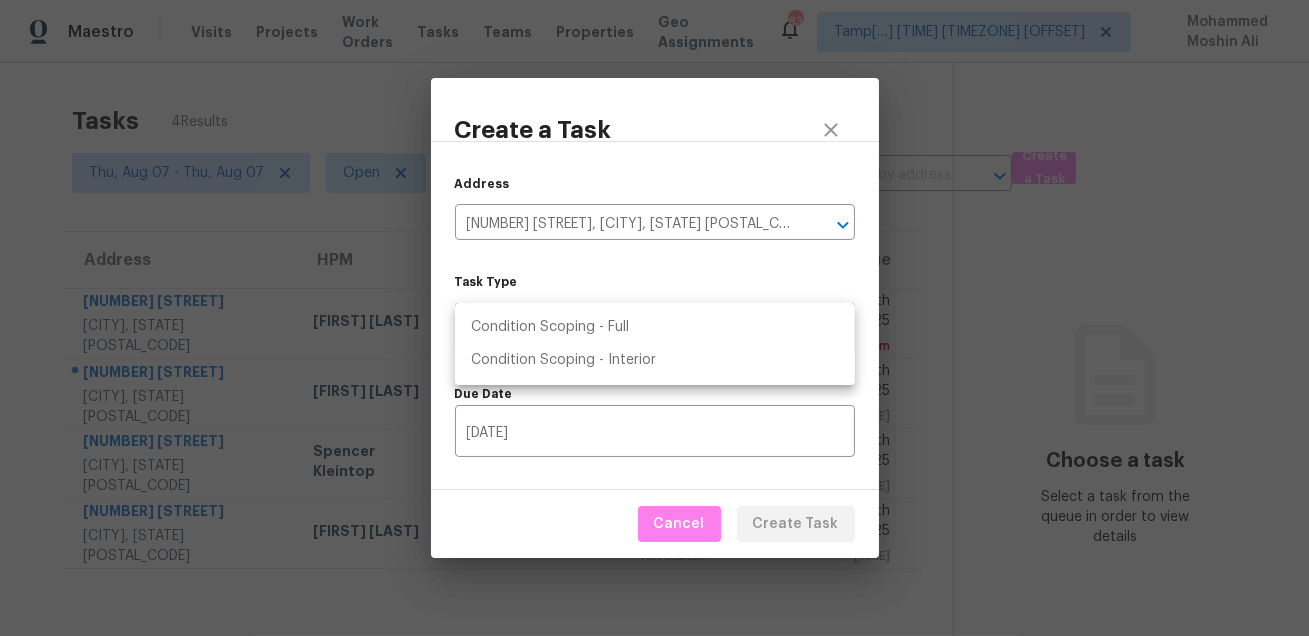 type on "virtual_full_assessment" 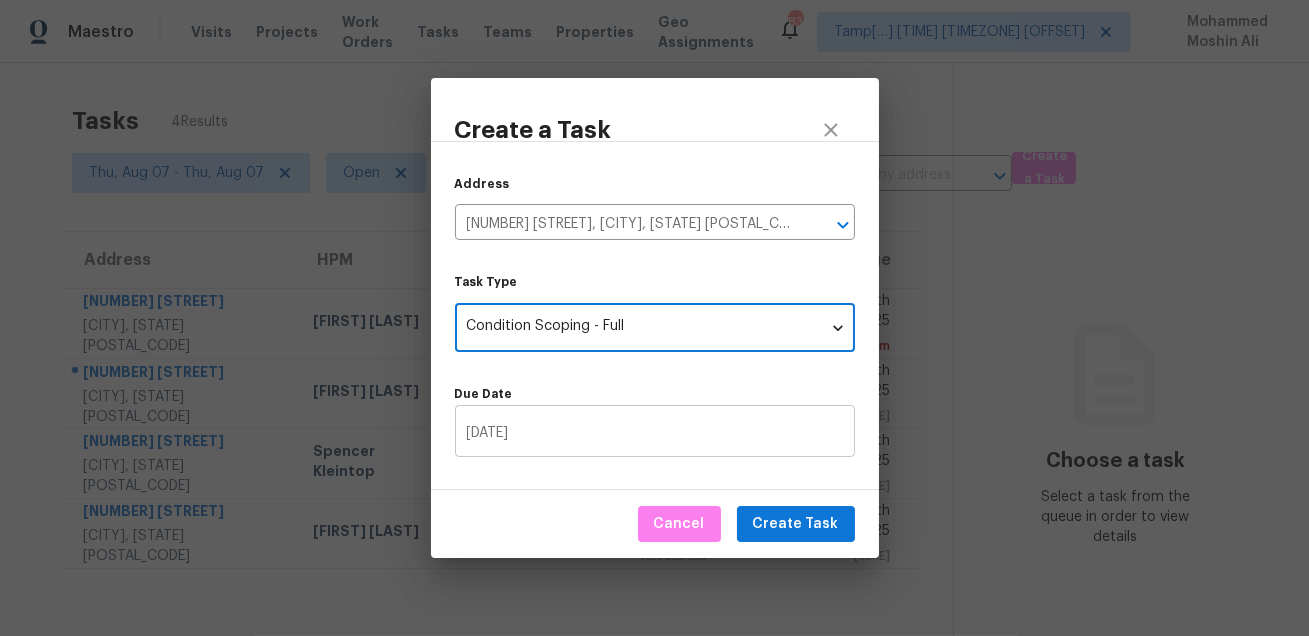 click on "08/07/2025" at bounding box center [655, 433] 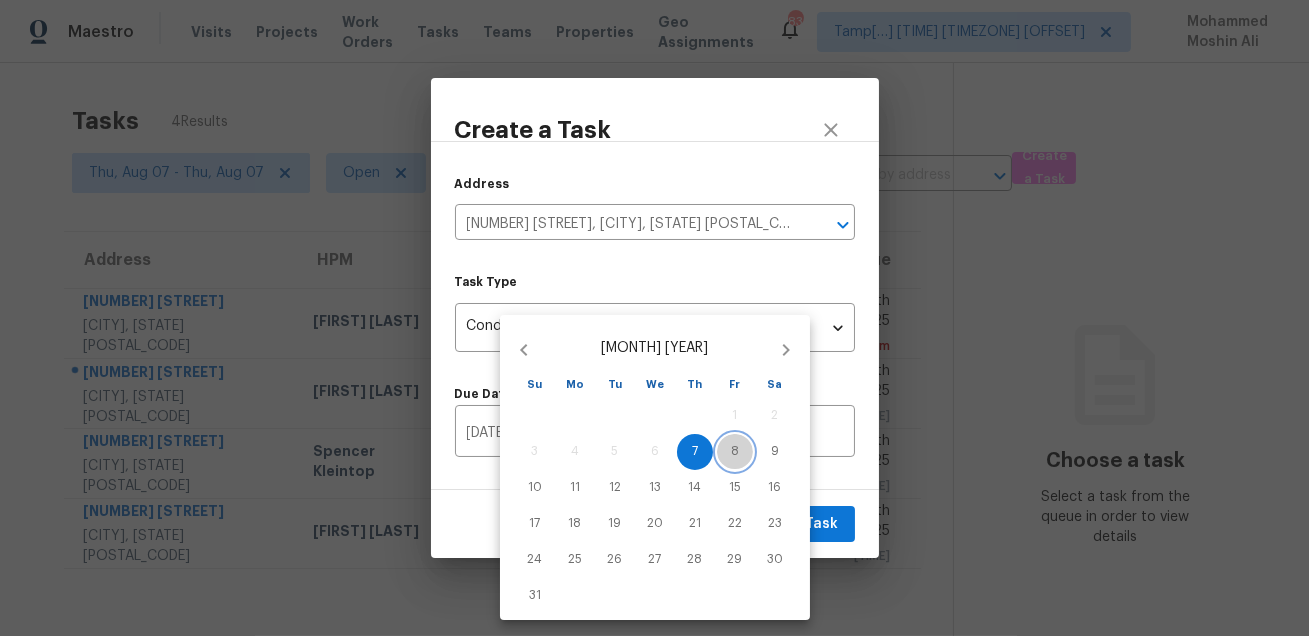 click on "8" at bounding box center [735, 451] 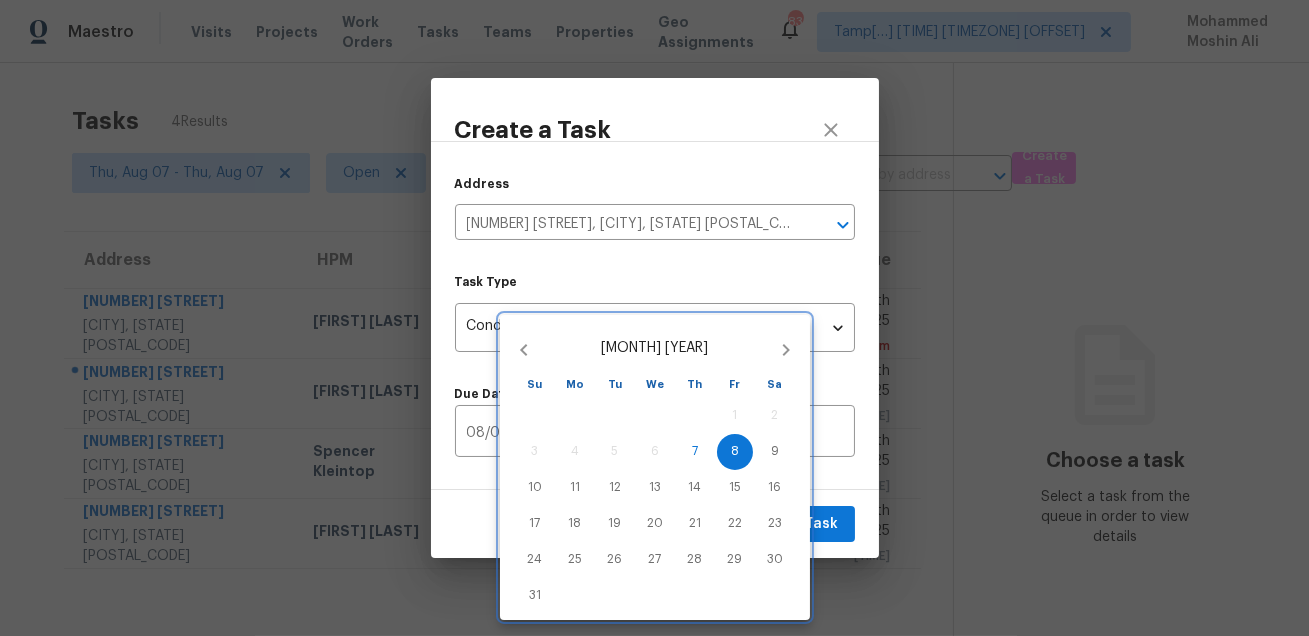 click at bounding box center (654, 318) 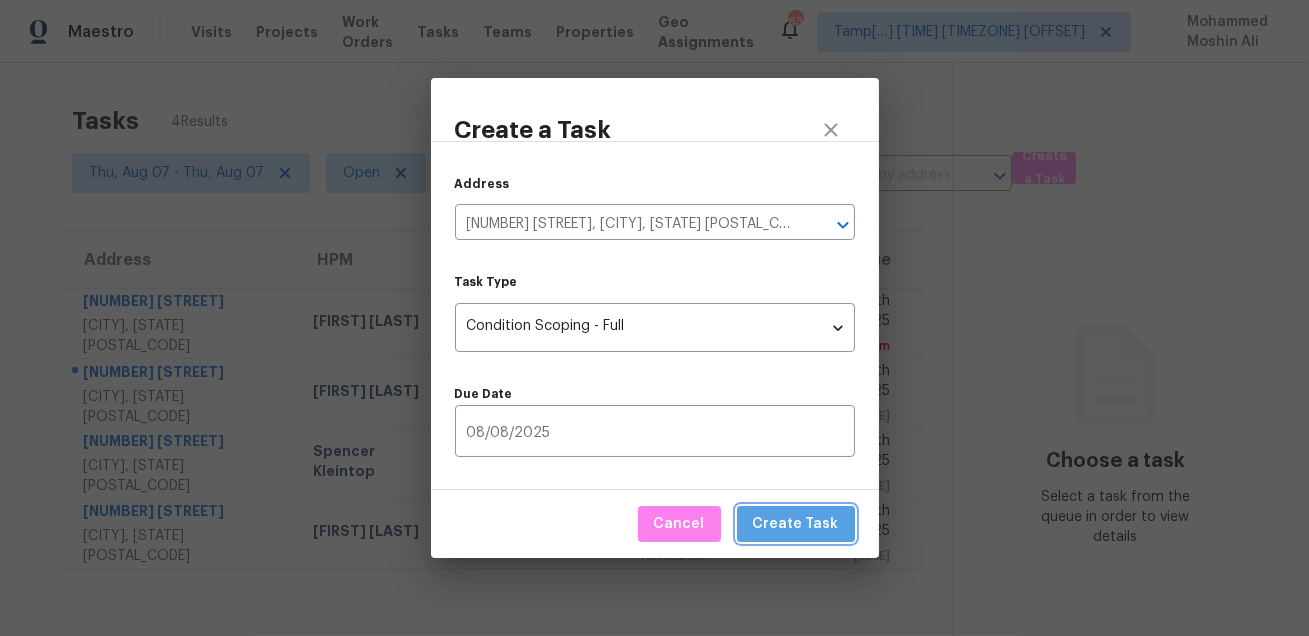 click on "Create Task" at bounding box center (796, 524) 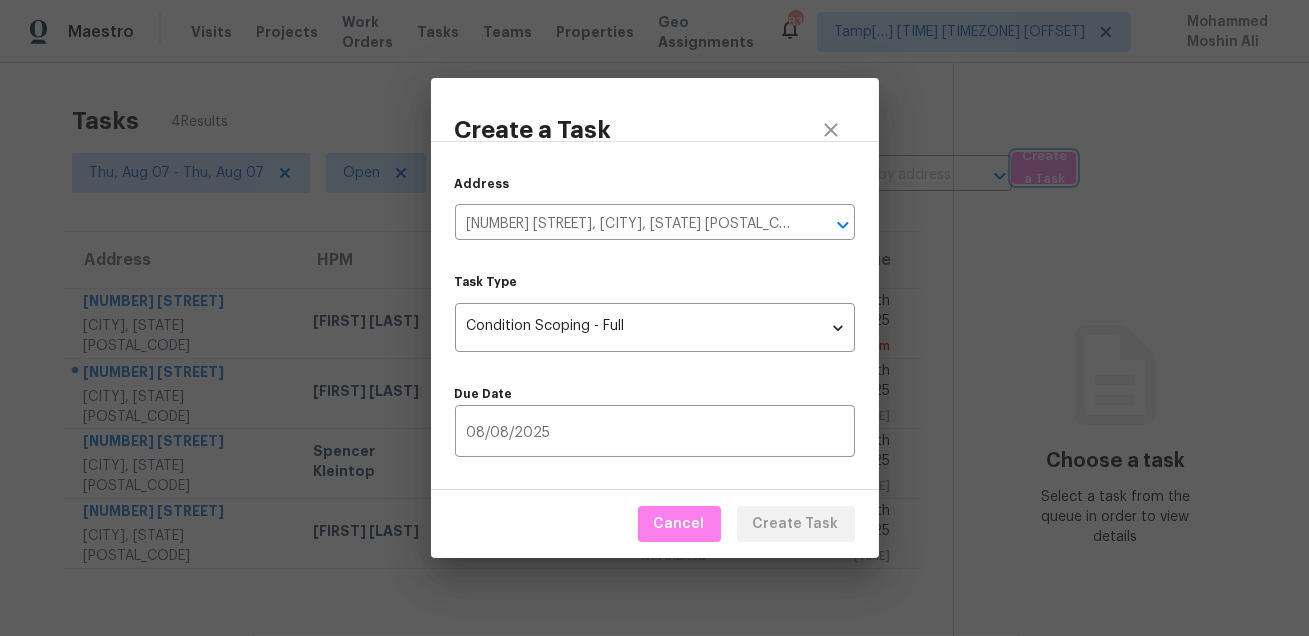 type 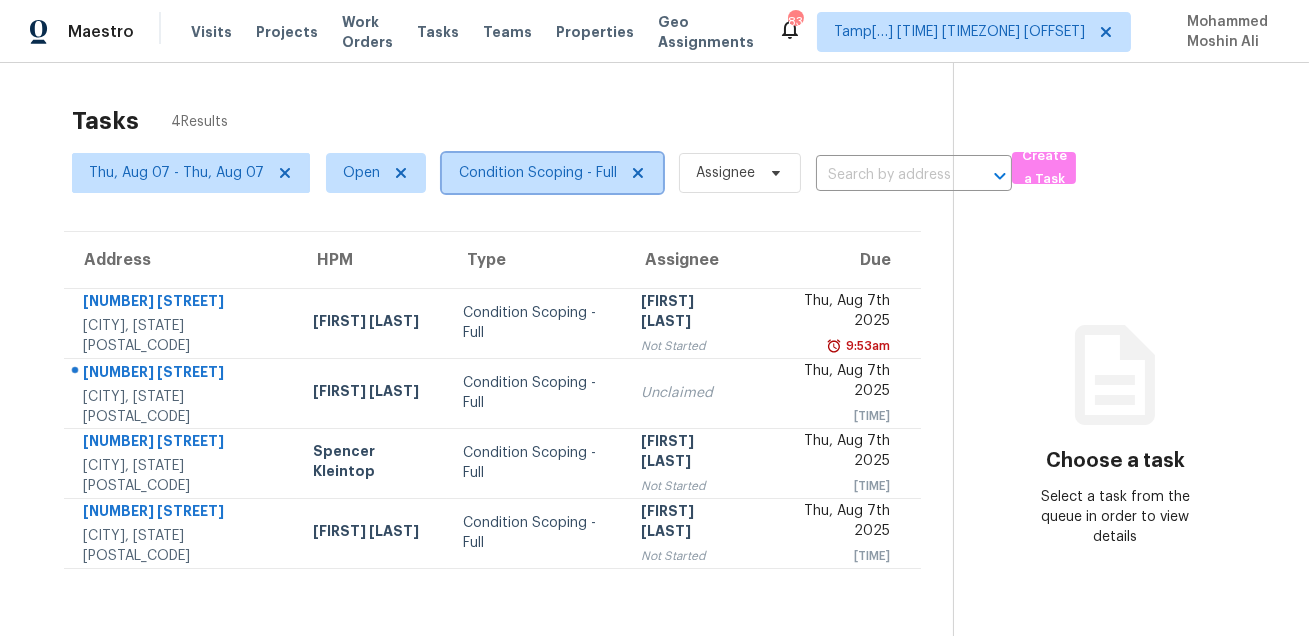 click on "Condition Scoping - Full" at bounding box center (538, 173) 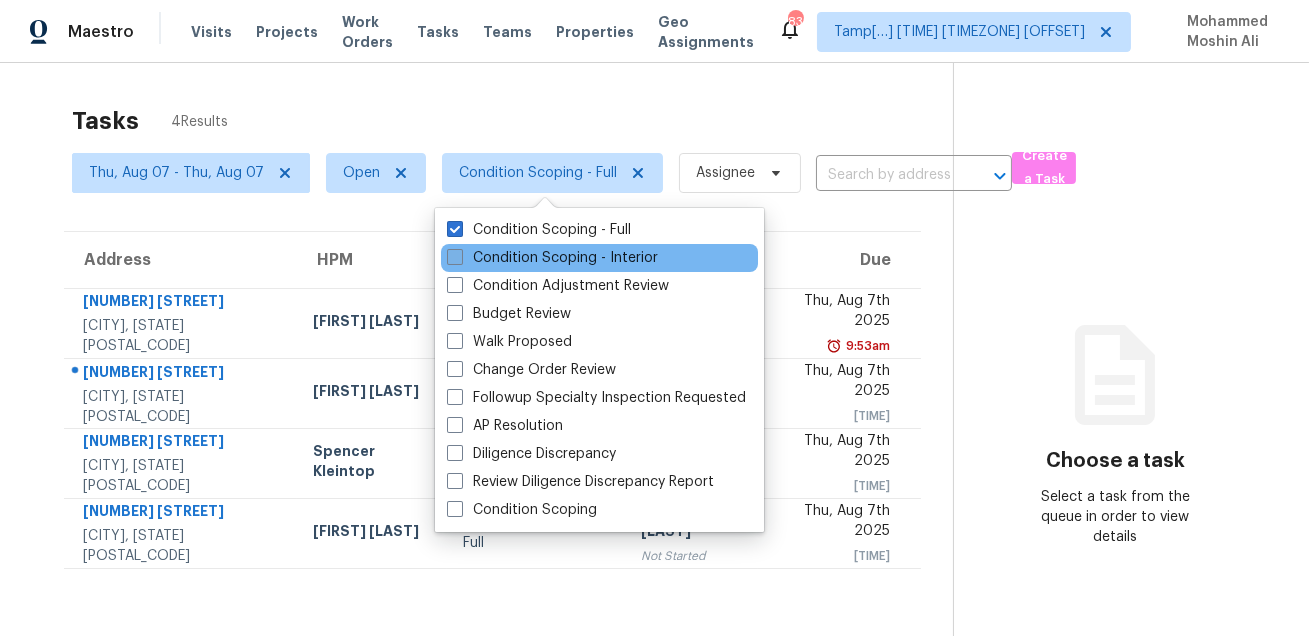 click on "Condition Scoping - Interior" at bounding box center (552, 258) 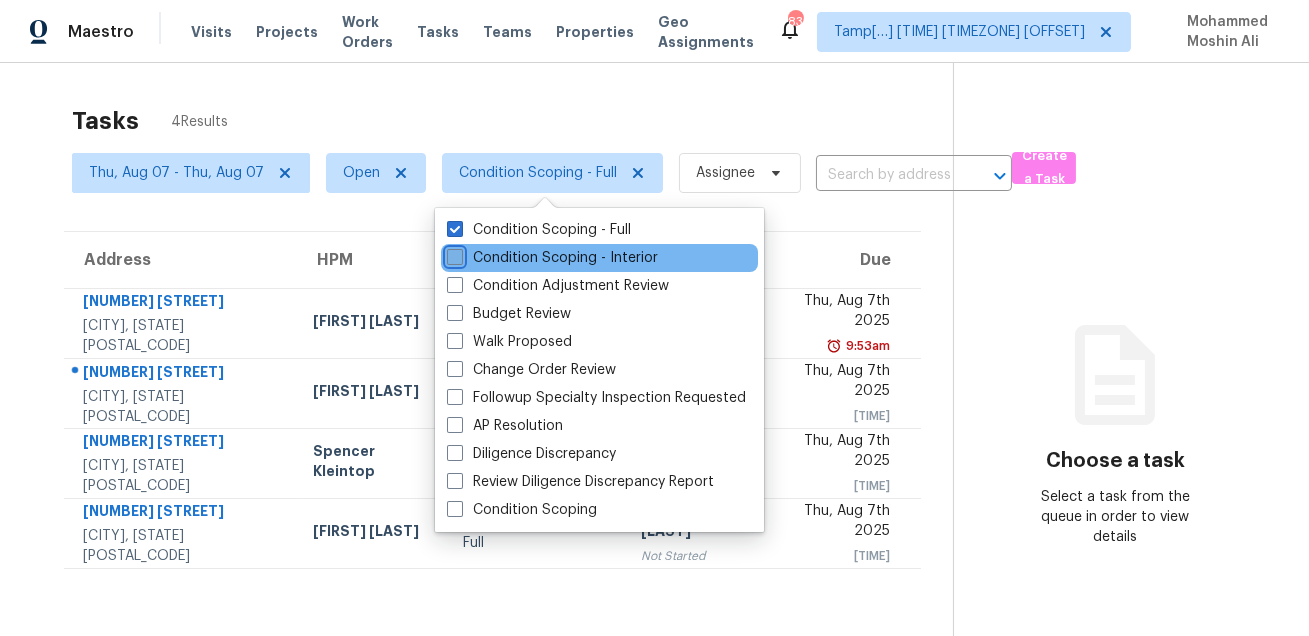 click on "Condition Scoping - Interior" at bounding box center [453, 254] 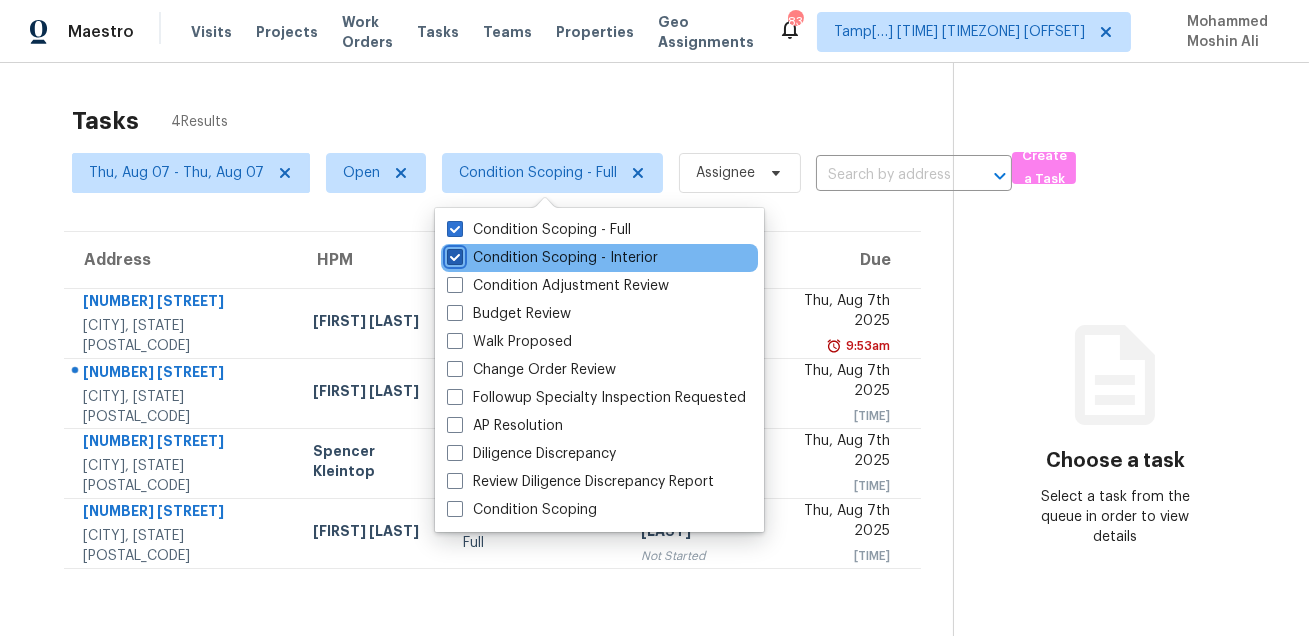 checkbox on "true" 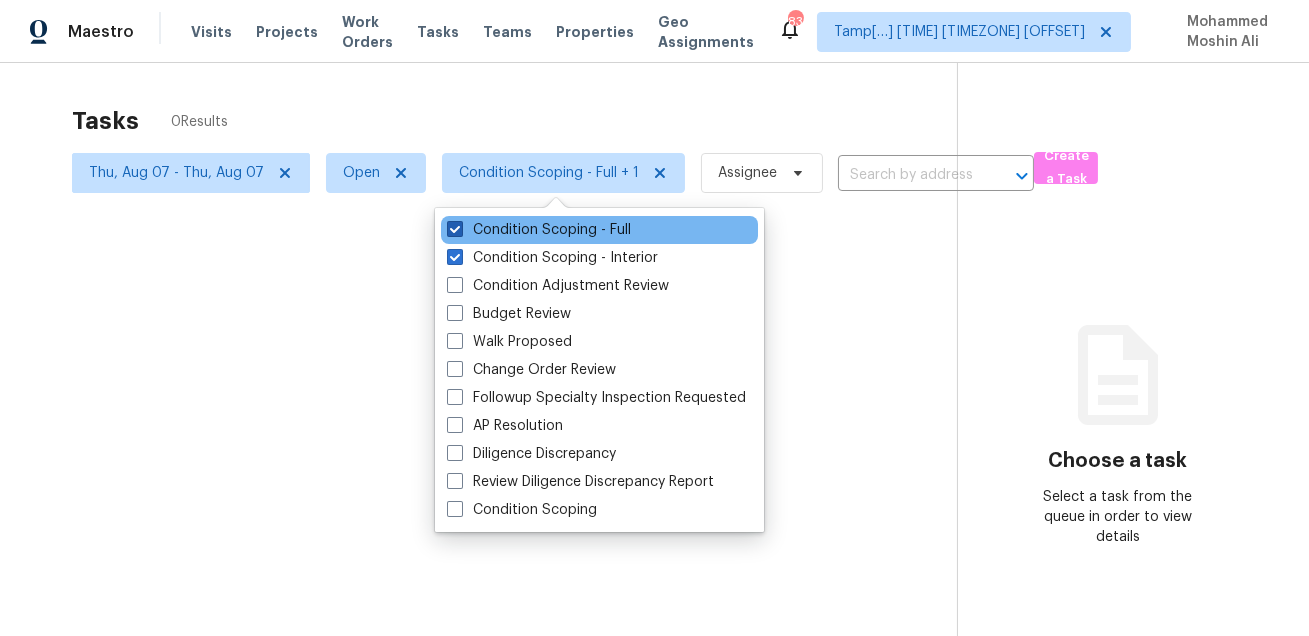 click on "Condition Scoping - Full" at bounding box center (539, 230) 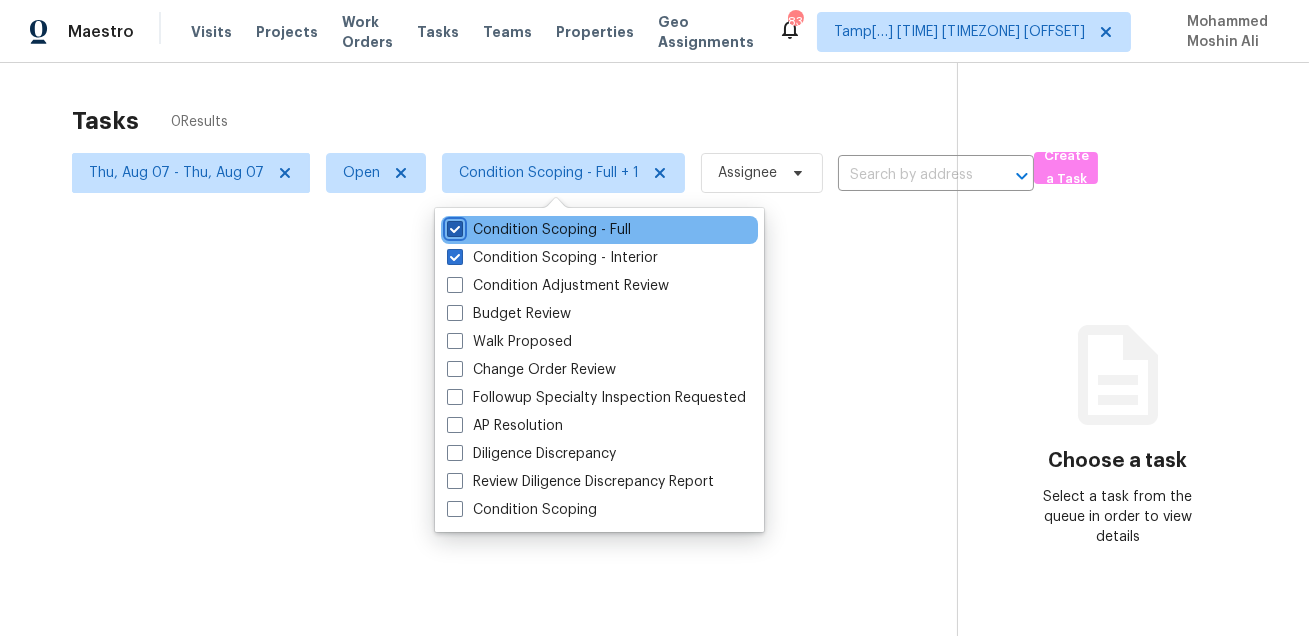 click on "Condition Scoping - Full" at bounding box center (453, 226) 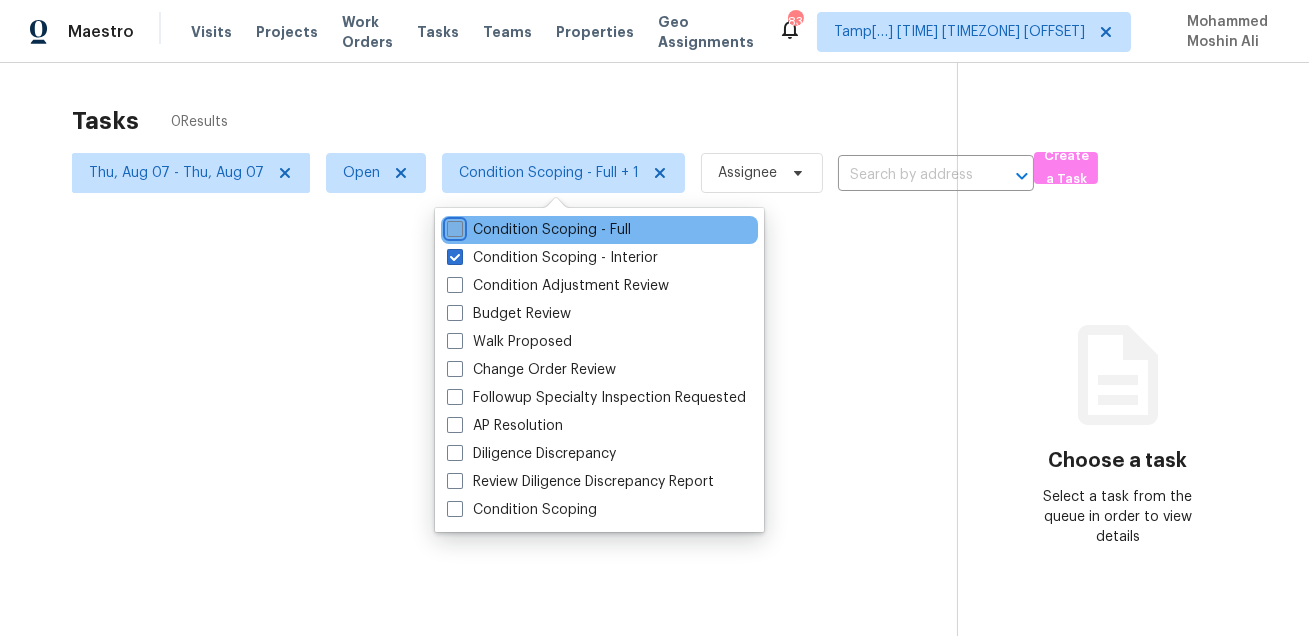 checkbox on "false" 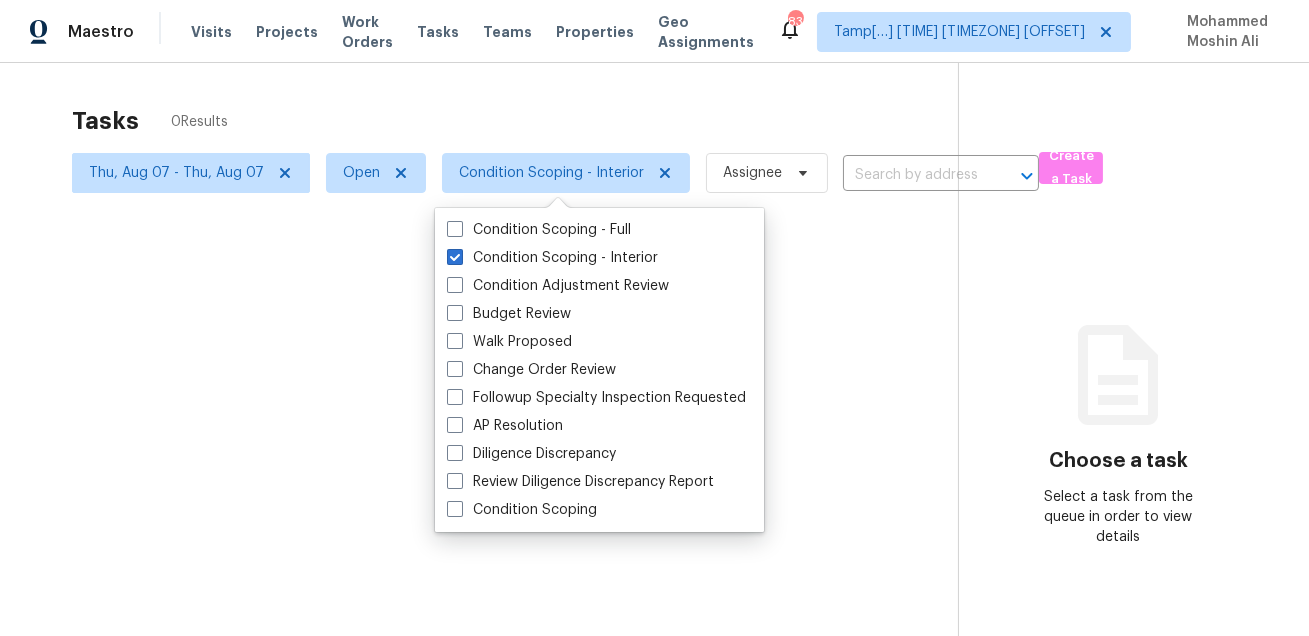 click at bounding box center (654, 318) 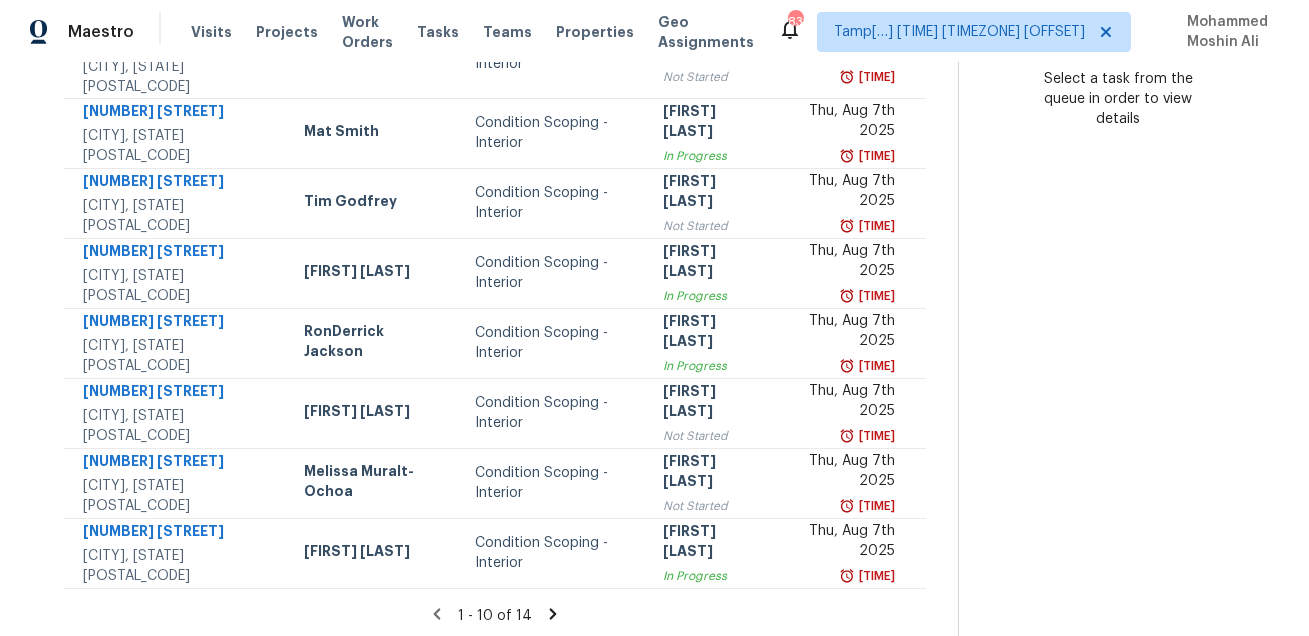 scroll, scrollTop: 419, scrollLeft: 0, axis: vertical 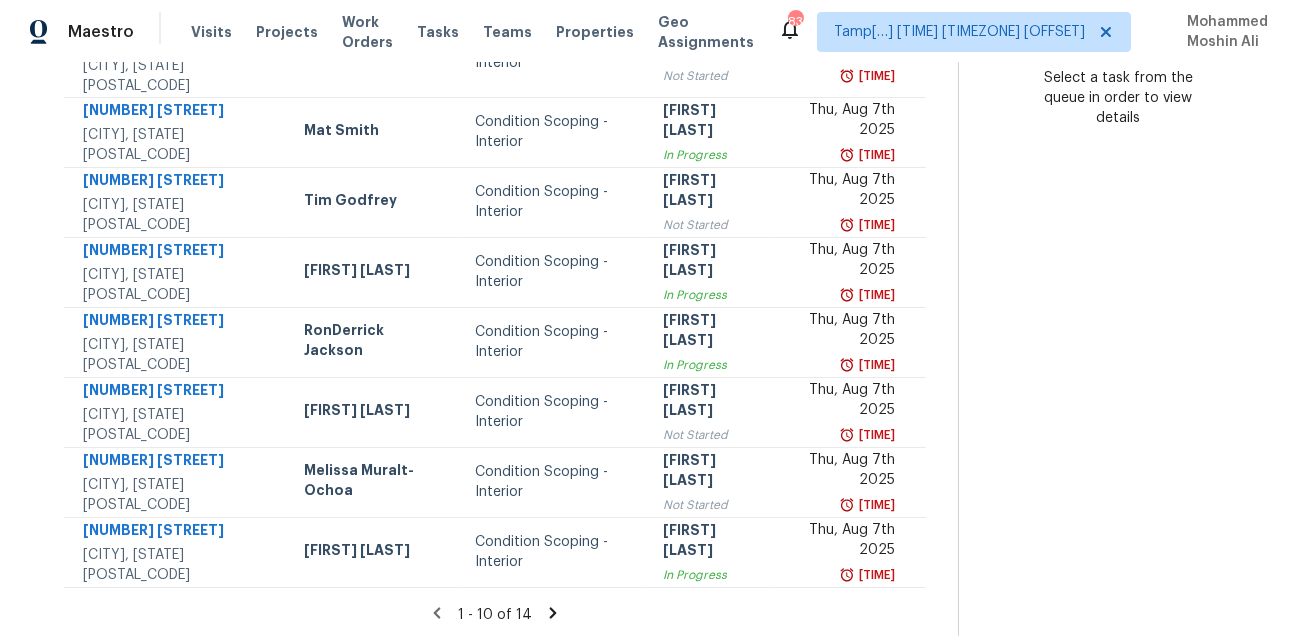 click 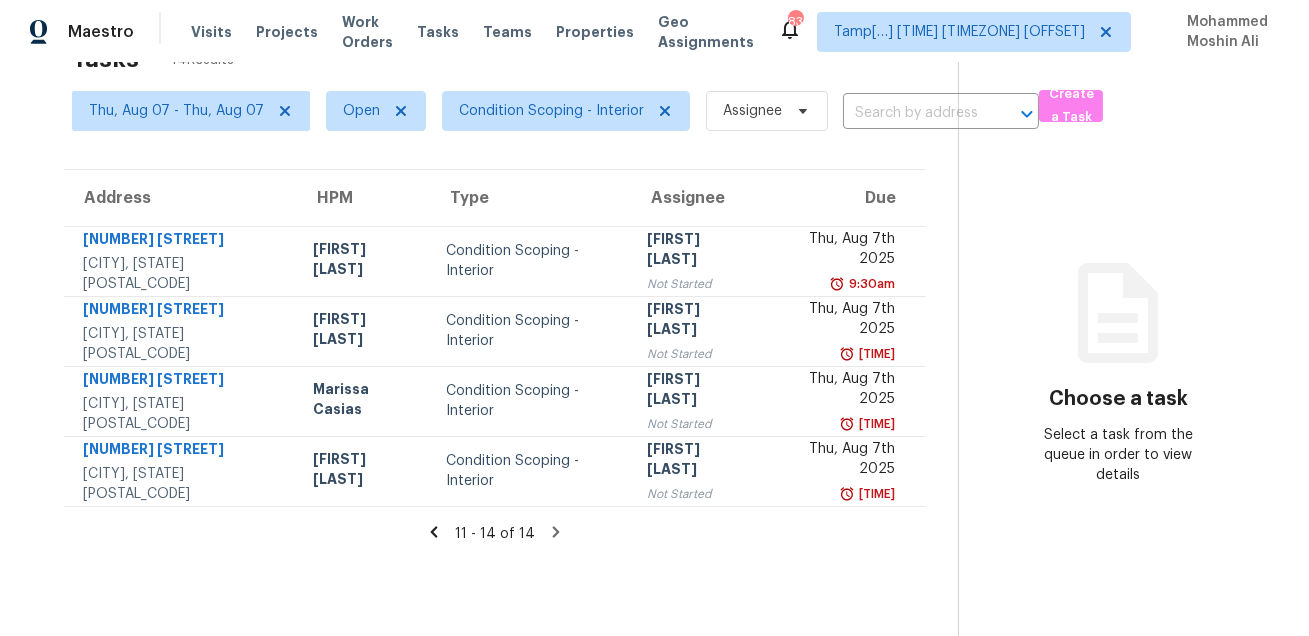 click 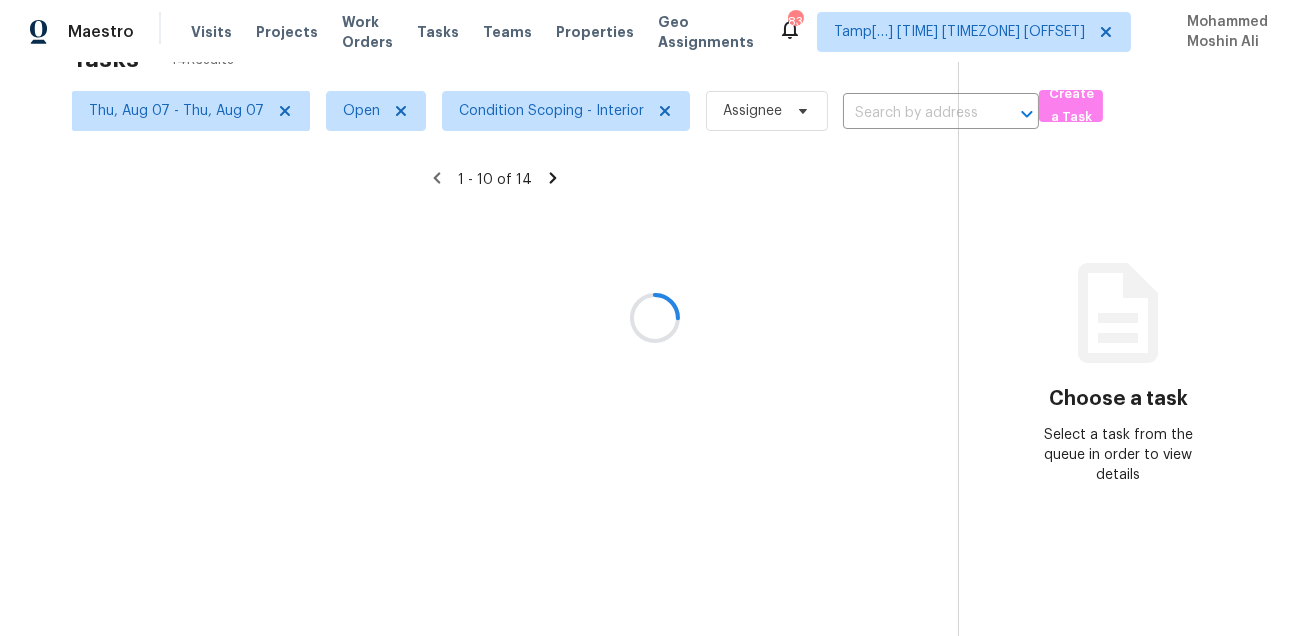 scroll, scrollTop: 405, scrollLeft: 0, axis: vertical 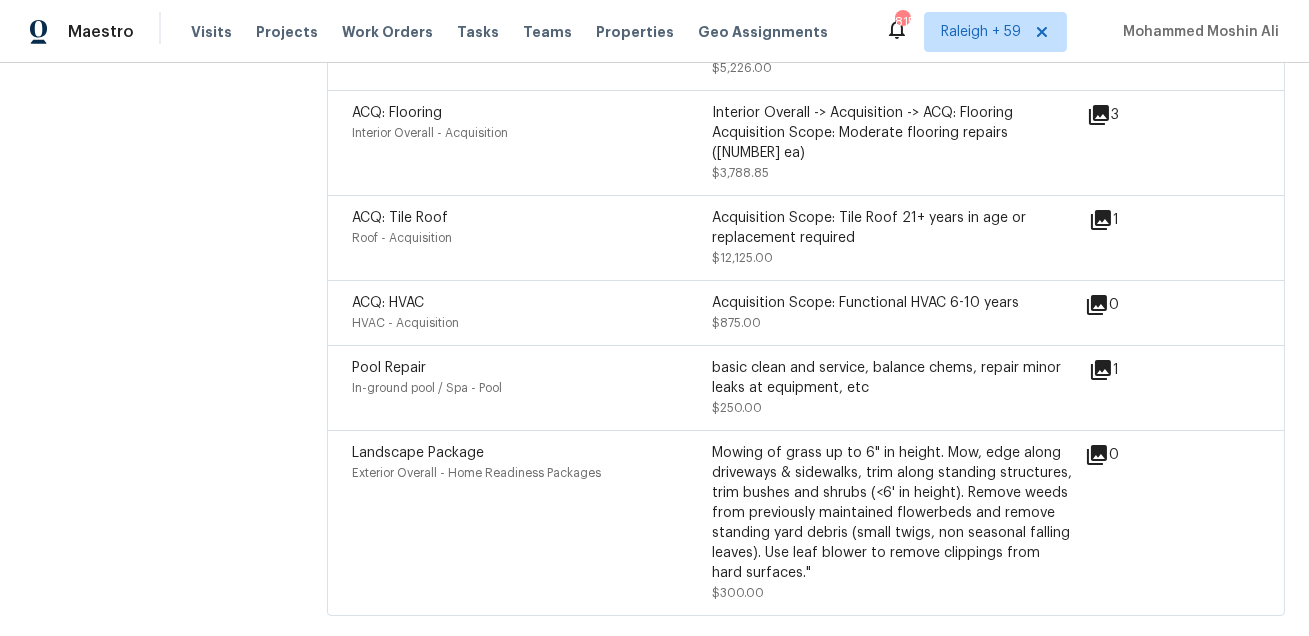 click 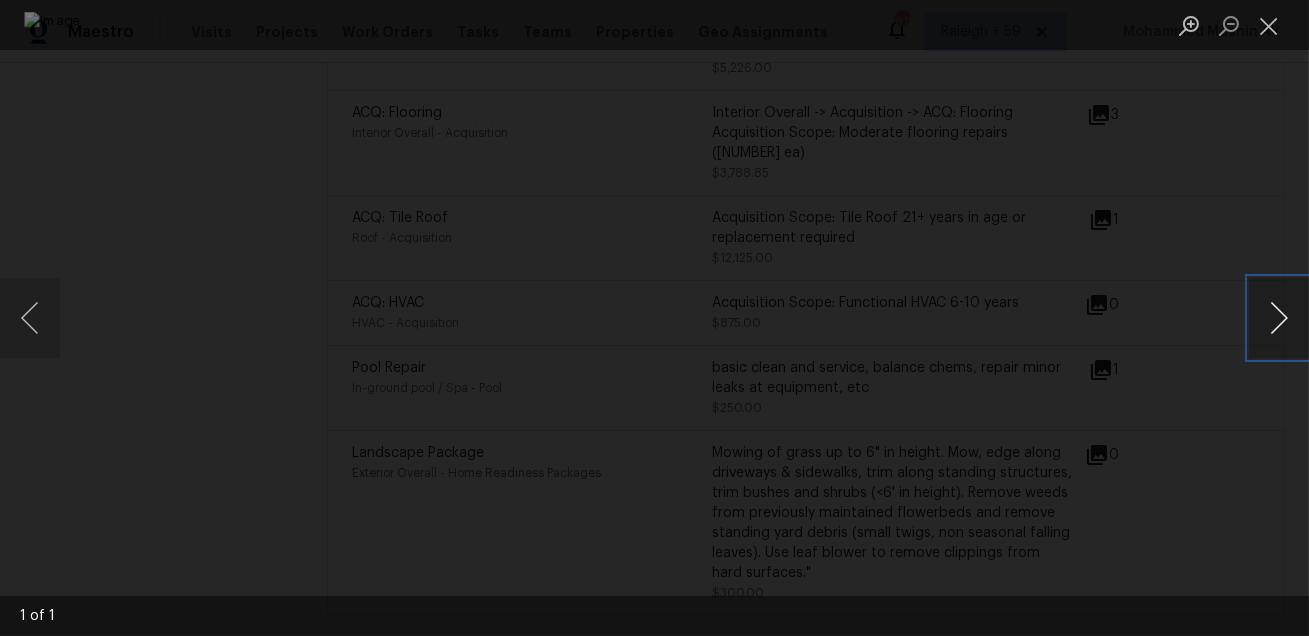 click at bounding box center [1279, 318] 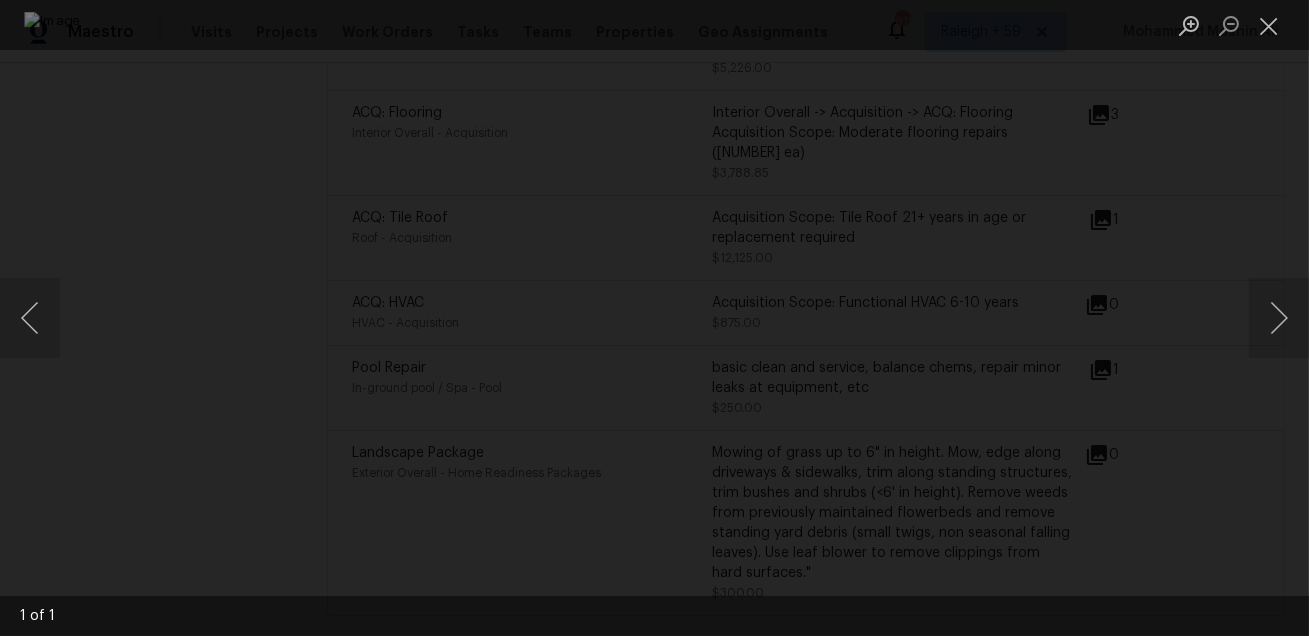 click at bounding box center [654, 318] 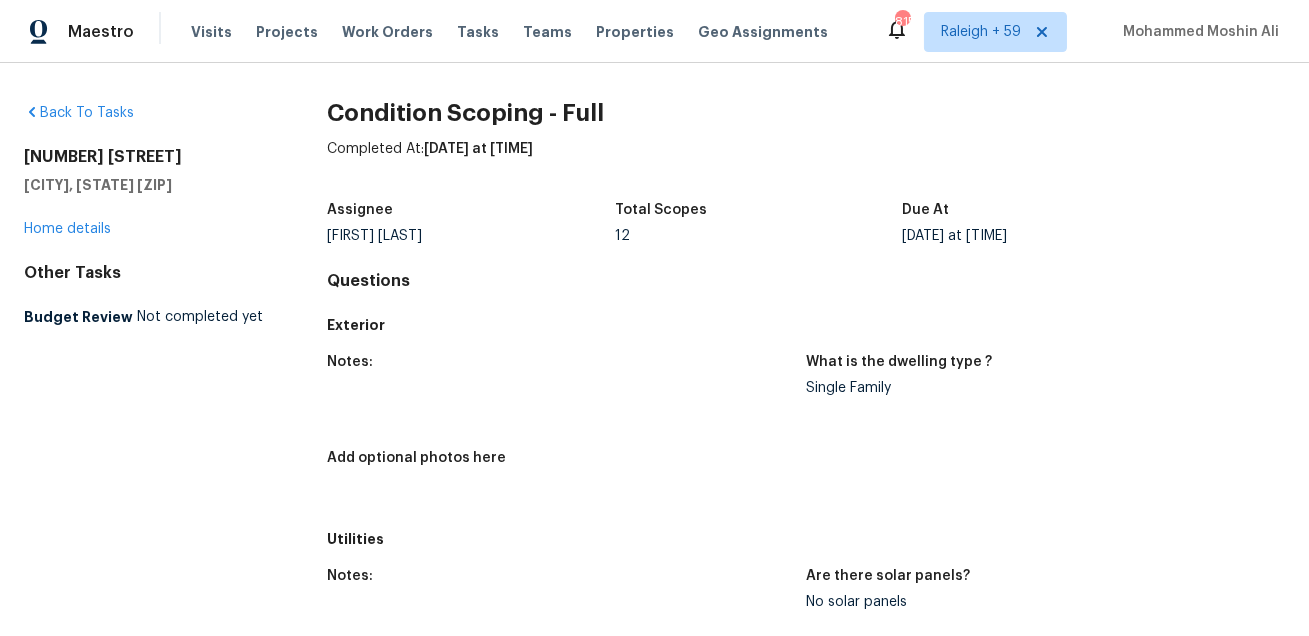 scroll, scrollTop: 3481, scrollLeft: 0, axis: vertical 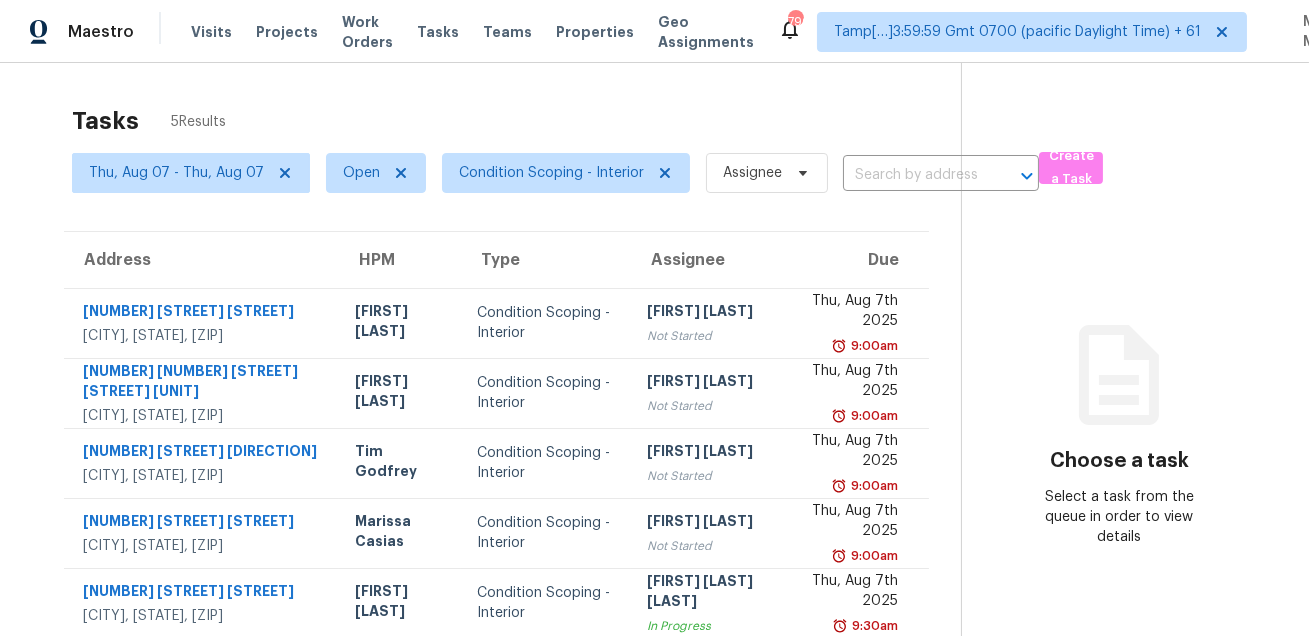 click on "Tasks 5  Results" at bounding box center [516, 121] 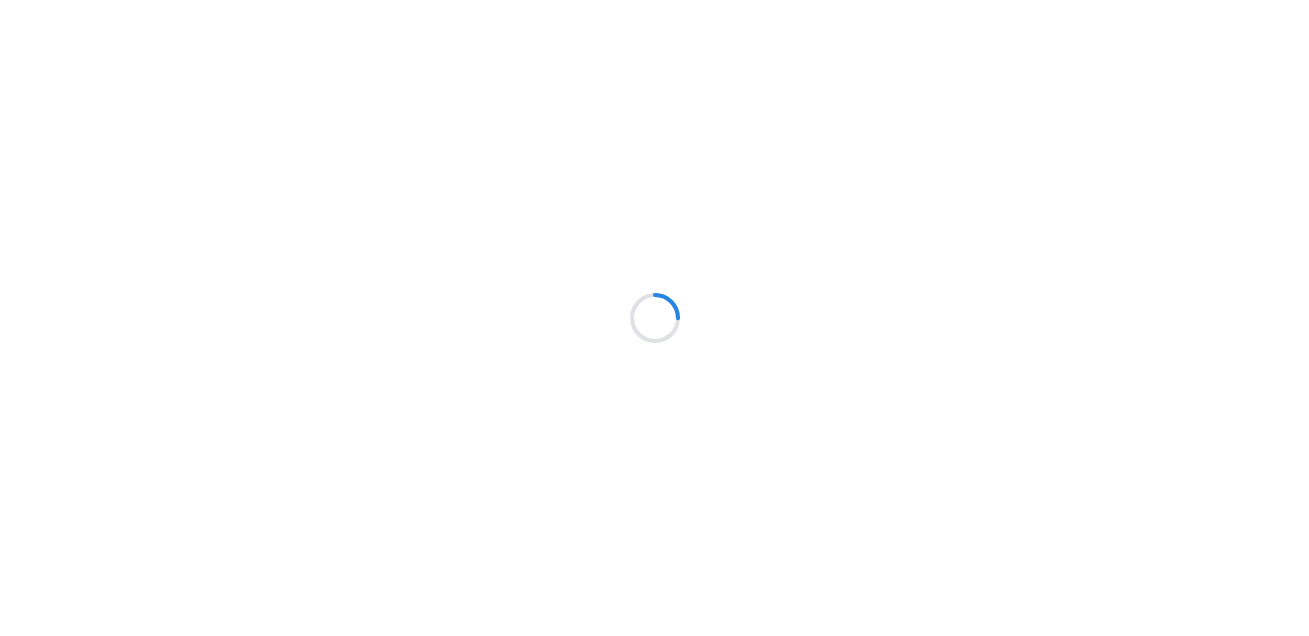 scroll, scrollTop: 0, scrollLeft: 0, axis: both 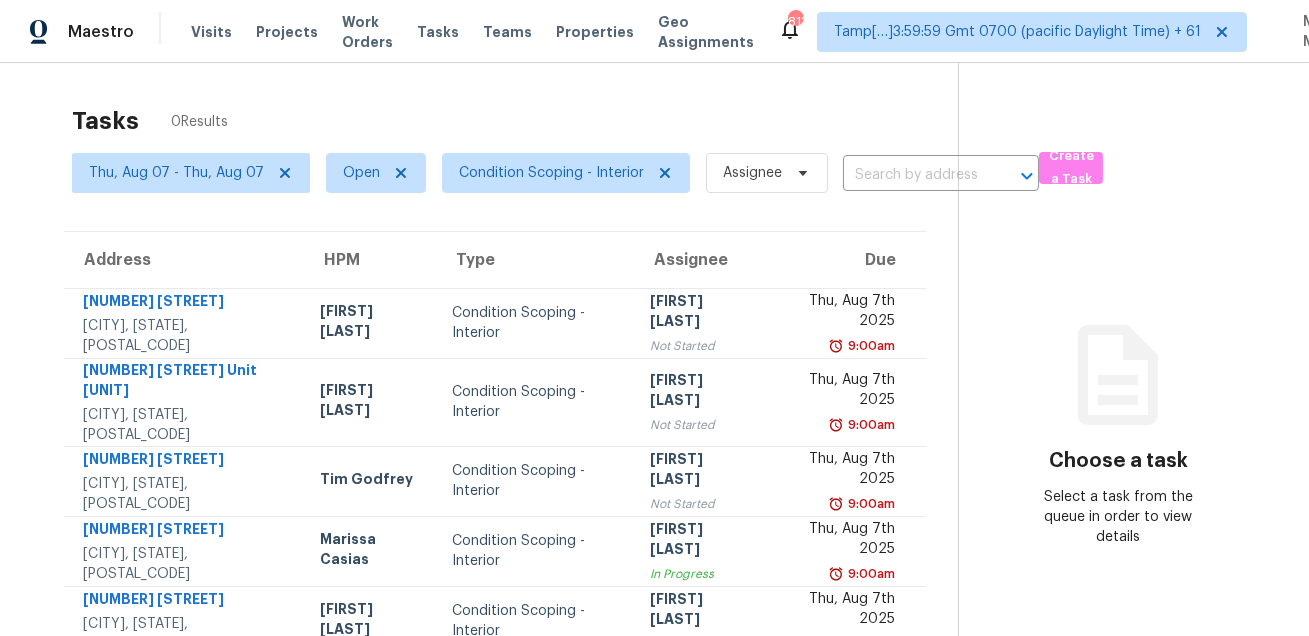 click on "Tasks 0  Results" at bounding box center [515, 121] 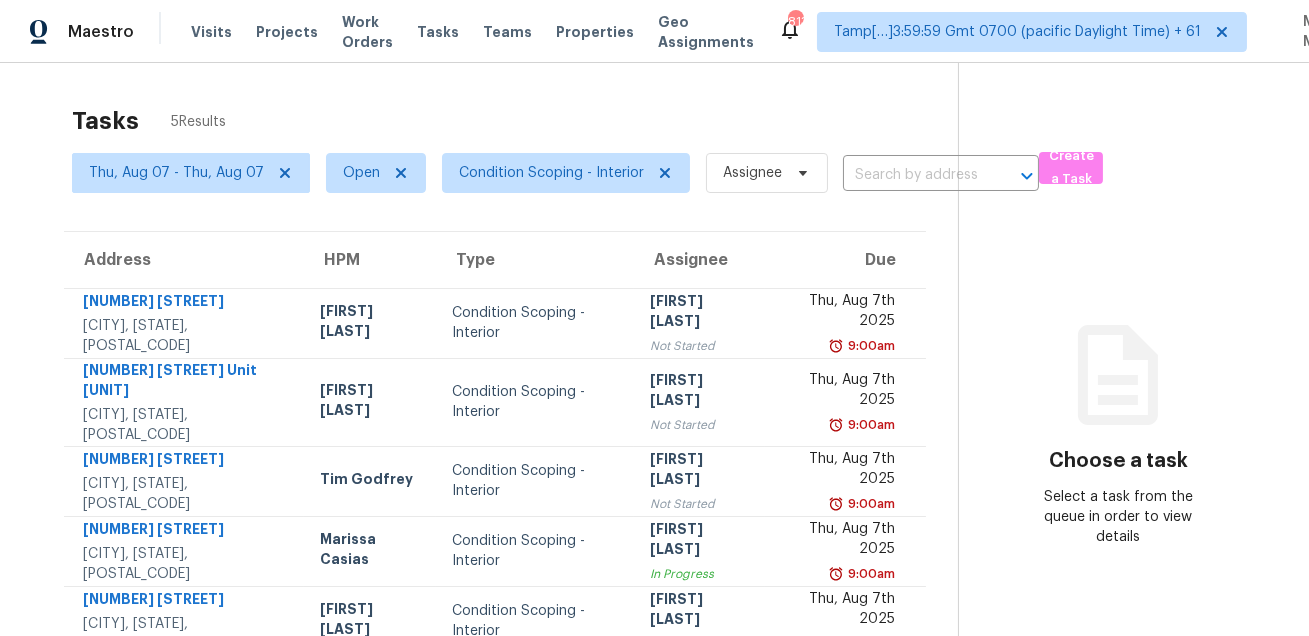click on "Tasks 5  Results" at bounding box center [515, 121] 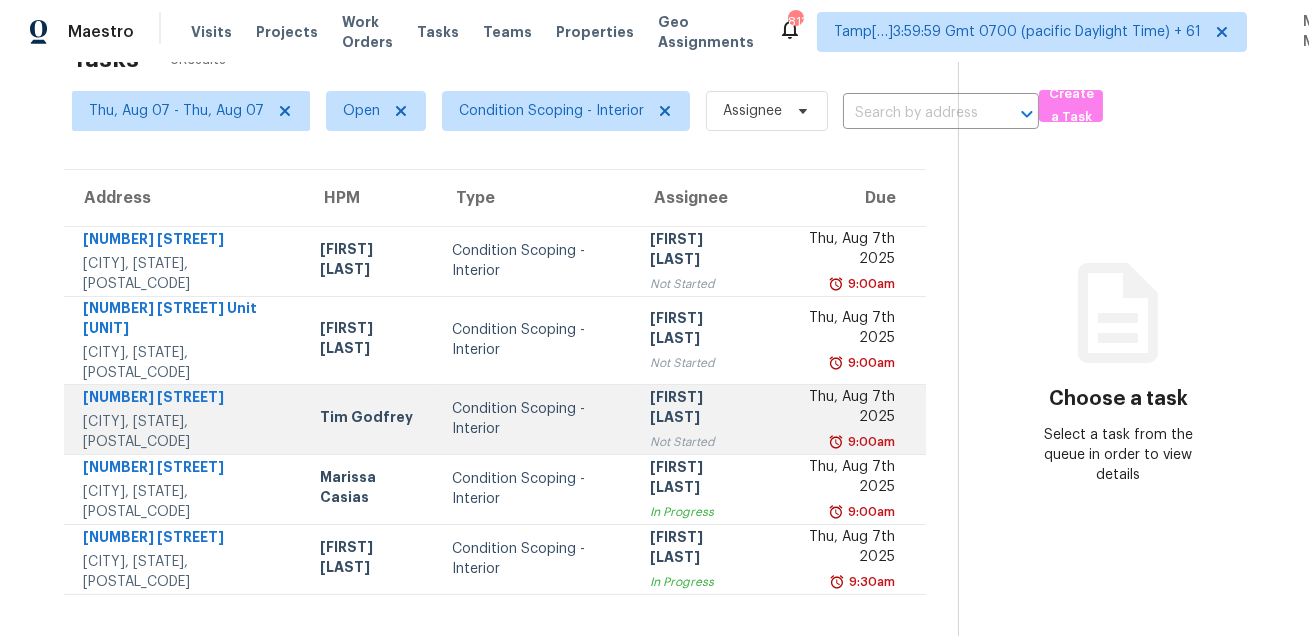 scroll, scrollTop: 0, scrollLeft: 0, axis: both 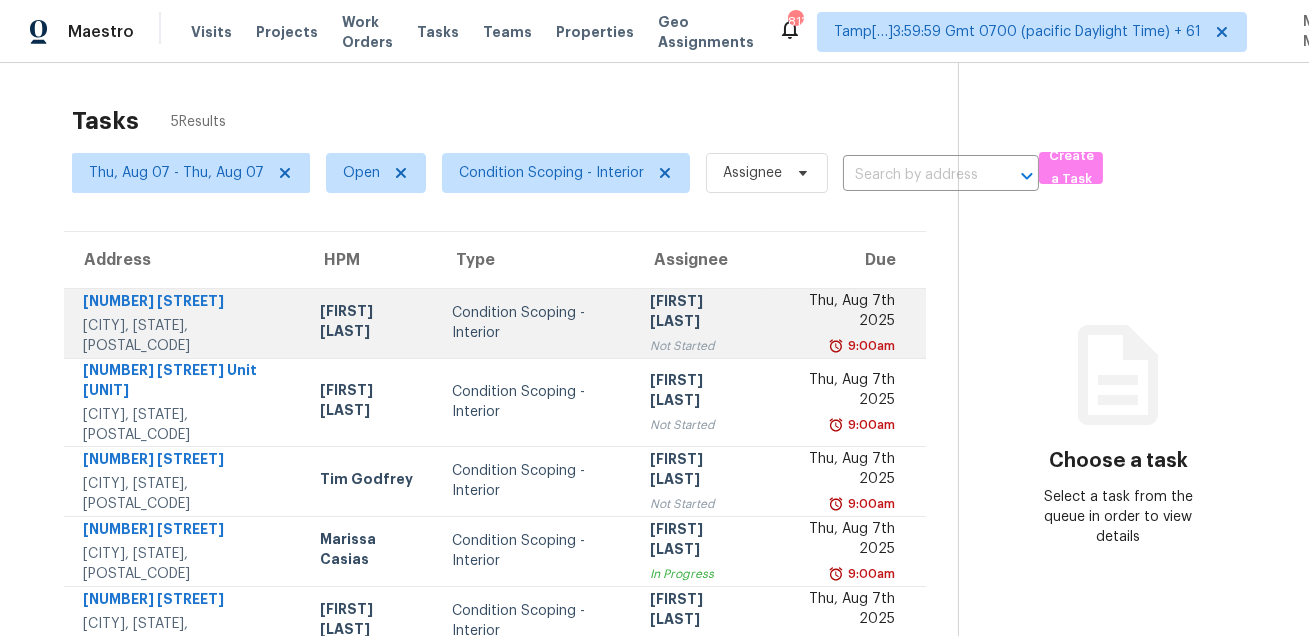 click on "Condition Scoping - Interior" at bounding box center (535, 323) 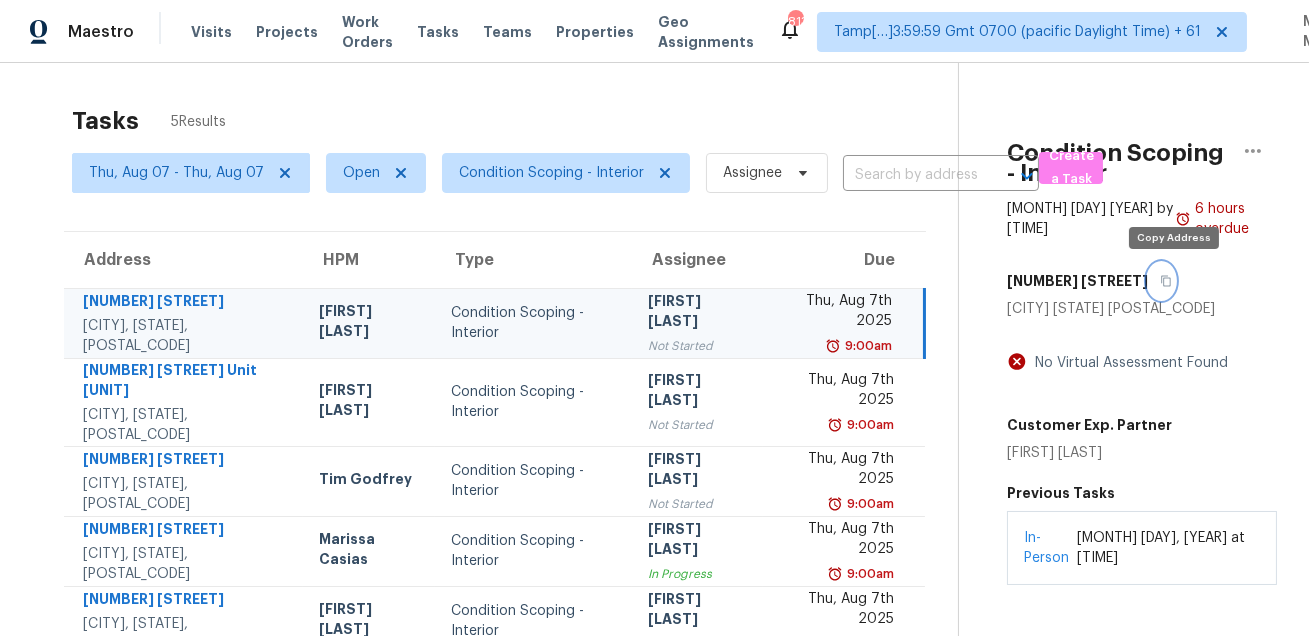 click at bounding box center [1161, 281] 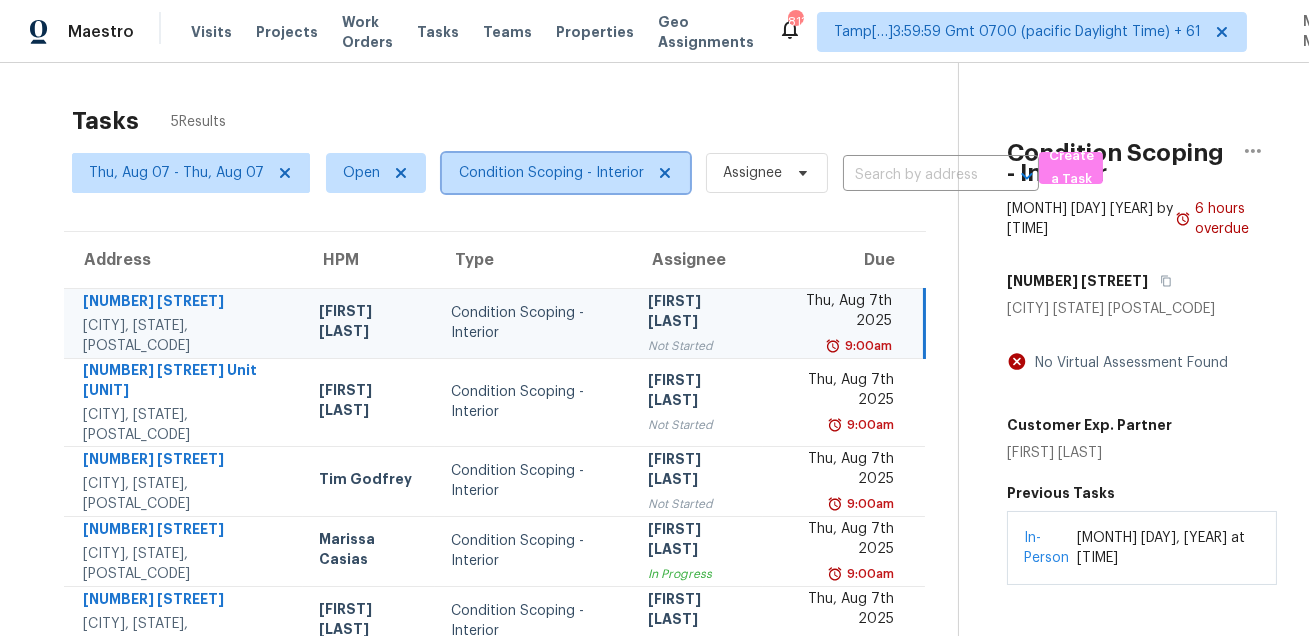 click on "Condition Scoping - Interior" at bounding box center [551, 173] 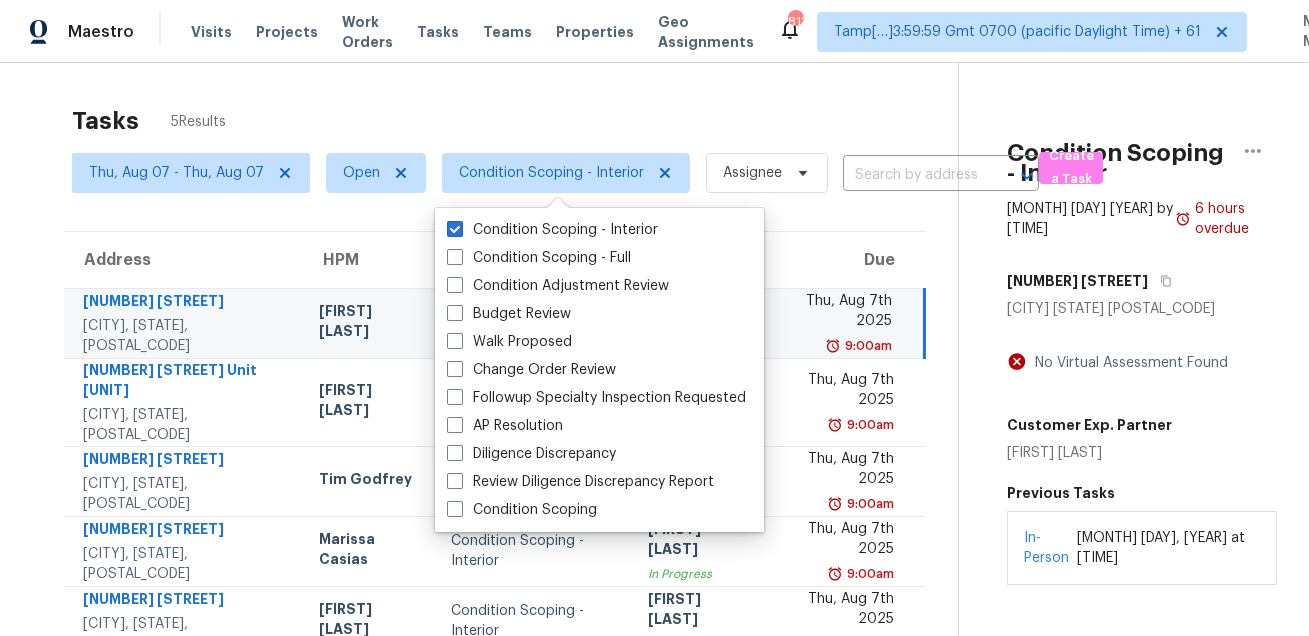 click on "Tasks 5  Results [DAY], [MONTH] [DAY] - [DAY], [MONTH] [DAY] Open Condition Scoping - Interior Assignee ​ Create a Task Address HPM Type Assignee Due [NUMBER] [STREET]   [CITY], [STATE], [POSTAL_CODE] [FIRST] [LAST] Condition Scoping - Interior Not Started [DAY], [MONTH] [DAY] [YEAR] [TIME] [NUMBER] [STREET] Unit [UNIT] [CITY], [STATE], [POSTAL_CODE] [FIRST] [LAST] Condition Scoping - Interior Not Started [FIRST] [LAST] [DAY], [MONTH] [DAY] [YEAR] [TIME] [NUMBER] [STREET]   [CITY], [STATE], [POSTAL_CODE] [FIRST] [LAST] Condition Scoping - Interior Not Started [FIRST] [LAST] [DAY], [MONTH] [DAY] [YEAR] [TIME] [NUMBER] [STREET]   [CITY], [STATE], [POSTAL_CODE] [FIRST] [LAST] Condition Scoping - Interior In Progress [FIRST] [LAST] [DAY], [MONTH] [DAY] [YEAR] [TIME] [NUMBER] [STREET]   [CITY], [STATE], [POSTAL_CODE] [FIRST] [LAST] Condition Scoping - Interior In Progress [FIRST] [LAST] [DAY], [MONTH] [DAY] [YEAR] [TIME] Condition Scoping - Interior [MONTH] [DAY] [YEAR] by [TIME] [HOURS] overdue [NUMBER] [STREET] [CITY] [STATE] [POSTAL_CODE] No Virtual Assessment Found Customer Exp. Partner [FIRST] [LAST] Previous Tasks In-Person  Claim" at bounding box center (654, 424) 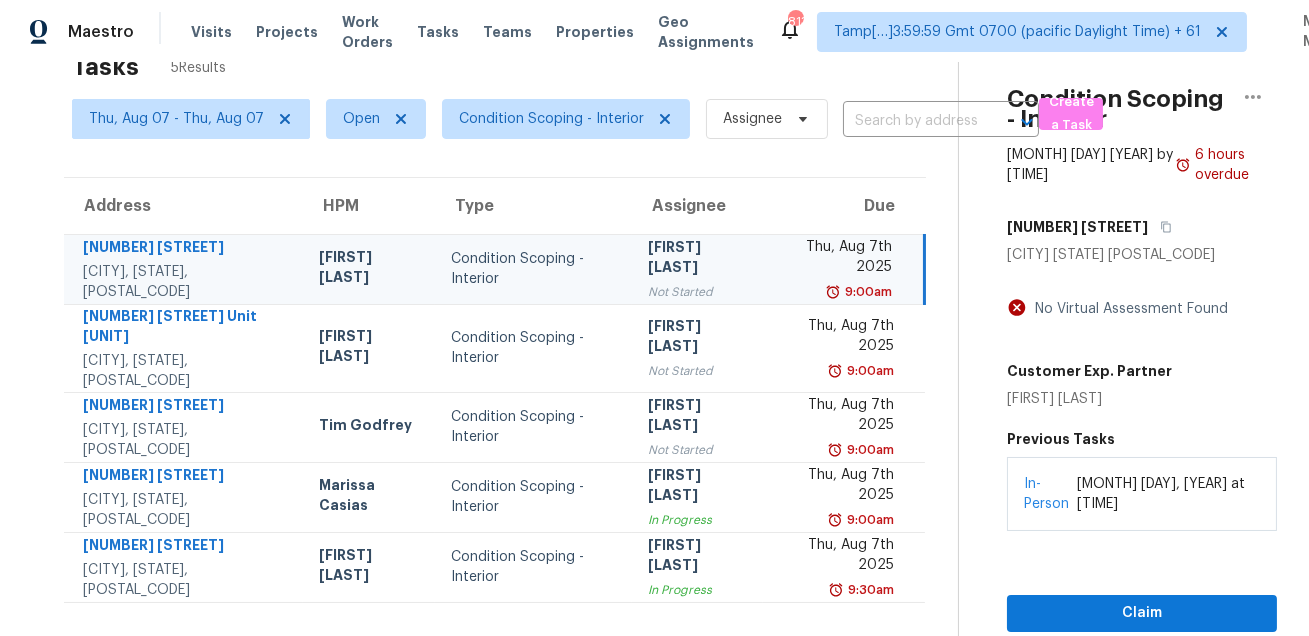 scroll, scrollTop: 8, scrollLeft: 0, axis: vertical 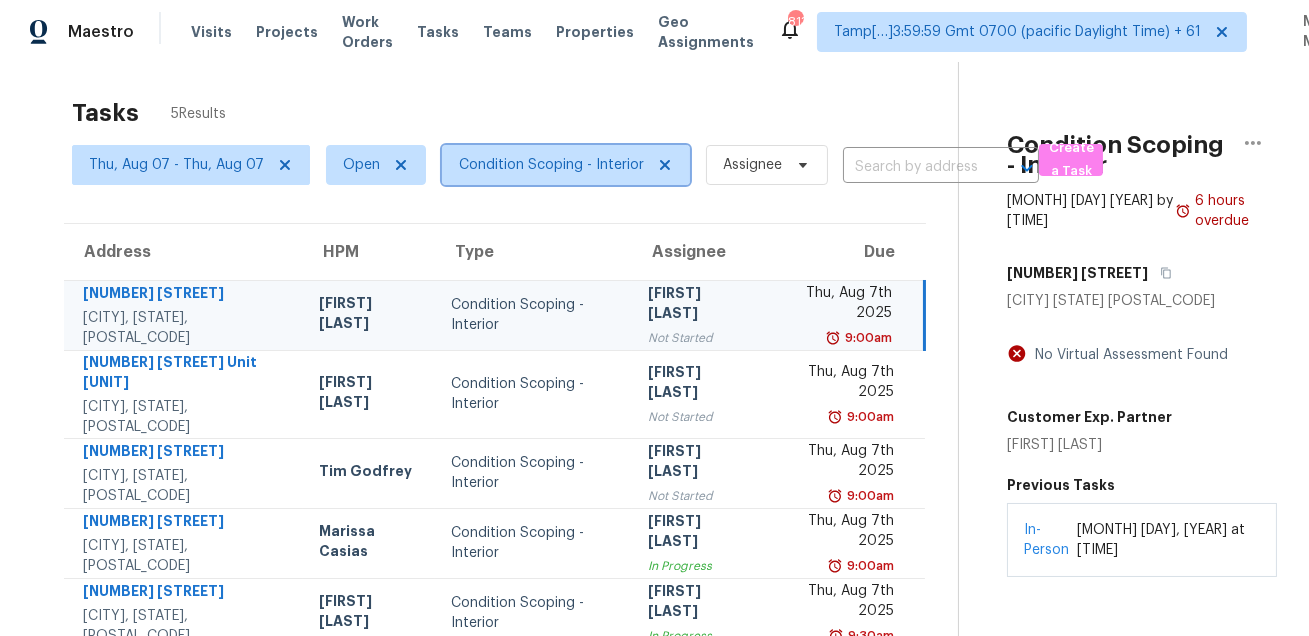 click on "Condition Scoping - Interior" at bounding box center [566, 165] 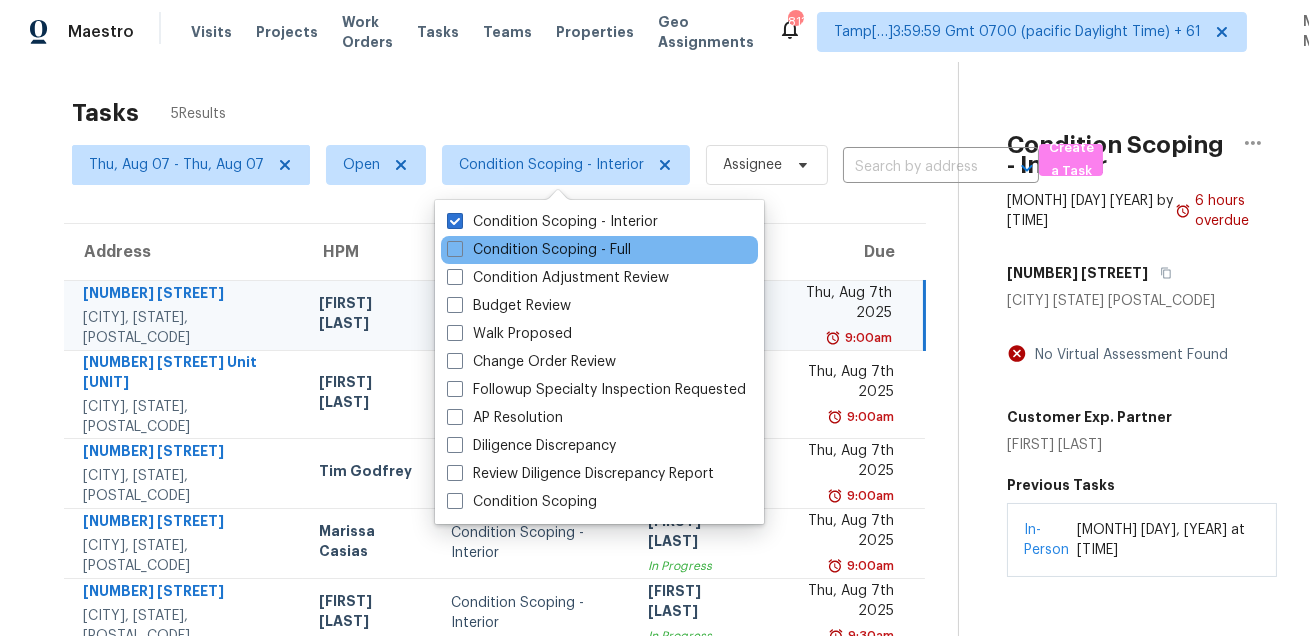 click on "Condition Scoping - Full" at bounding box center (599, 250) 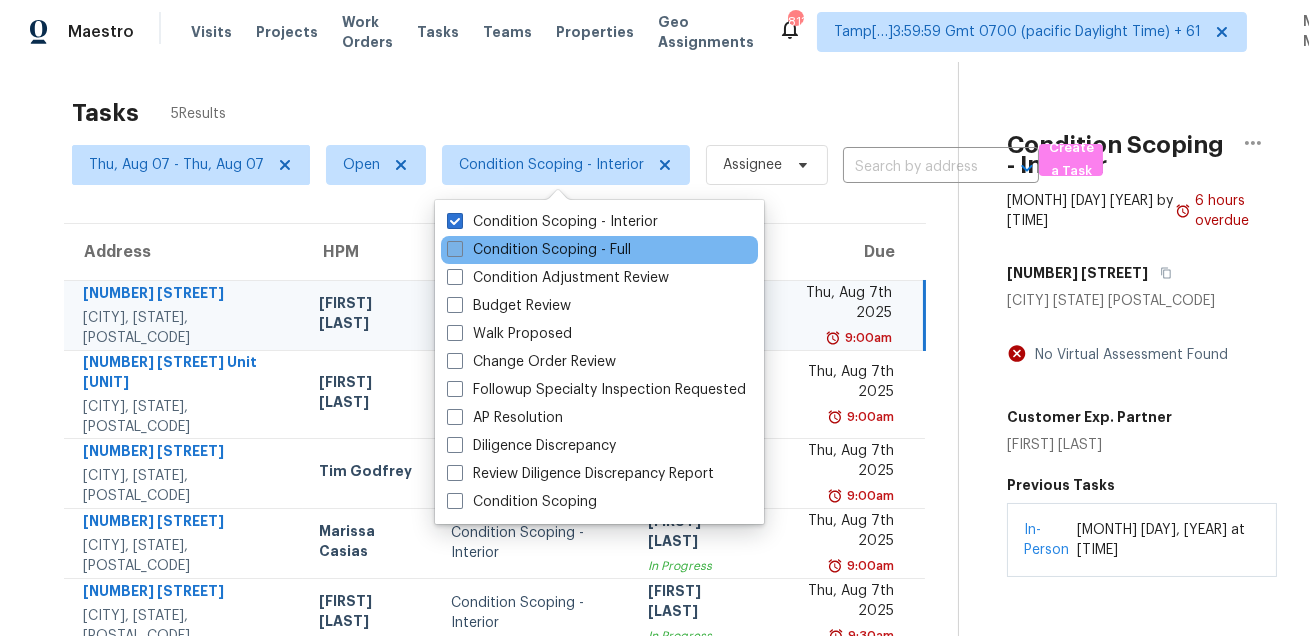 click on "Condition Scoping - Full" at bounding box center (539, 250) 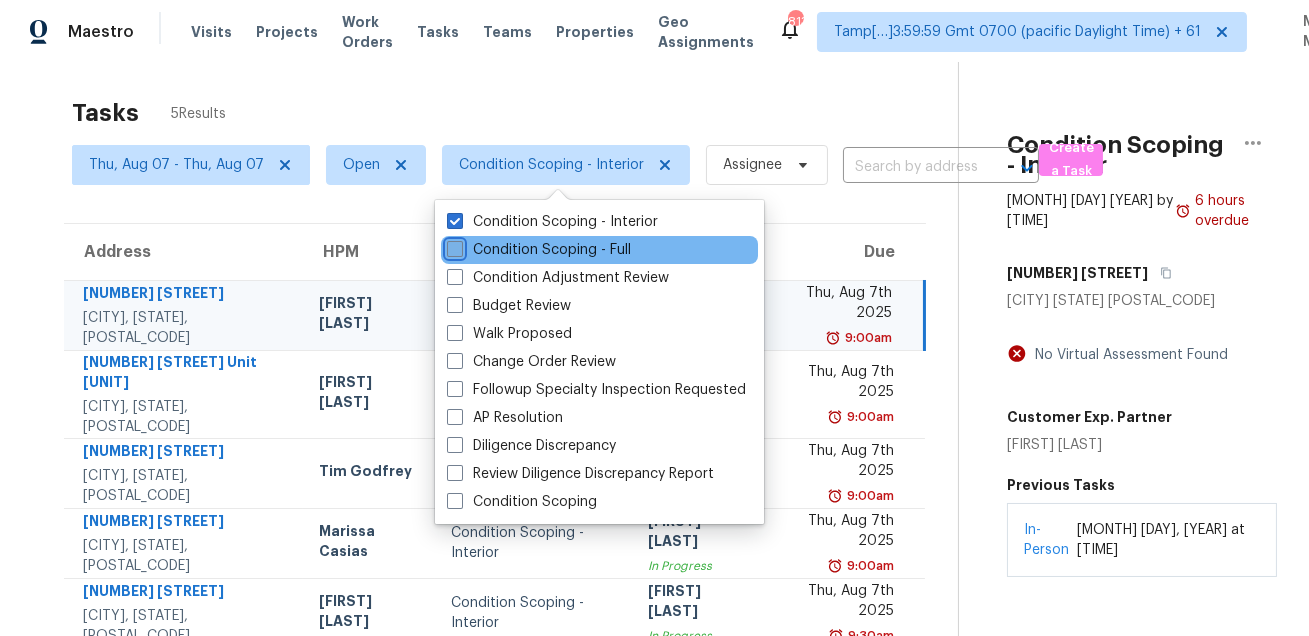 click on "Condition Scoping - Full" at bounding box center [453, 246] 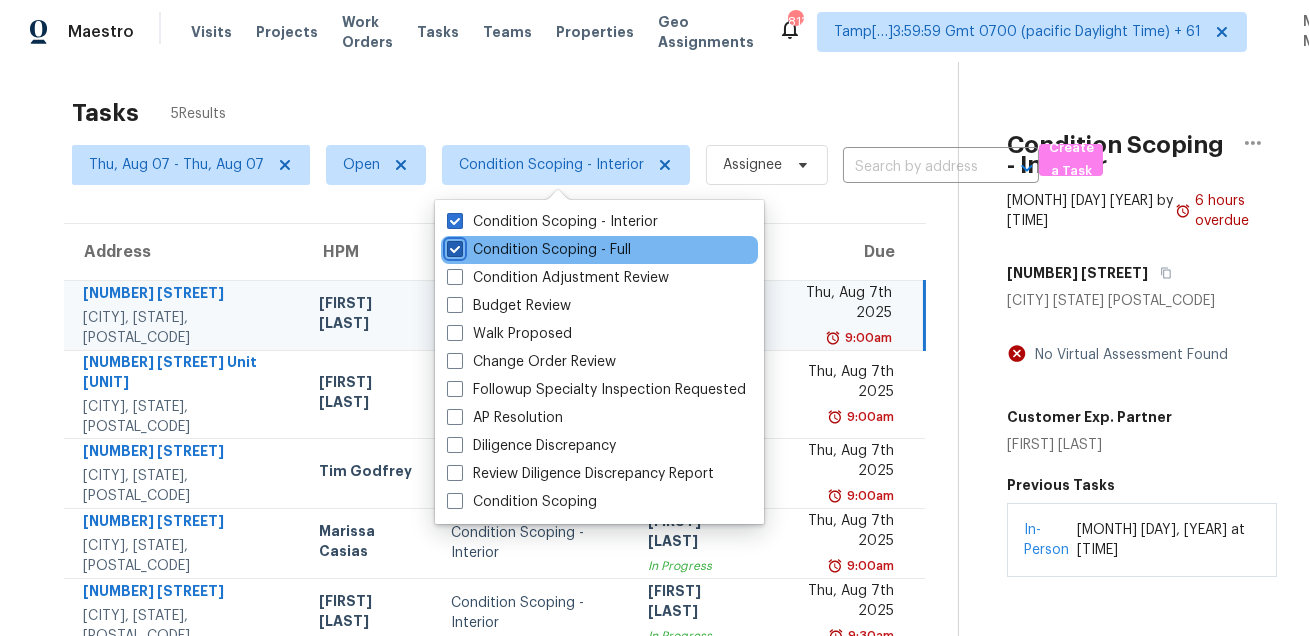 checkbox on "true" 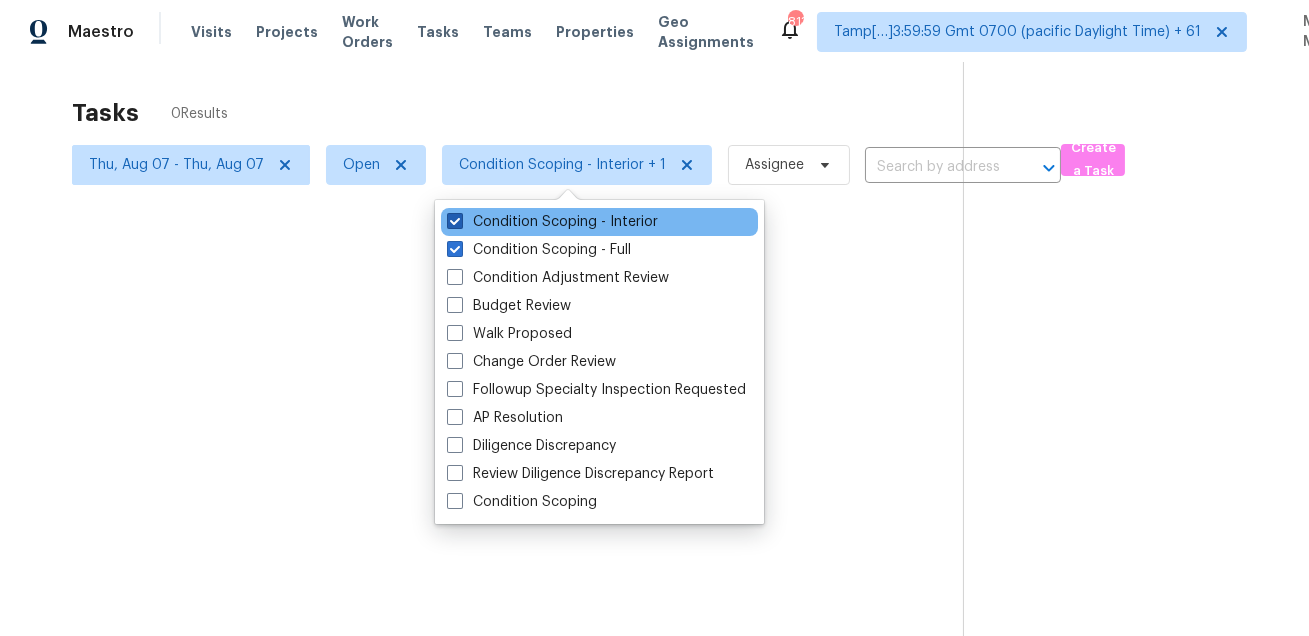 click on "Condition Scoping - Interior" at bounding box center [552, 222] 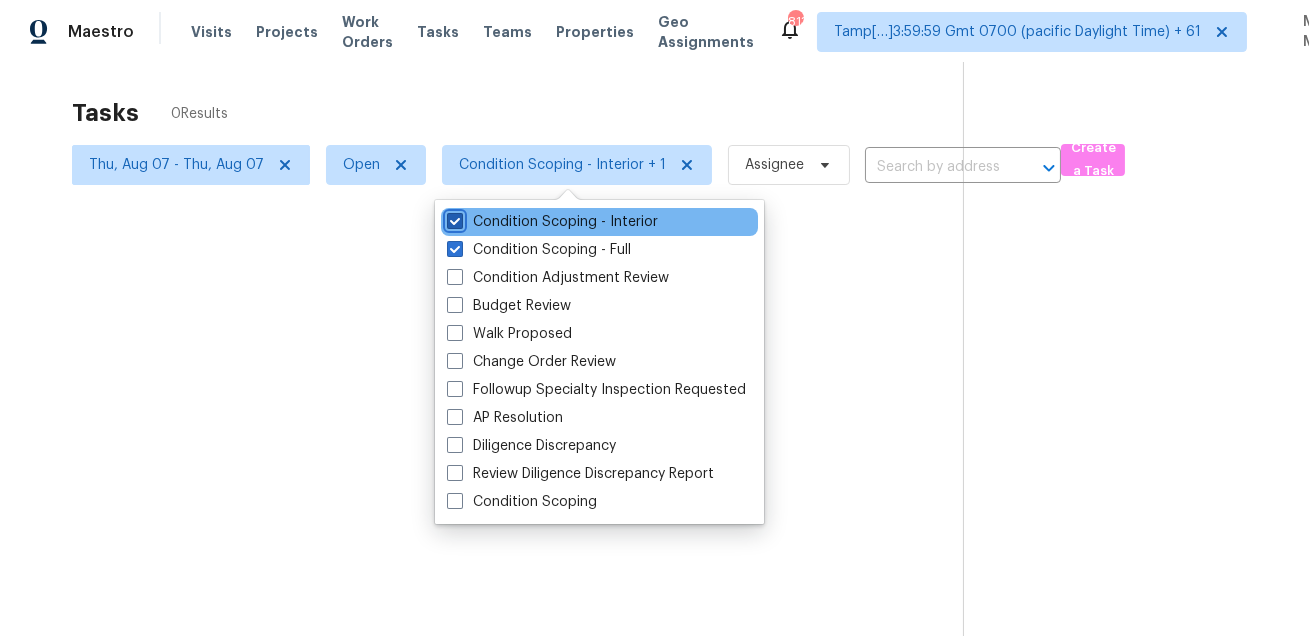 click on "Condition Scoping - Interior" at bounding box center [453, 218] 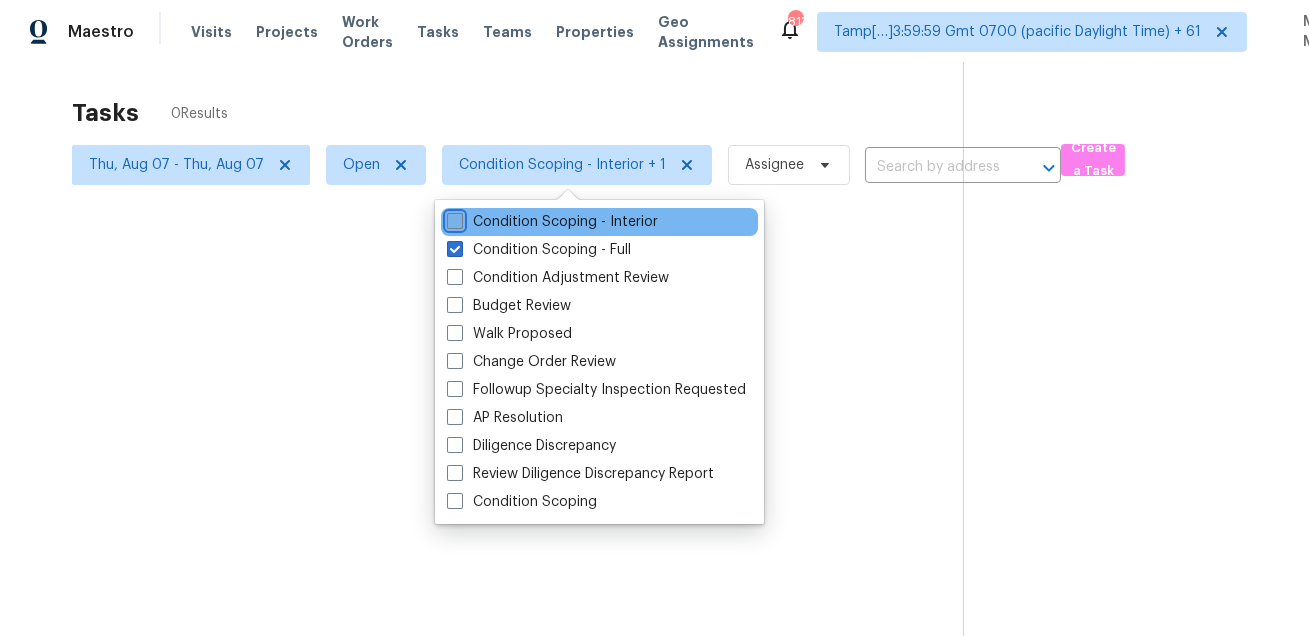 checkbox on "false" 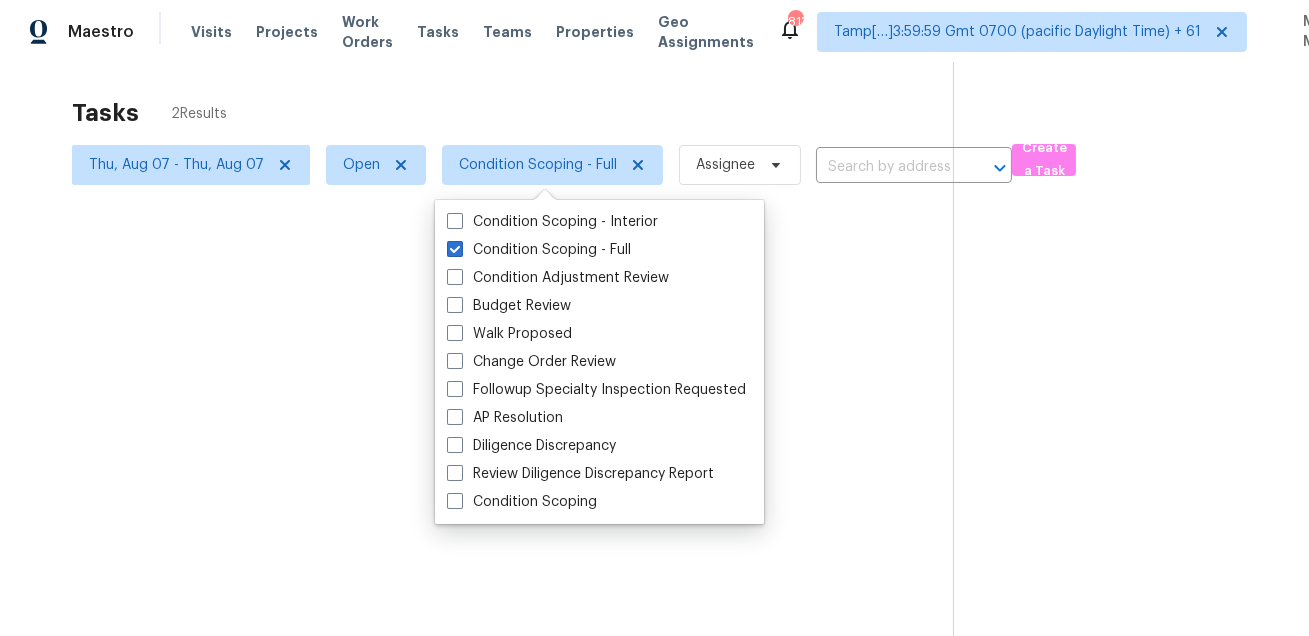 click at bounding box center [654, 318] 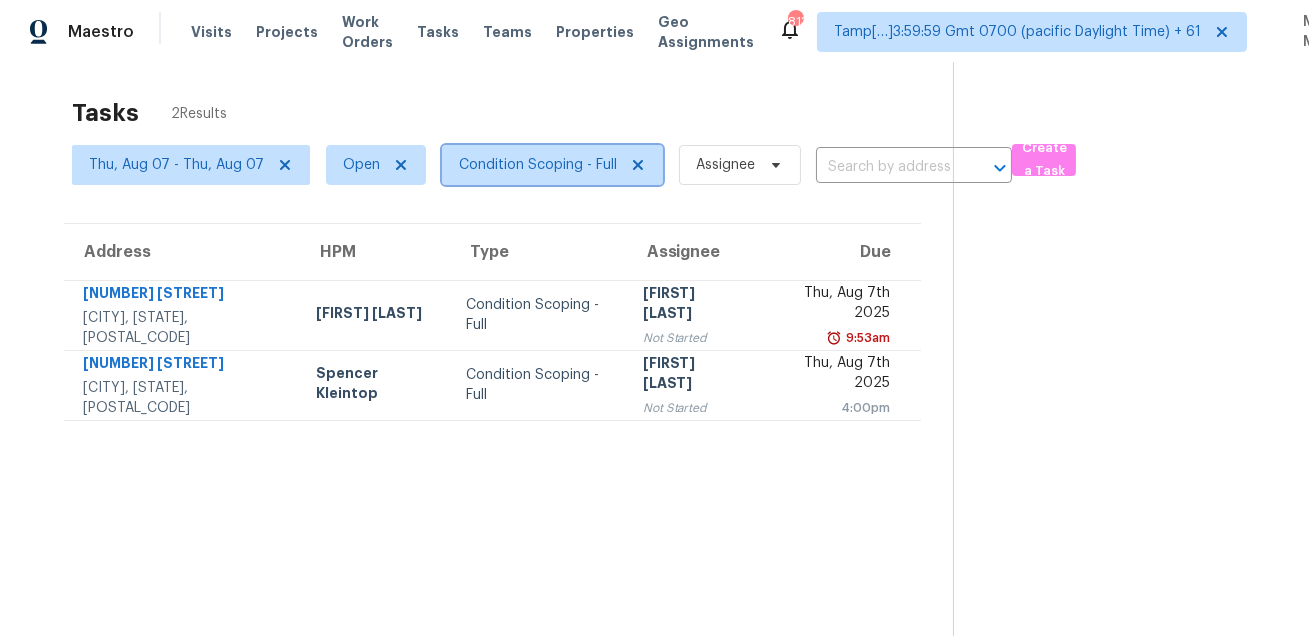 click on "Condition Scoping - Full" at bounding box center (538, 165) 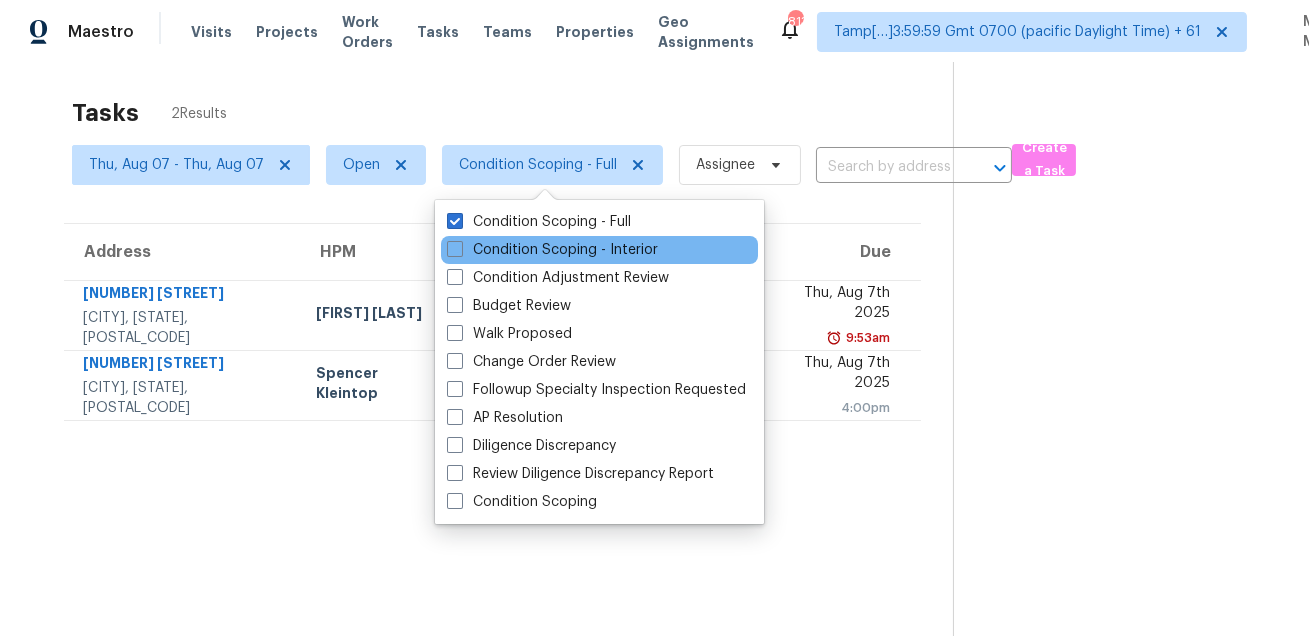 click on "Condition Scoping - Interior" at bounding box center (599, 250) 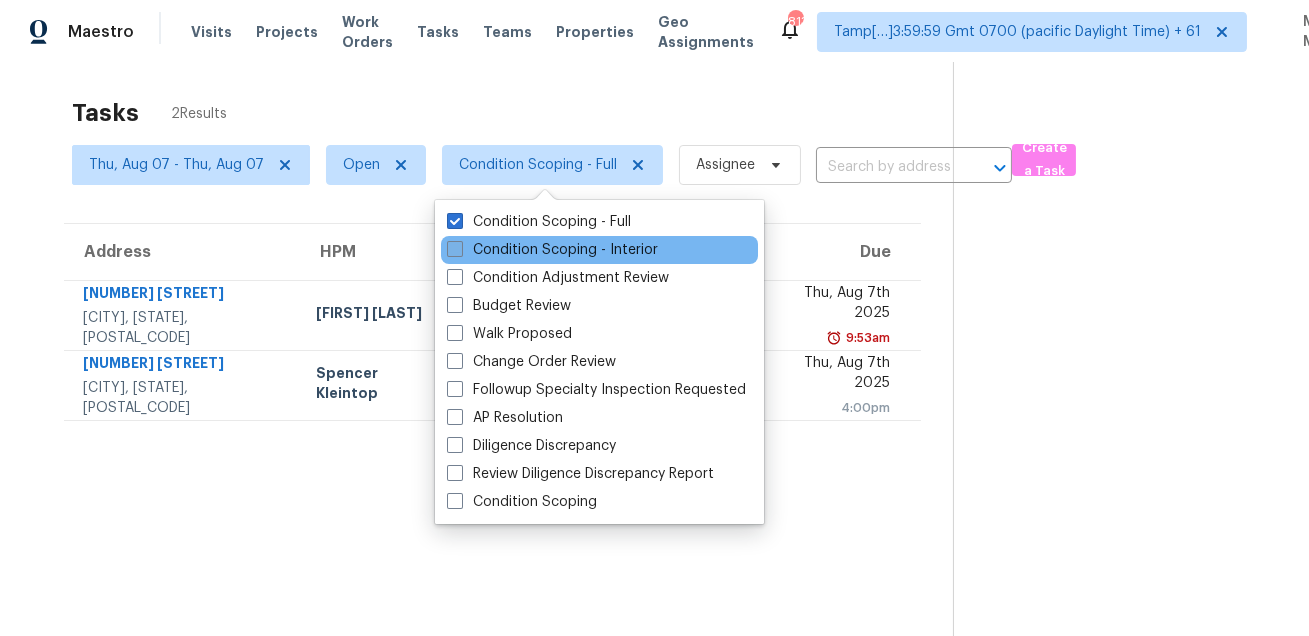 click on "Condition Scoping - Interior" at bounding box center [552, 250] 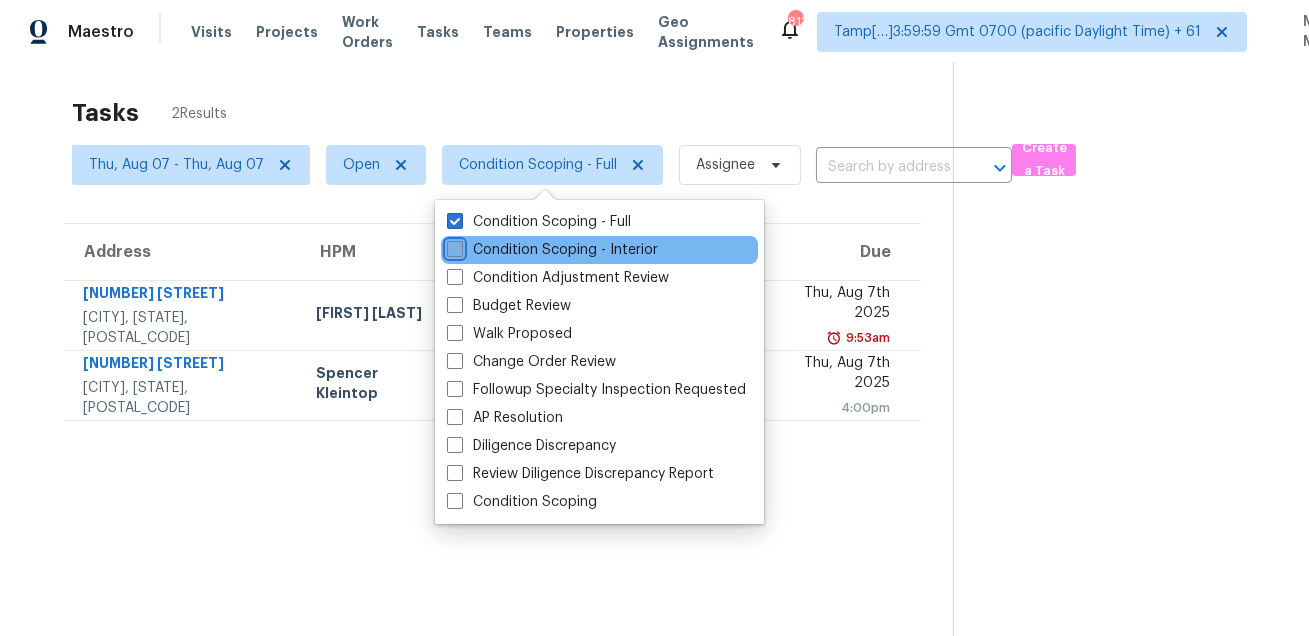 click on "Condition Scoping - Interior" at bounding box center [453, 246] 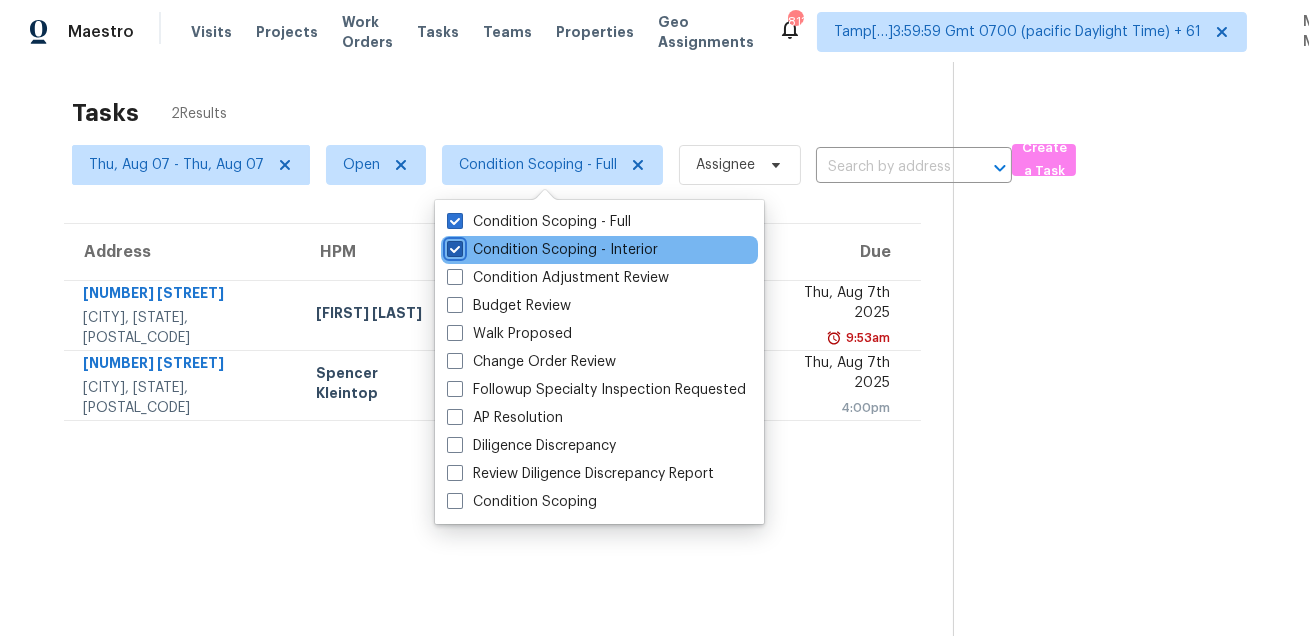 checkbox on "true" 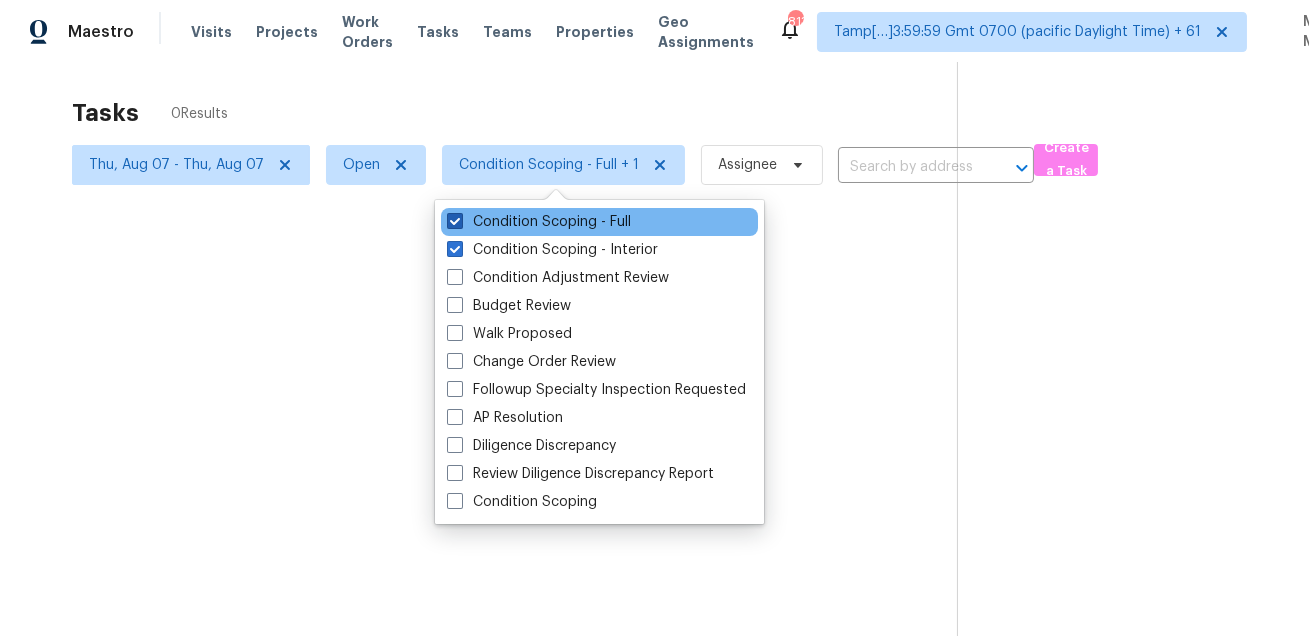 click on "Condition Scoping - Full" at bounding box center [539, 222] 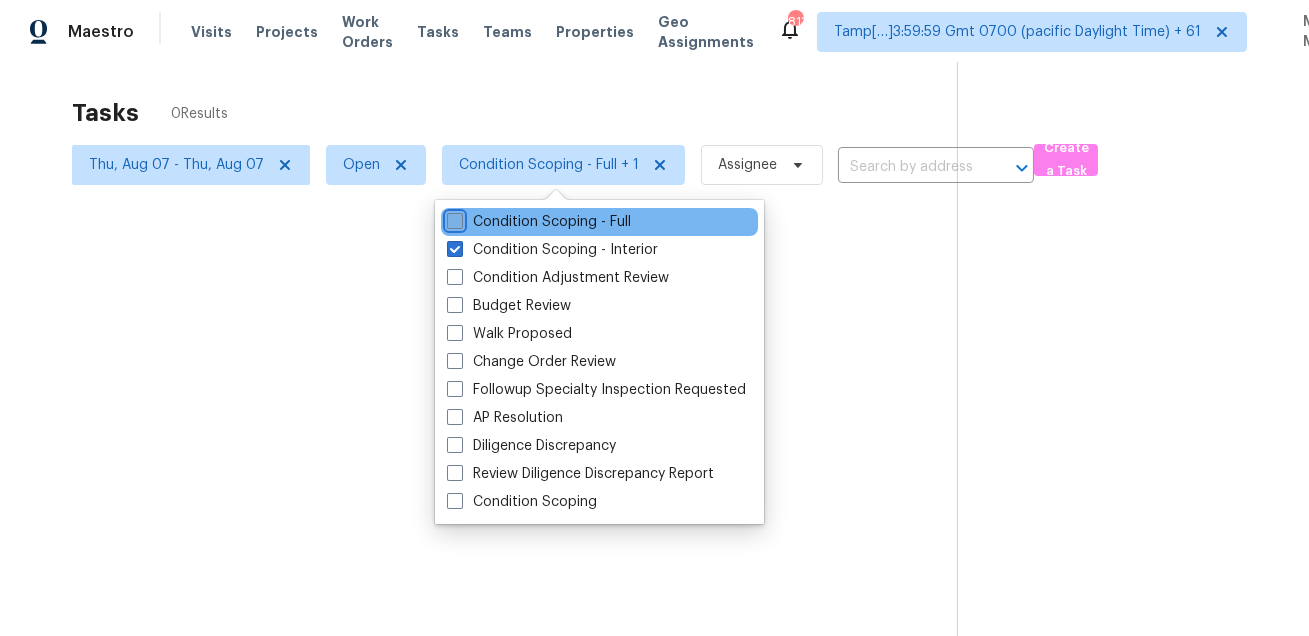 checkbox on "false" 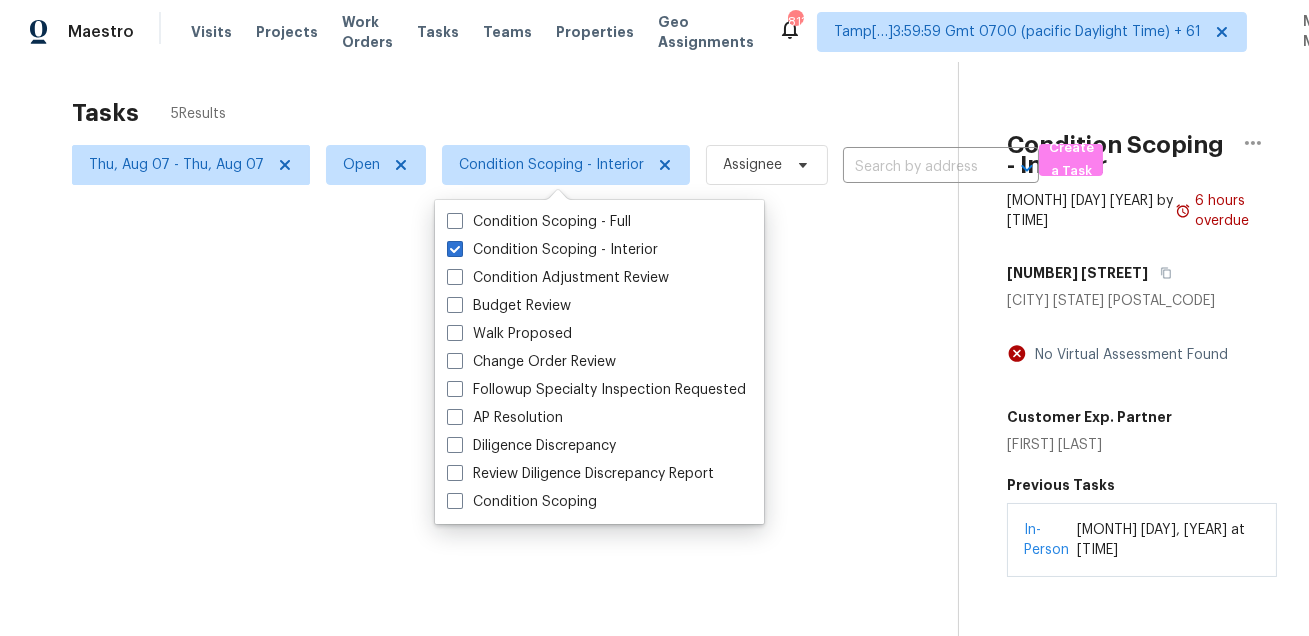 click on "Tasks 5  Results" at bounding box center (515, 113) 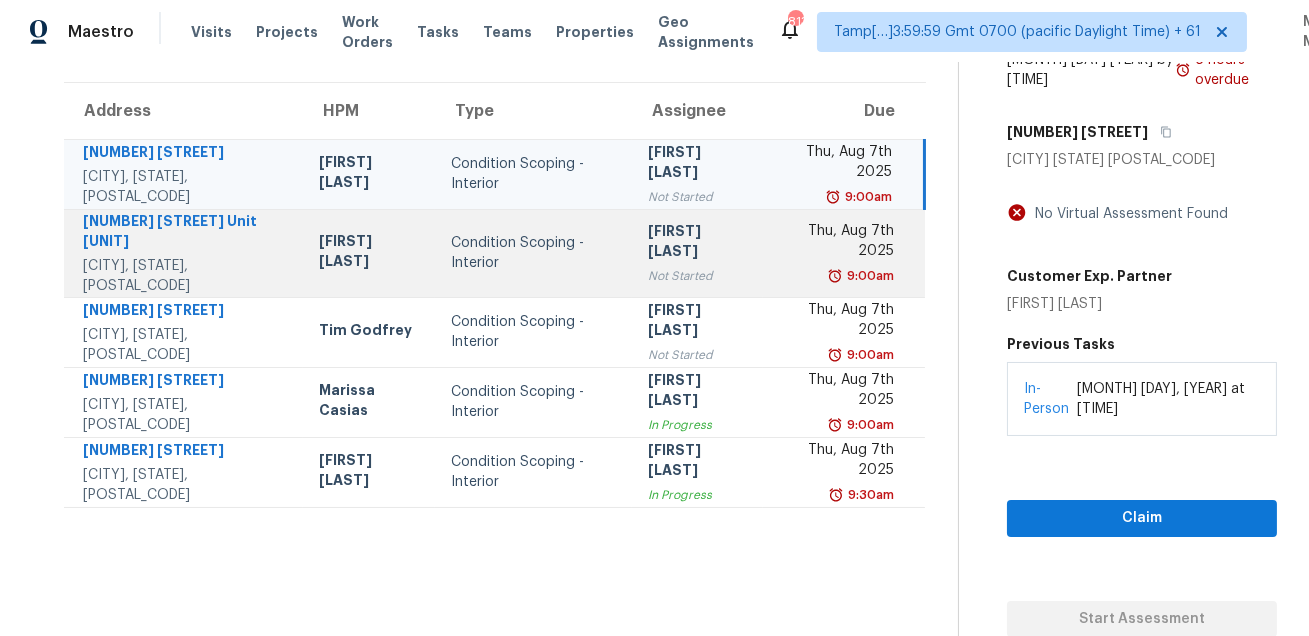 scroll, scrollTop: 0, scrollLeft: 0, axis: both 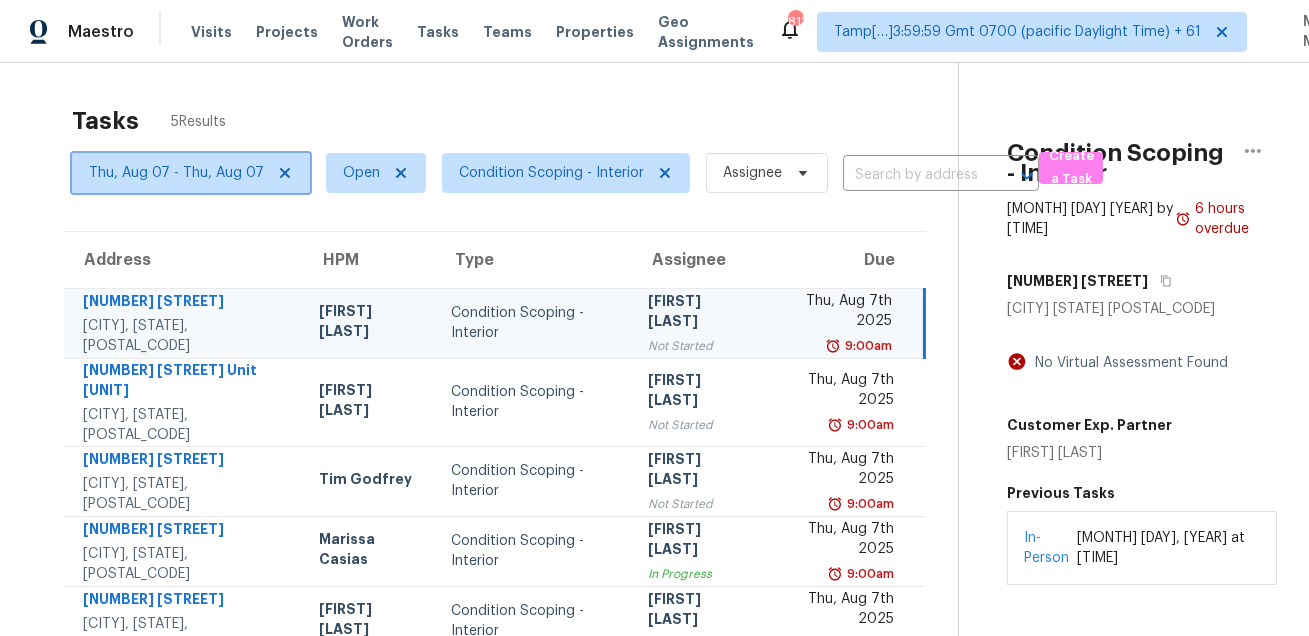 click on "Thu, Aug 07 - Thu, Aug 07" at bounding box center [176, 173] 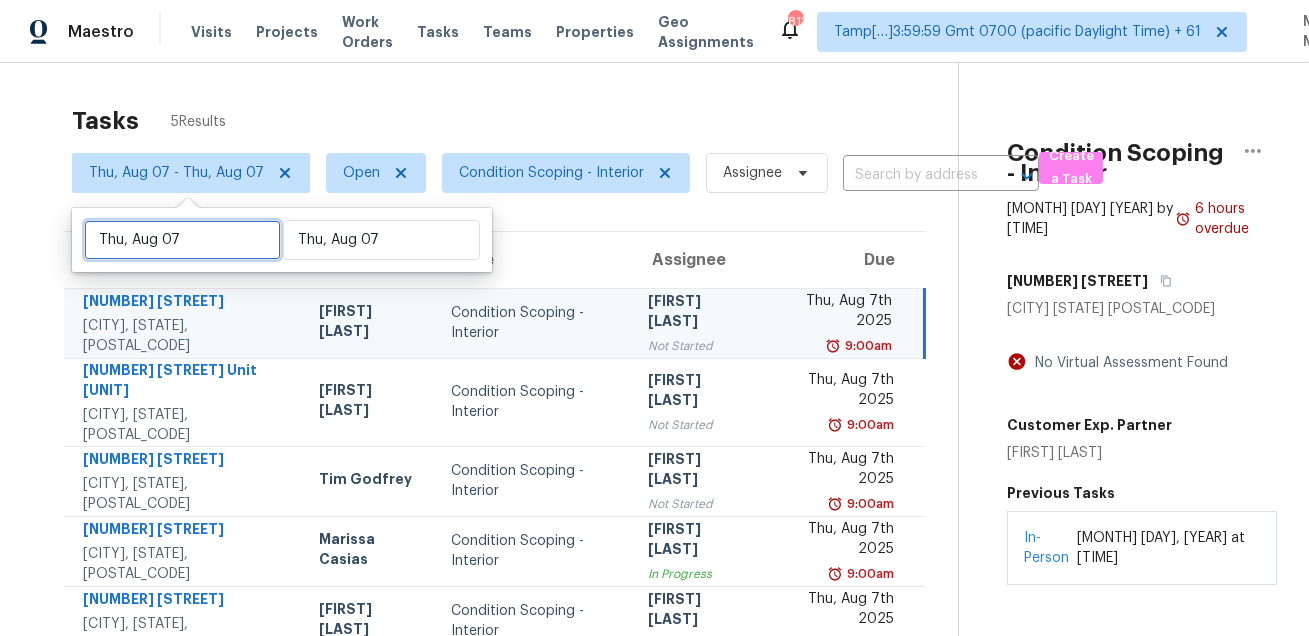select on "7" 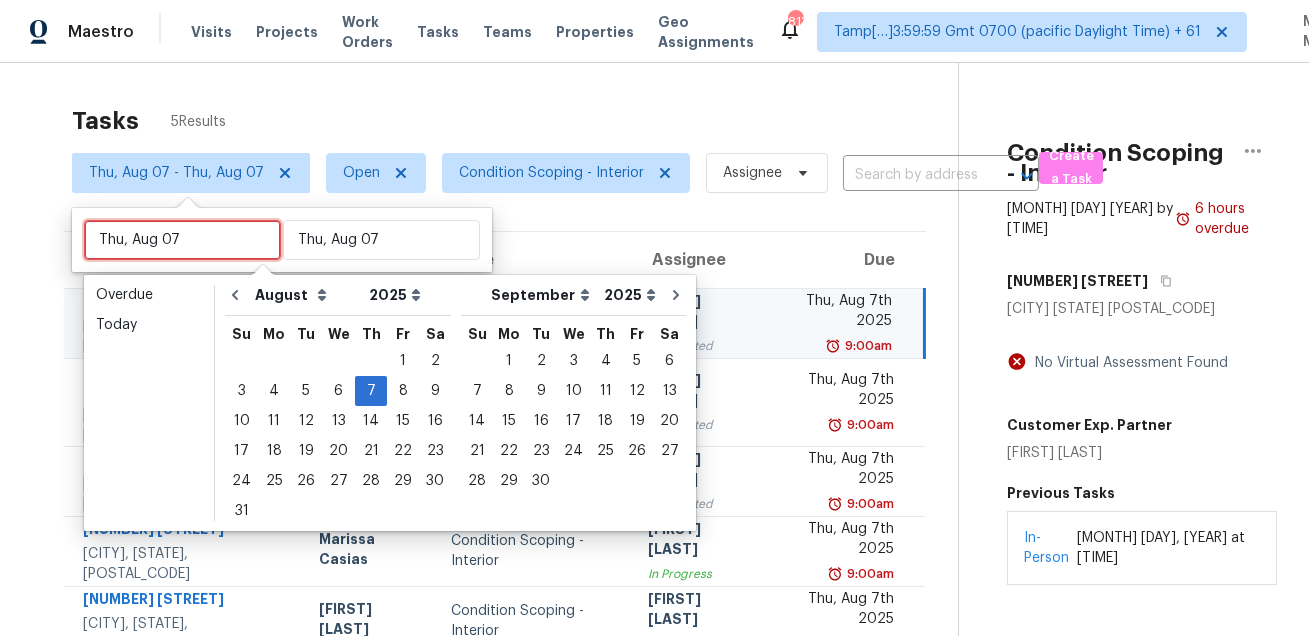 click on "Thu, Aug 07" at bounding box center [182, 240] 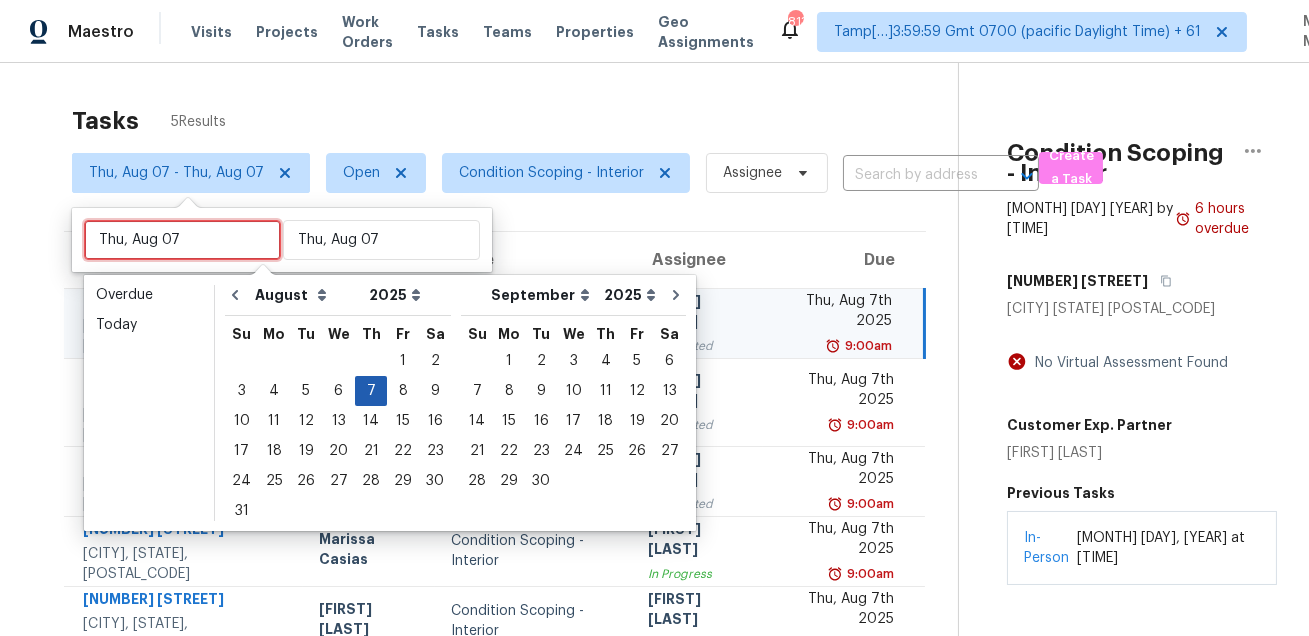 type 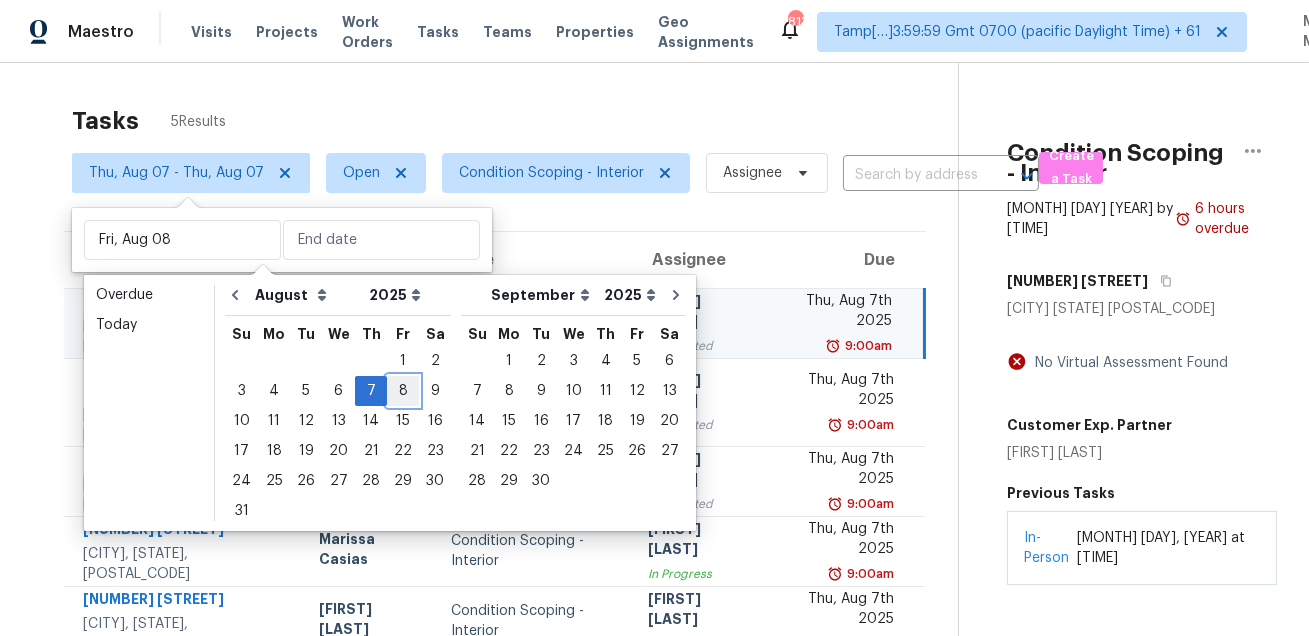 click on "8" at bounding box center [403, 391] 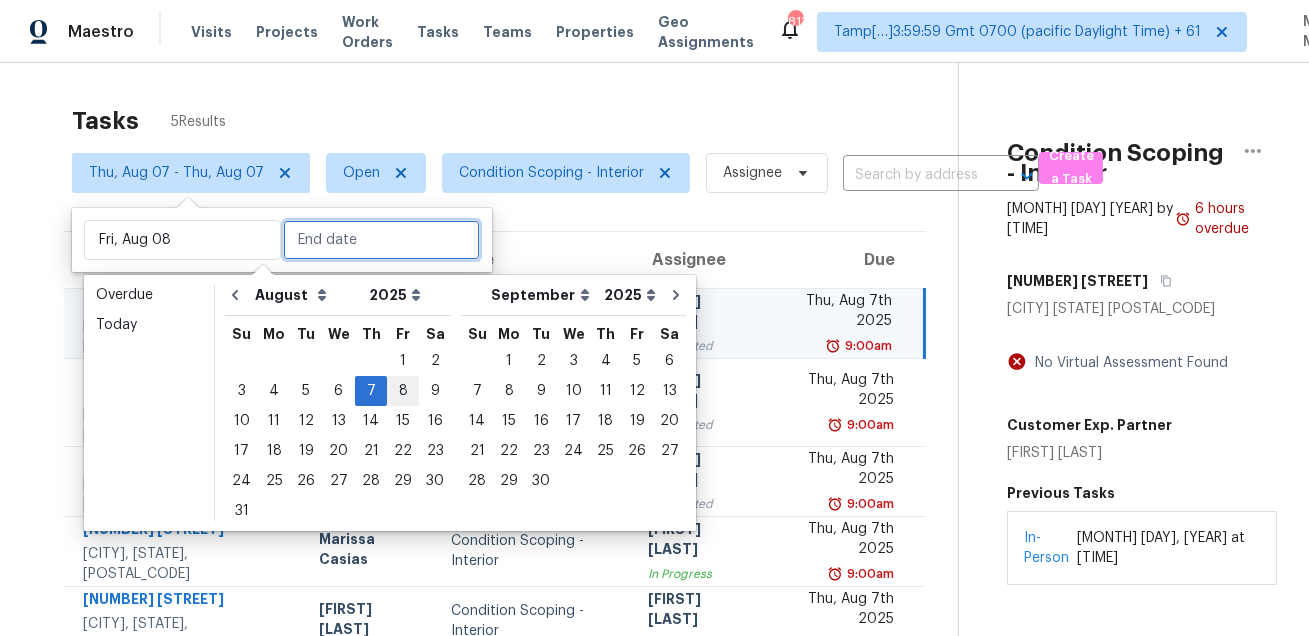 type on "Fri, Aug 08" 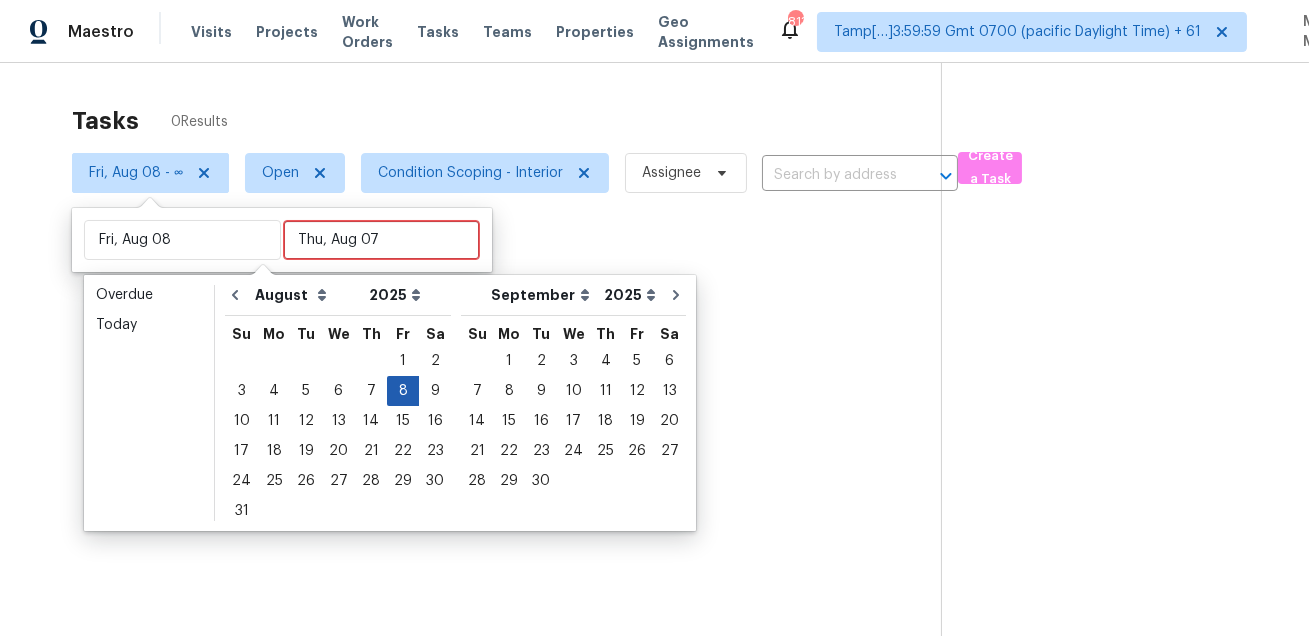 click on "8" at bounding box center (403, 391) 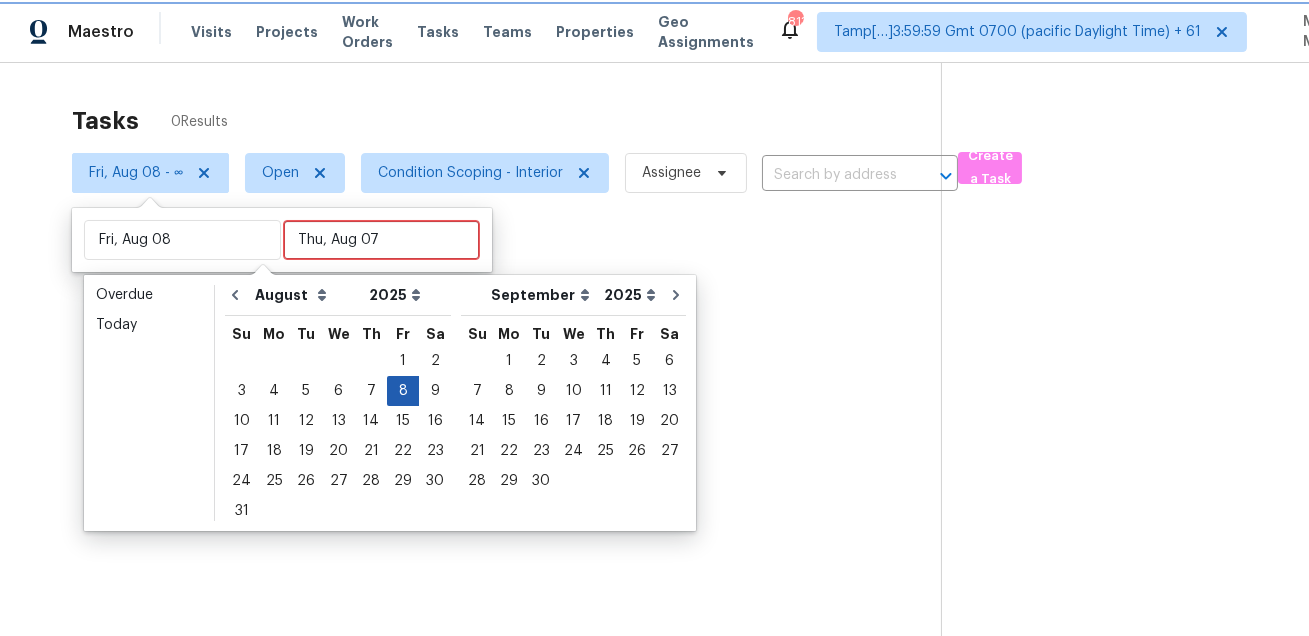type on "Fri, Aug 08" 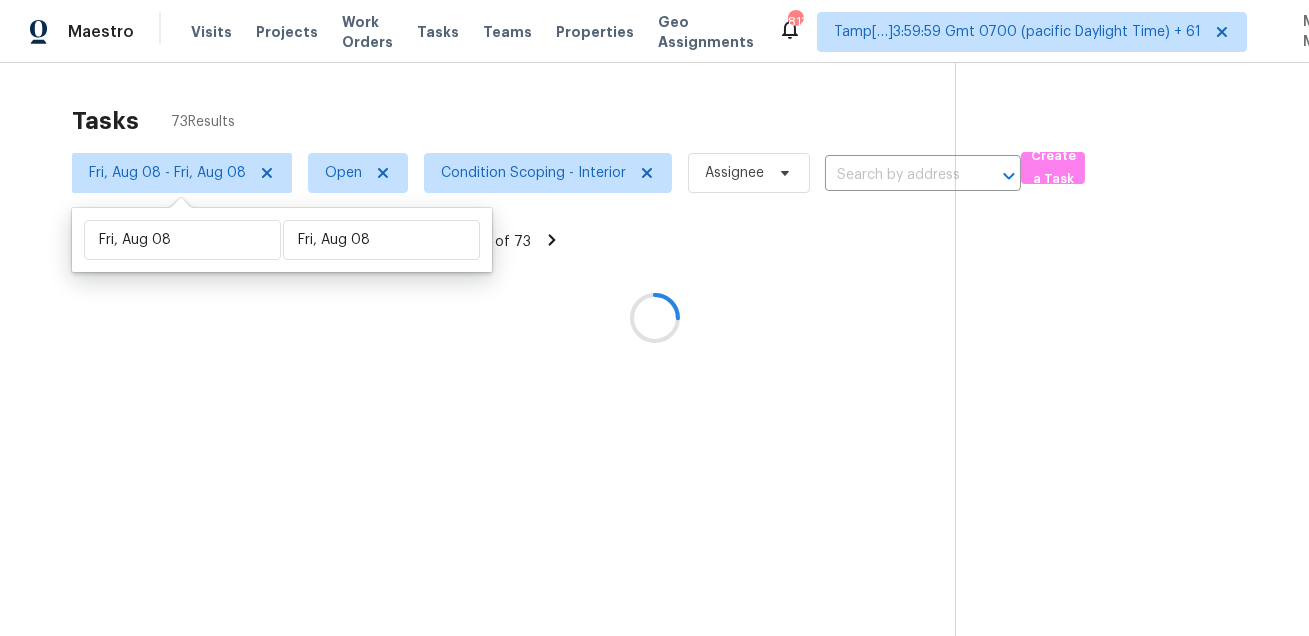 click on "Tasks 73  Results" at bounding box center (513, 121) 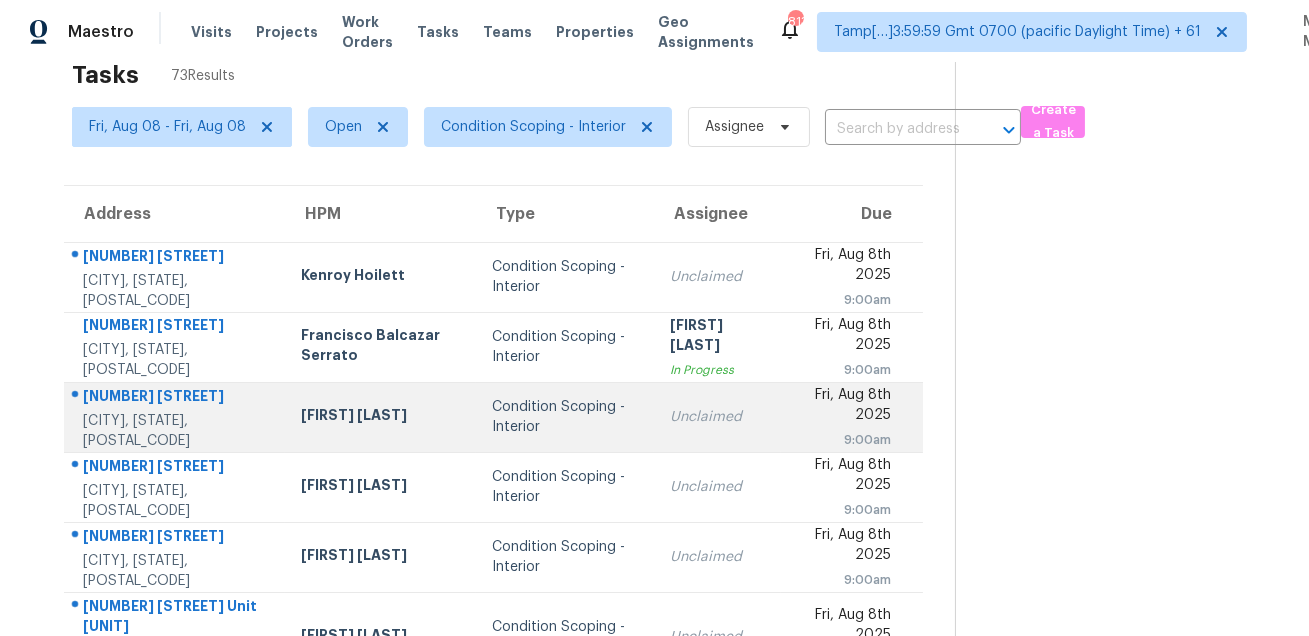 scroll, scrollTop: 39, scrollLeft: 0, axis: vertical 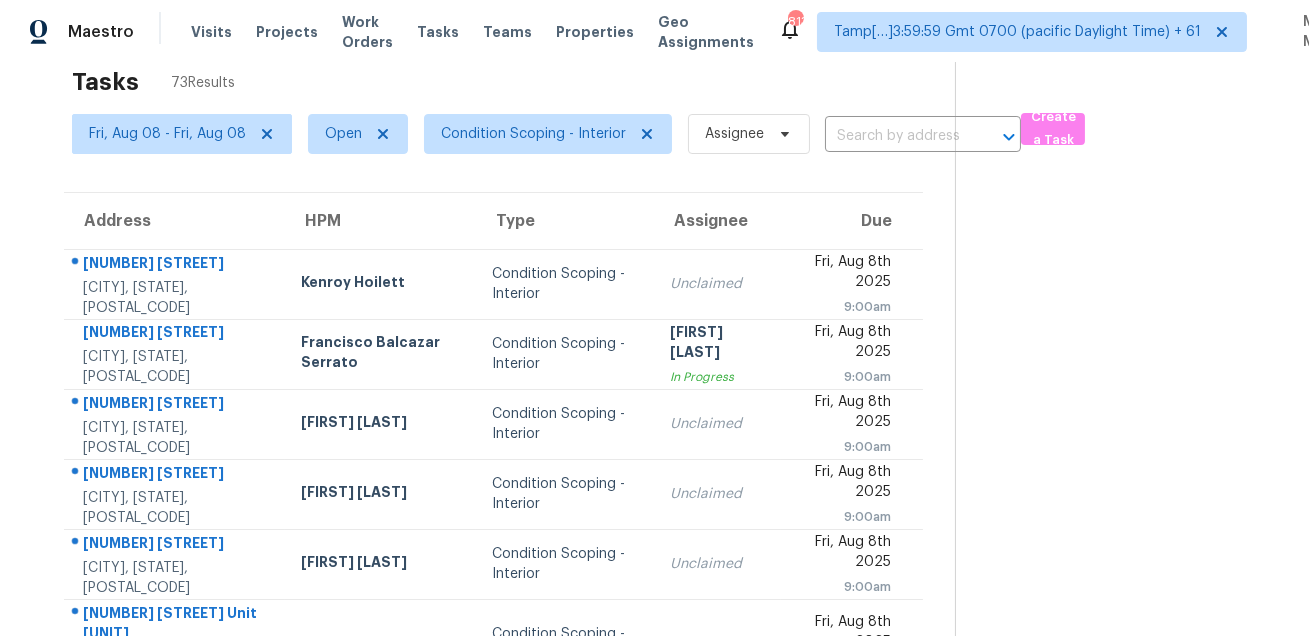 click on "Tasks [NUMBER]  Results [DAY], [MONTH] [DAY] - [DAY], [MONTH] [DAY] Open Condition Scoping - Interior Assignee ​ Create a Task Address HPM Type Assignee Due [NUMBER] [STREET]   [CITY], [STATE], [POSTAL_CODE] [FIRST] [LAST] Condition Scoping - Interior Unclaimed [DAY], [MONTH] [DAY] [YEAR] [TIME] [NUMBER] [STREET]   [CITY], [STATE], [POSTAL_CODE] [FIRST] [LAST] Condition Scoping - Interior [FIRST] [LAST] [DAY], [MONTH] [DAY] [YEAR] [TIME] [NUMBER] [STREET]   [CITY], [STATE], [POSTAL_CODE] [FIRST] [LAST] Condition Scoping - Interior Unclaimed [DAY], [MONTH] [DAY] [YEAR] [TIME] [NUMBER] [STREET]   [CITY], [STATE], [POSTAL_CODE] [FIRST] [LAST] Condition Scoping - Interior Unclaimed [DAY], [MONTH] [DAY] [YEAR] [TIME] [NUMBER] [STREET]   [CITY], [STATE], [POSTAL_CODE] [FIRST] [LAST] Condition Scoping - Interior Unclaimed [DAY], [MONTH] [DAY] [YEAR] [TIME] [NUMBER] [STREET]   [CITY], [STATE], [POSTAL_CODE] [FIRST] [LAST] Condition Scoping - Interior Unclaimed [DAY], [MONTH] [DAY] [YEAR] [TIME] [NUMBER] [STREET]   [CITY], [STATE], [POSTAL_CODE] [FIRST] [LAST] Condition Scoping - Interior Unclaimed [DAY], [MONTH] [DAY] [YEAR] [TIME] [NUMBER] [STREET]   [CITY], [STATE], [POSTAL_CODE] [FIRST] [LAST] Condition Scoping - Interior Unclaimed [DAY], [MONTH] [DAY] [YEAR] [TIME] [NUMBER] [STREET]   [CITY], [STATE], [POSTAL_CODE] [FIRST] [LAST] Condition Scoping - Interior Unclaimed [DAY], [MONTH] [DAY] [YEAR] [TIME]" at bounding box center [493, 539] 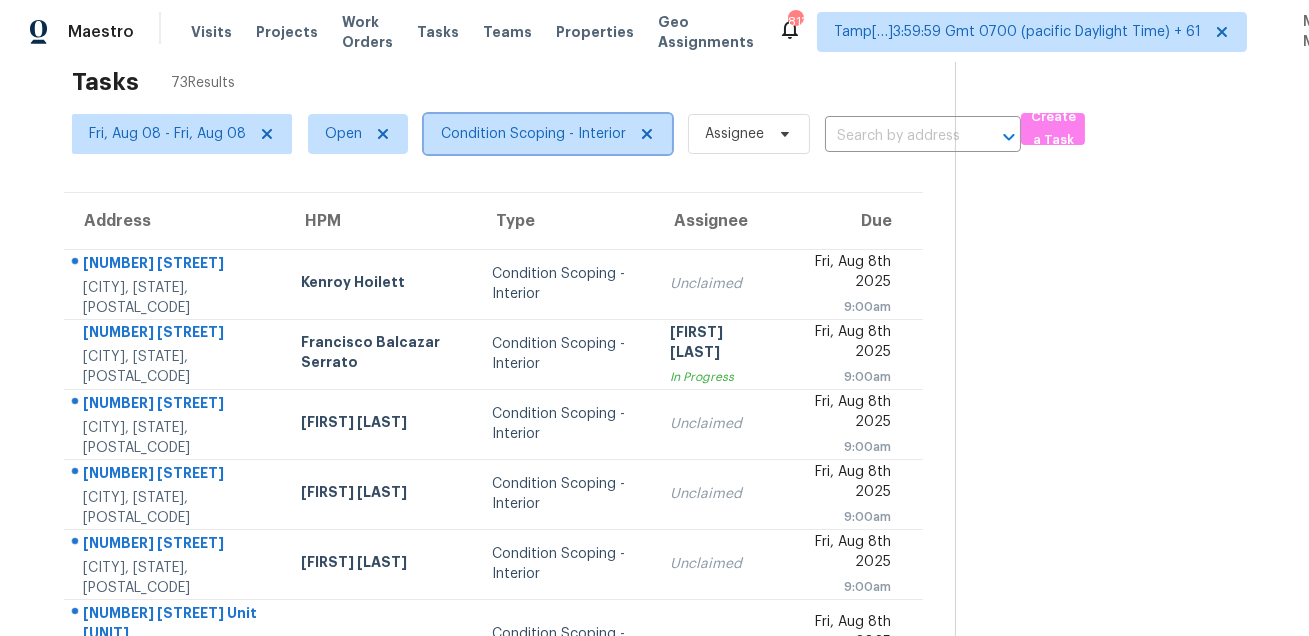 click on "Condition Scoping - Interior" at bounding box center [533, 134] 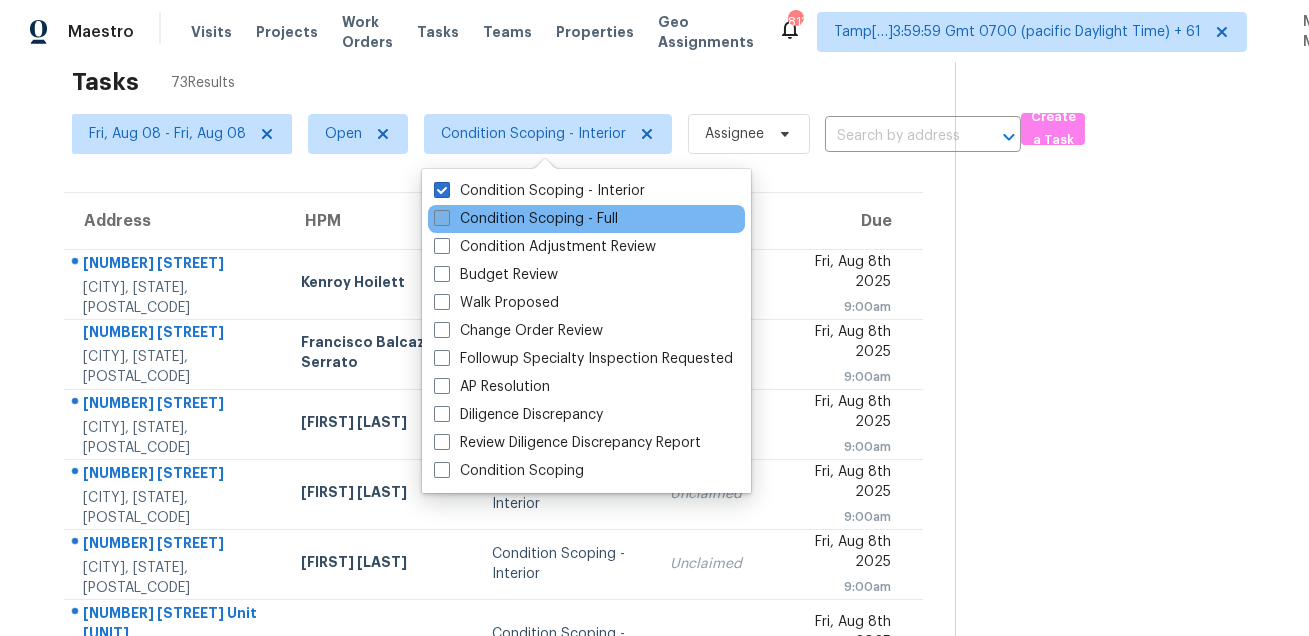 click on "Condition Scoping - Full" at bounding box center [526, 219] 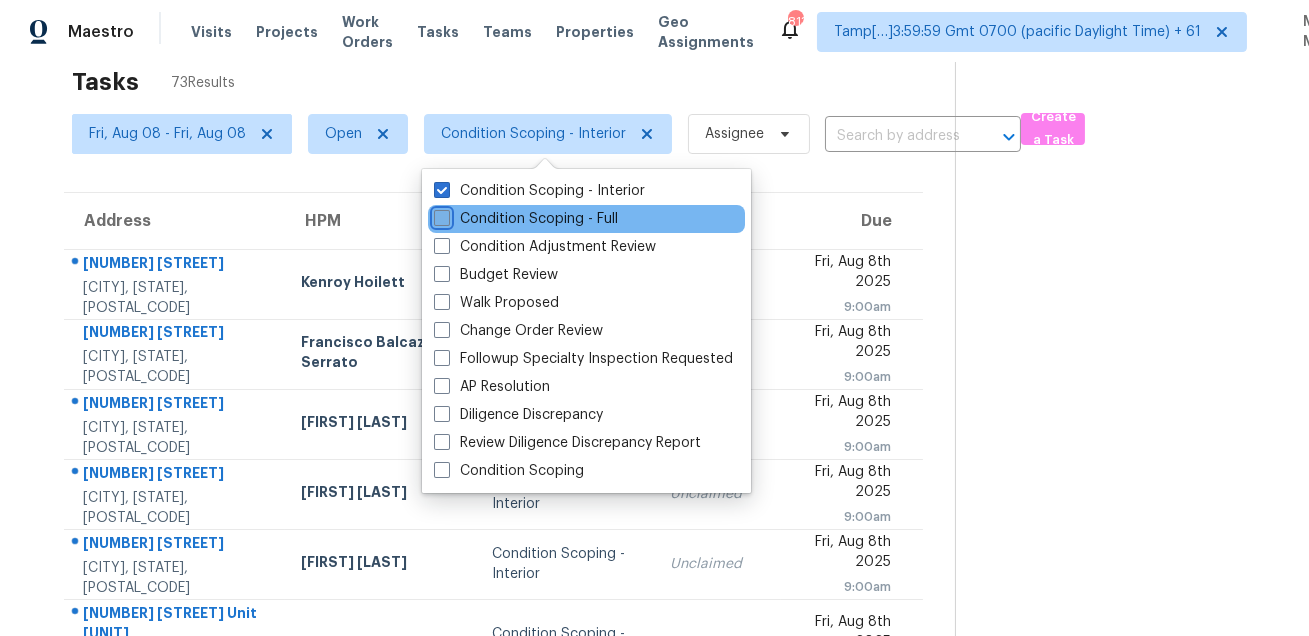click on "Condition Scoping - Full" at bounding box center [440, 215] 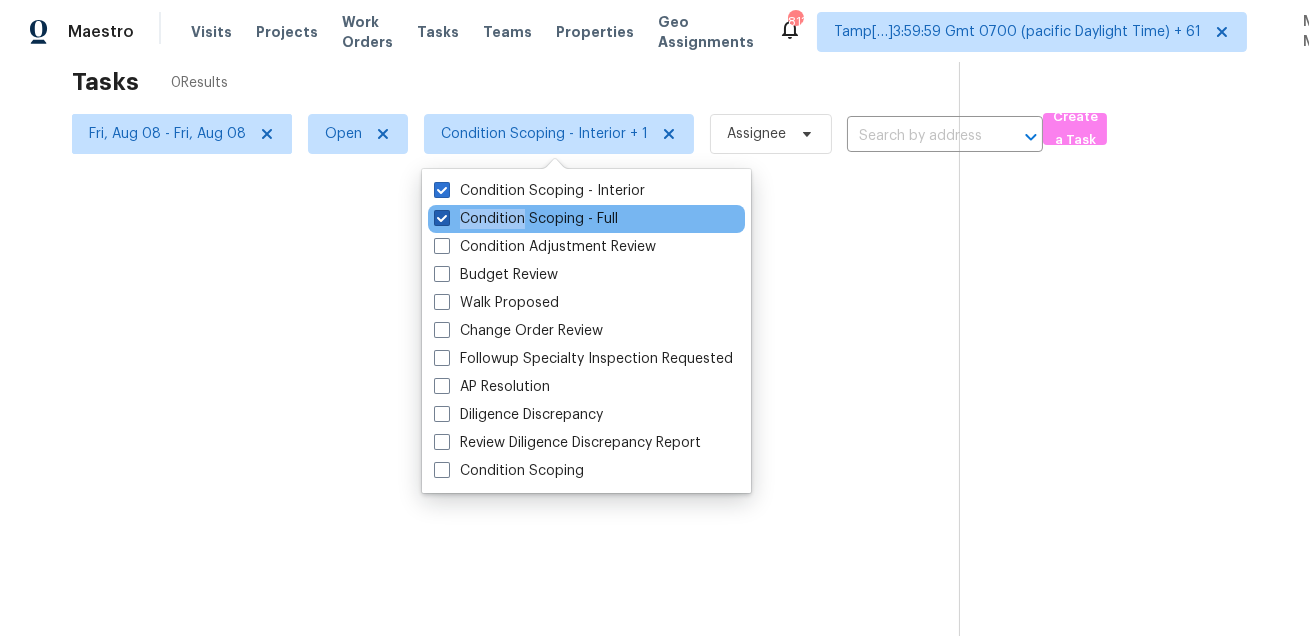 click on "Condition Scoping - Full" at bounding box center [526, 219] 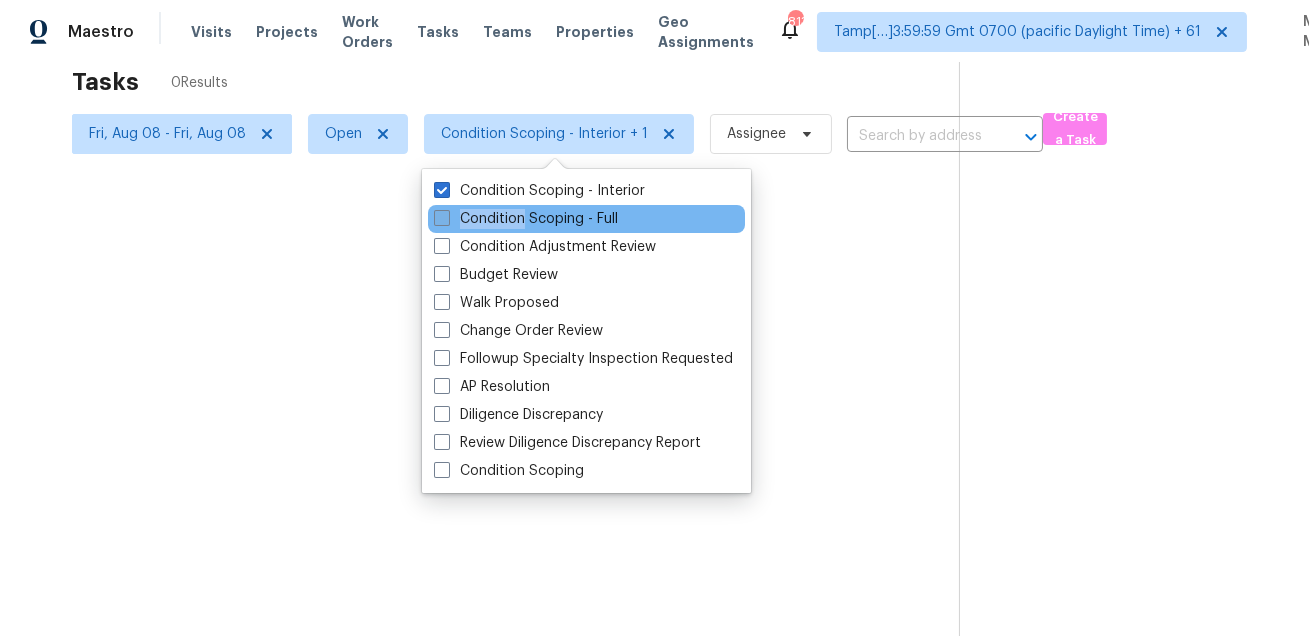 checkbox on "false" 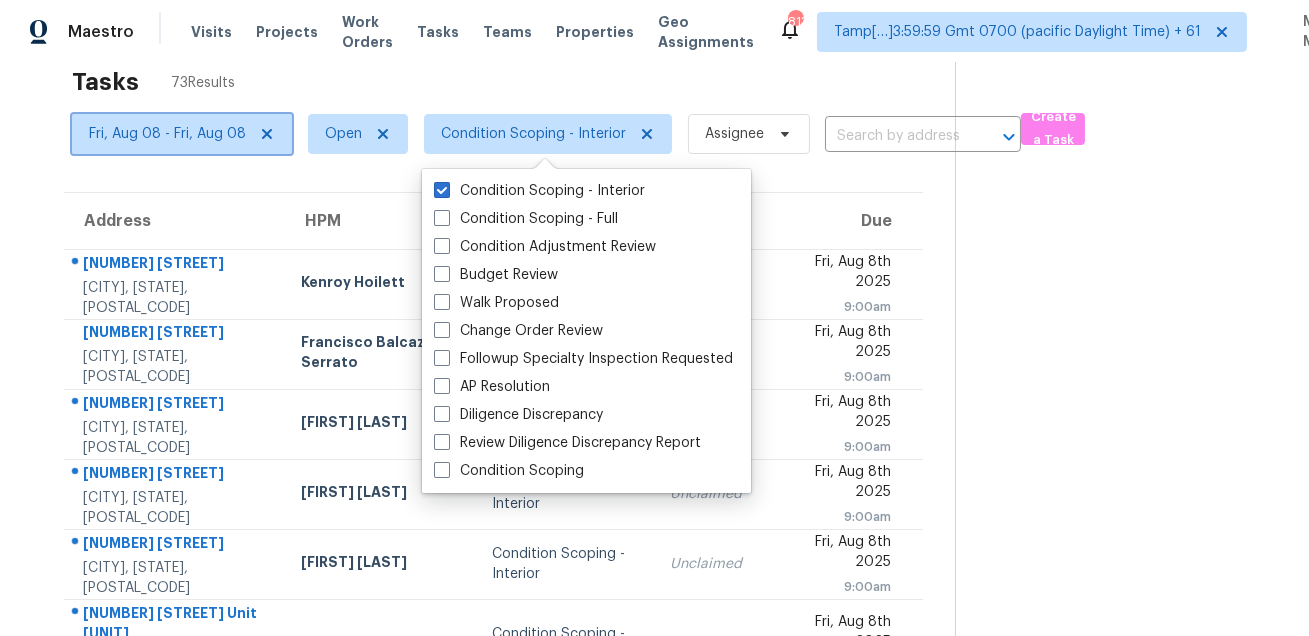 click on "Fri, Aug 08 - Fri, Aug 08" at bounding box center (167, 134) 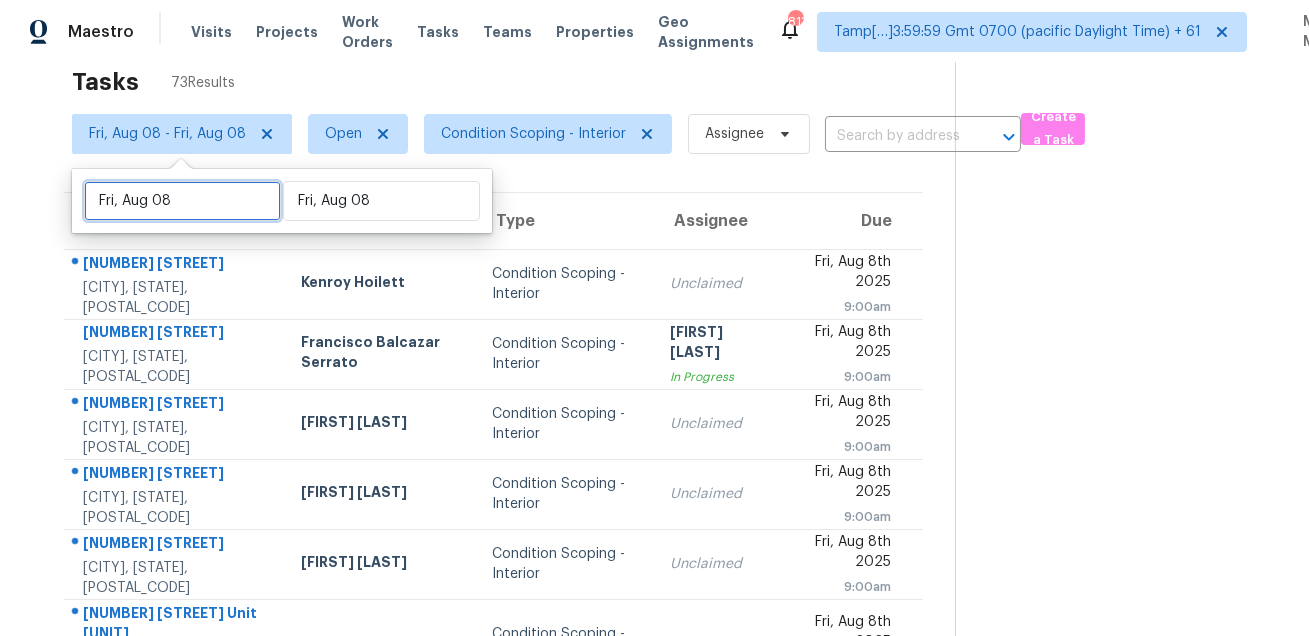 click on "Fri, Aug 08" at bounding box center [182, 201] 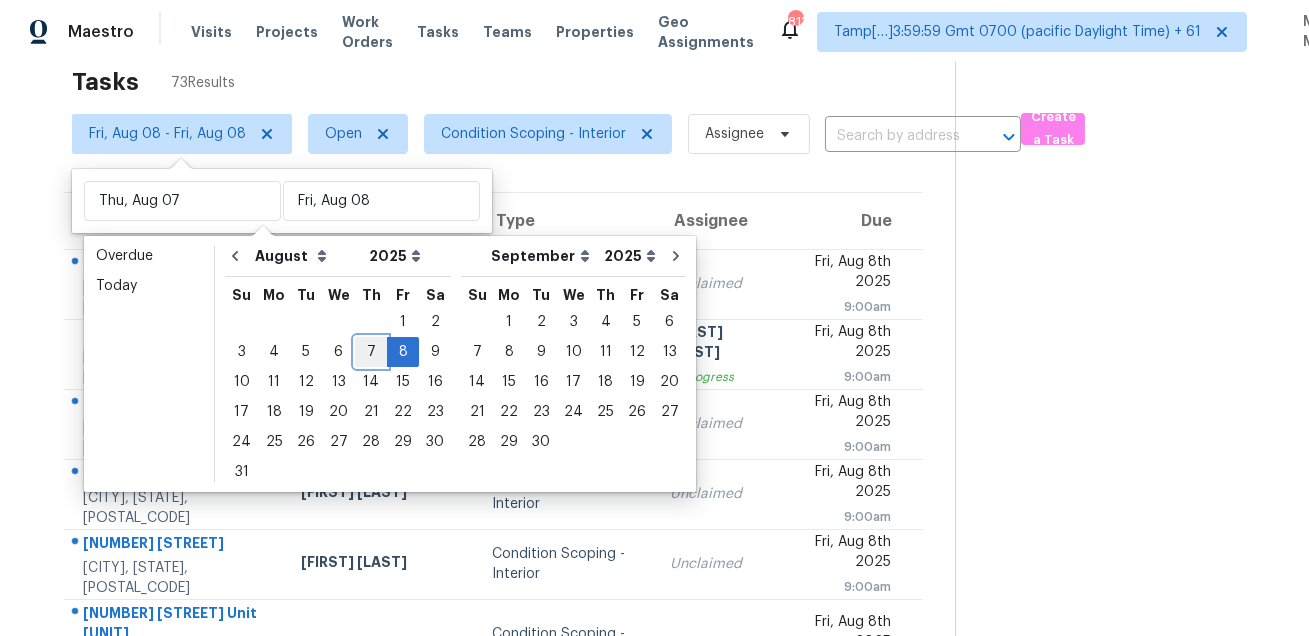click on "7" at bounding box center [371, 352] 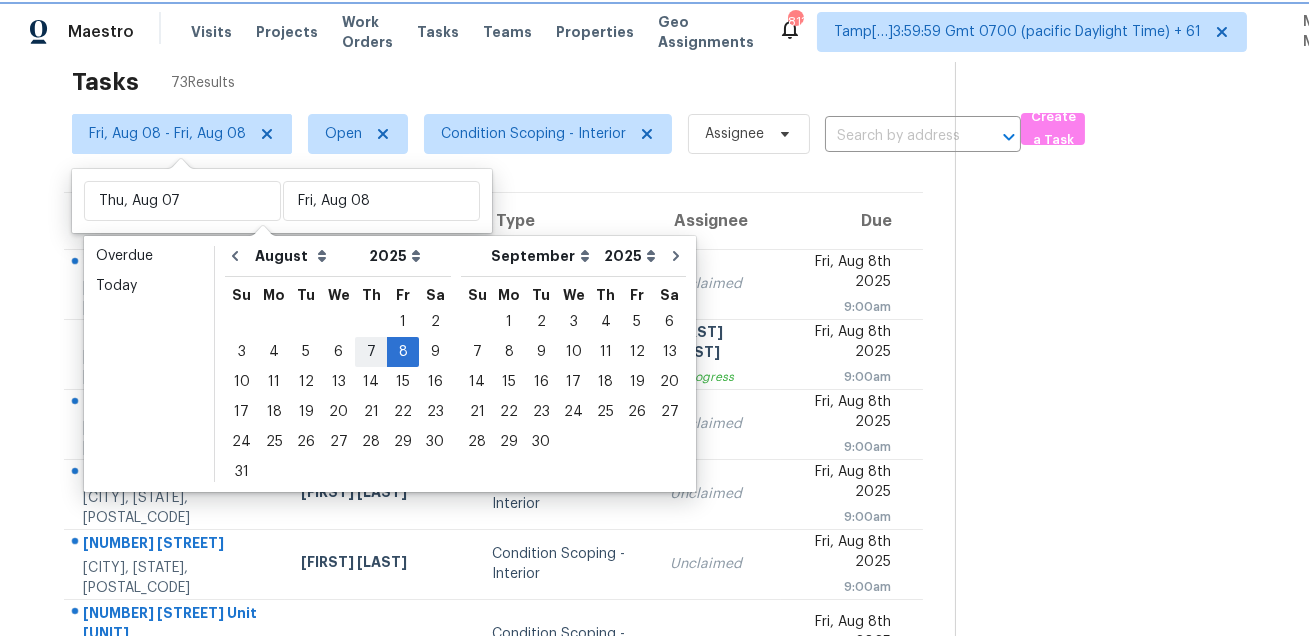 type on "Thu, Aug 07" 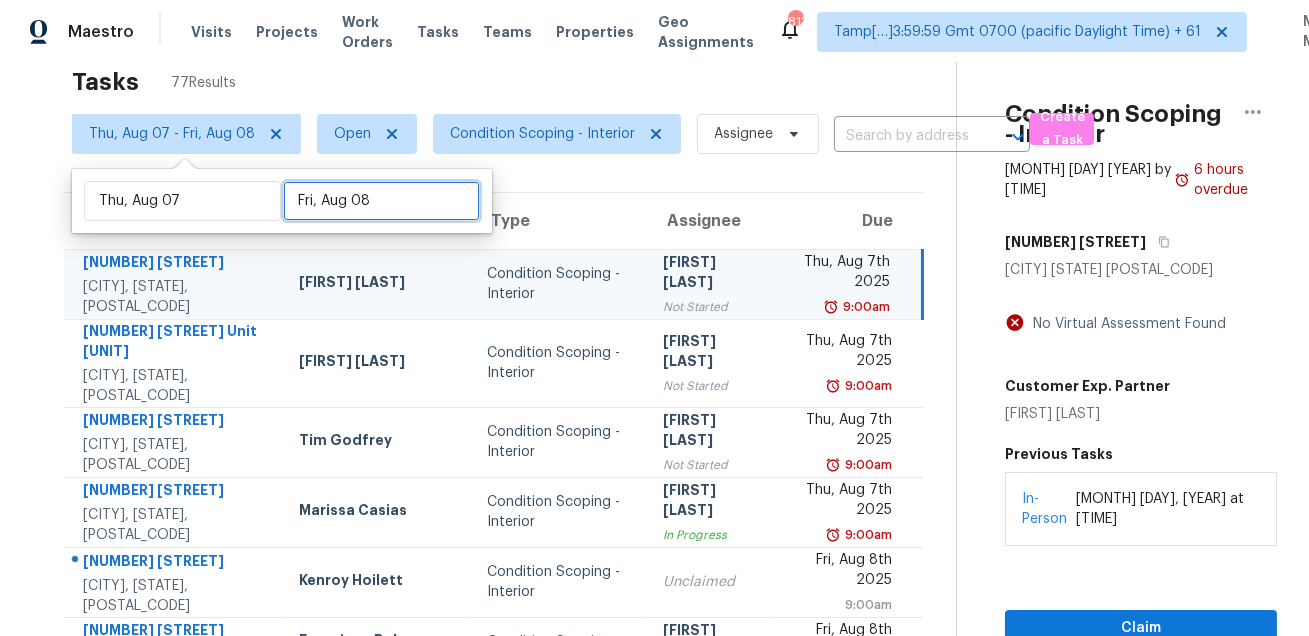 click on "Fri, Aug 08" at bounding box center (381, 201) 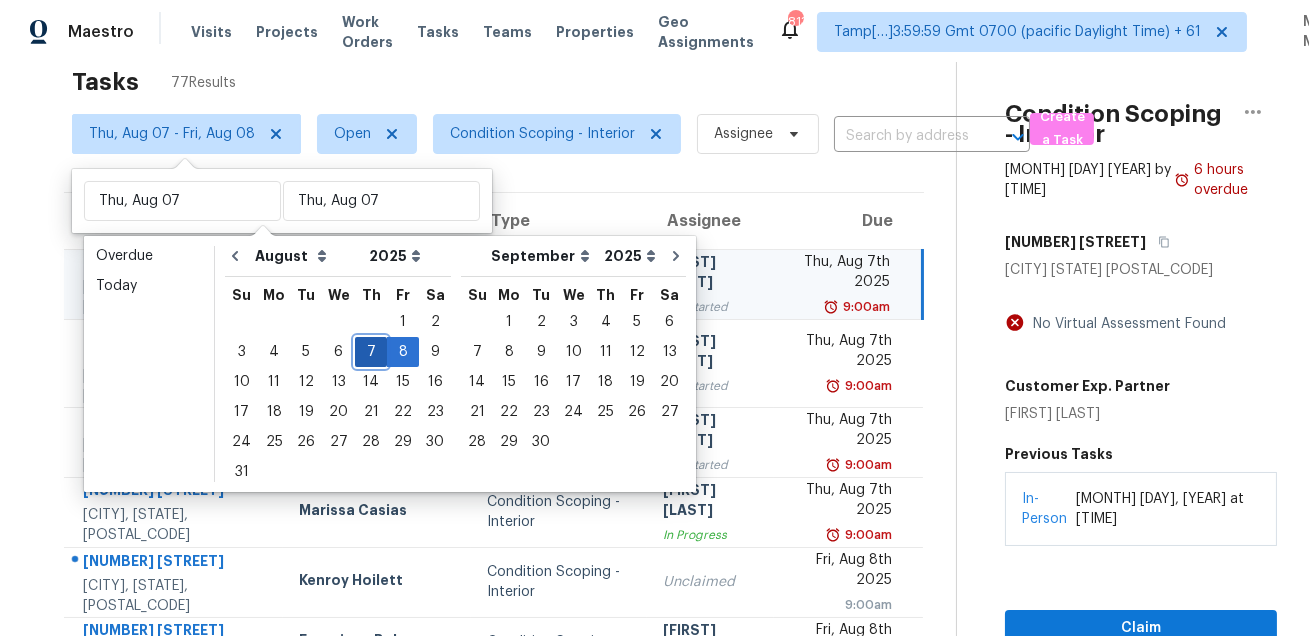 click on "7" at bounding box center (371, 352) 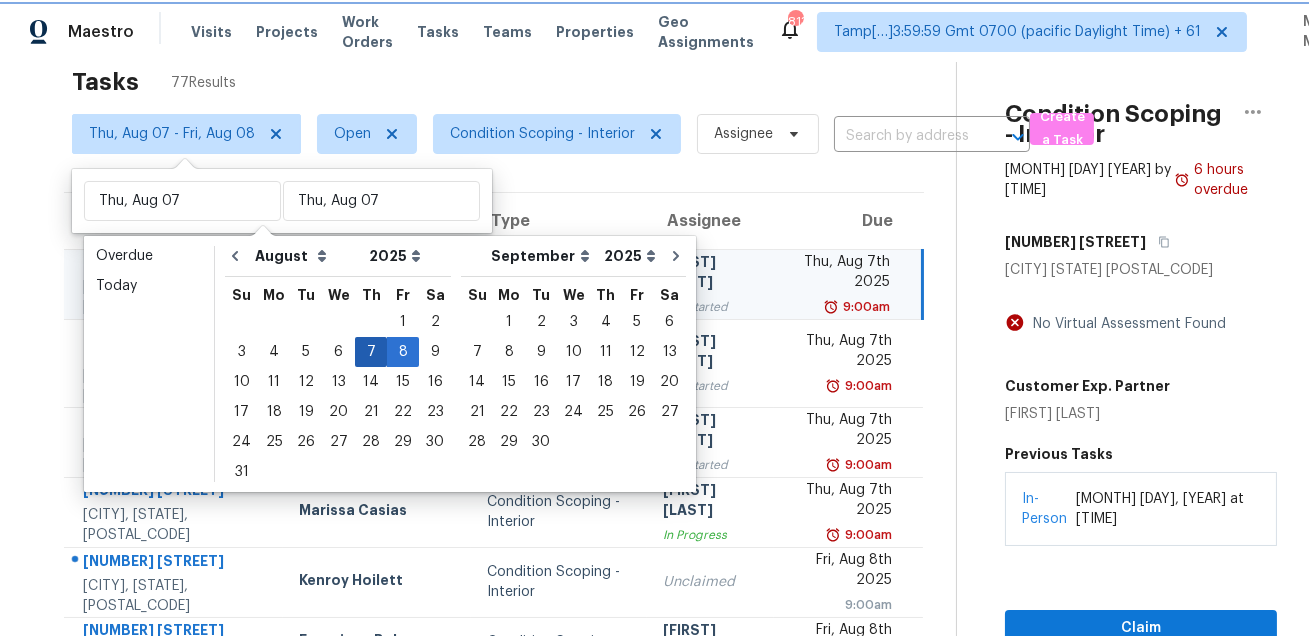 type on "Thu, Aug 07" 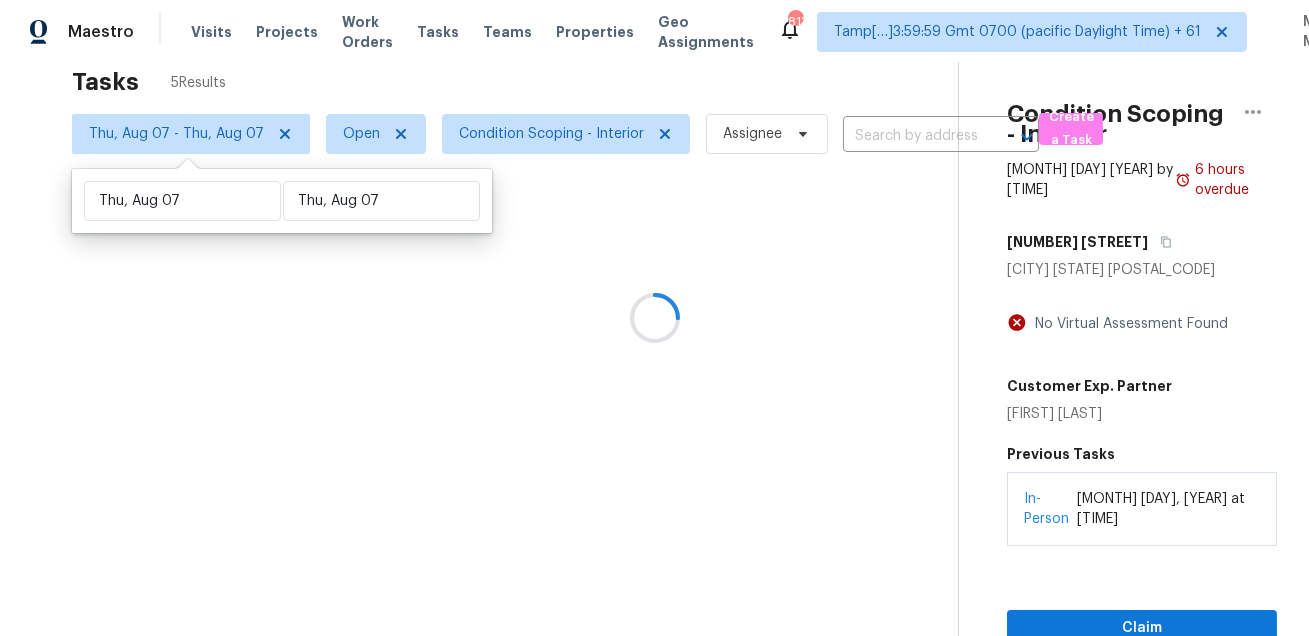 click at bounding box center [654, 318] 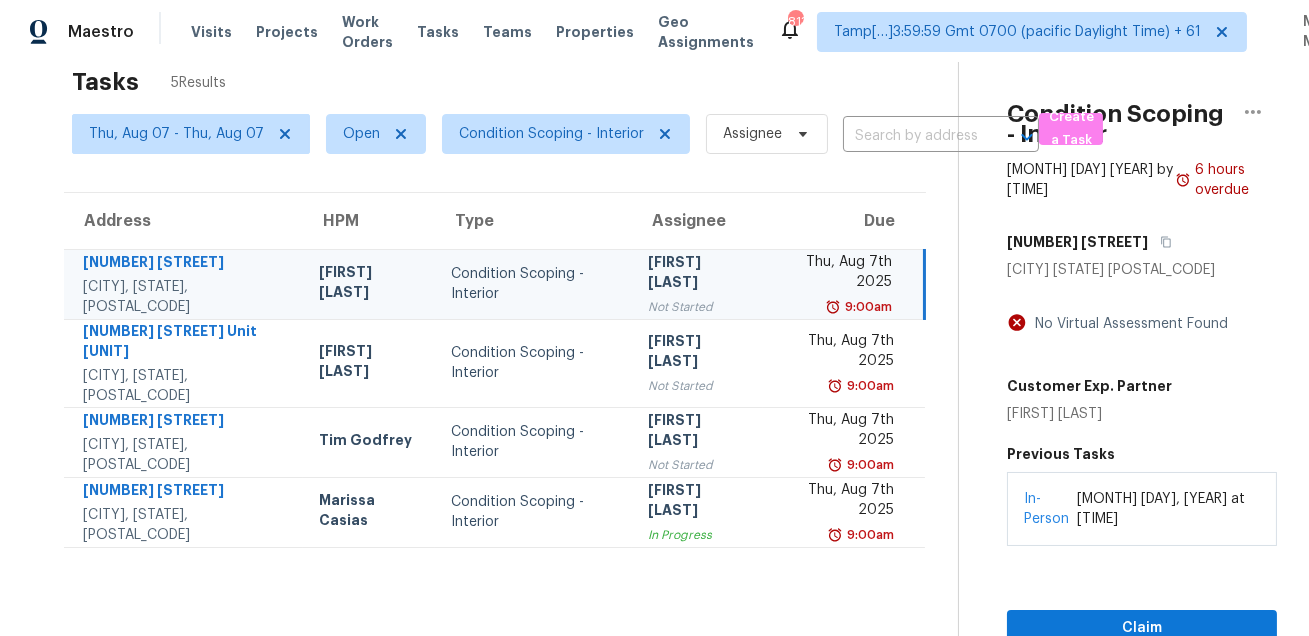 click on "[FIRST] [LAST]" at bounding box center [369, 284] 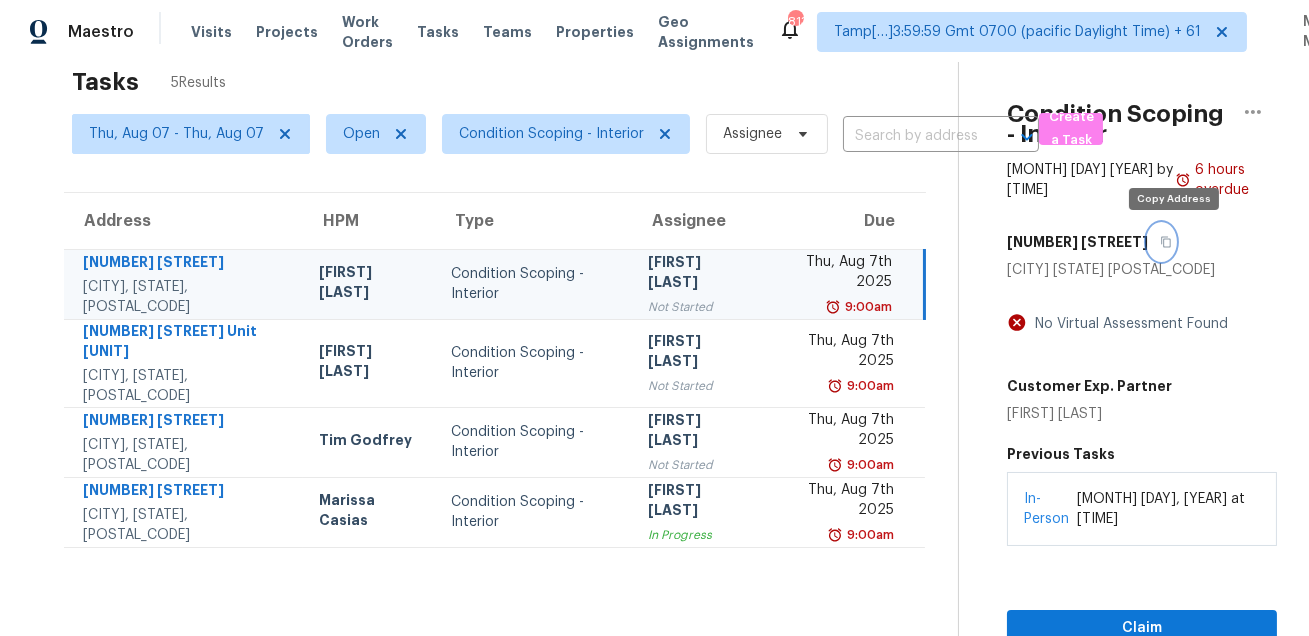 click 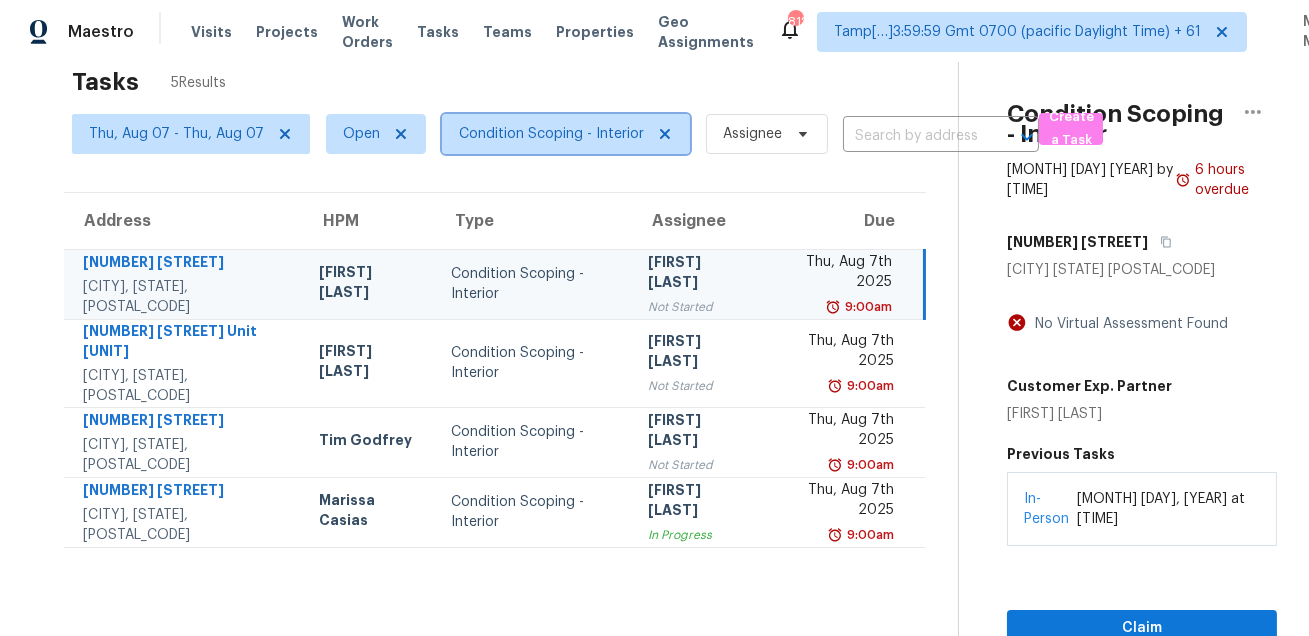 click on "Condition Scoping - Interior" at bounding box center [551, 134] 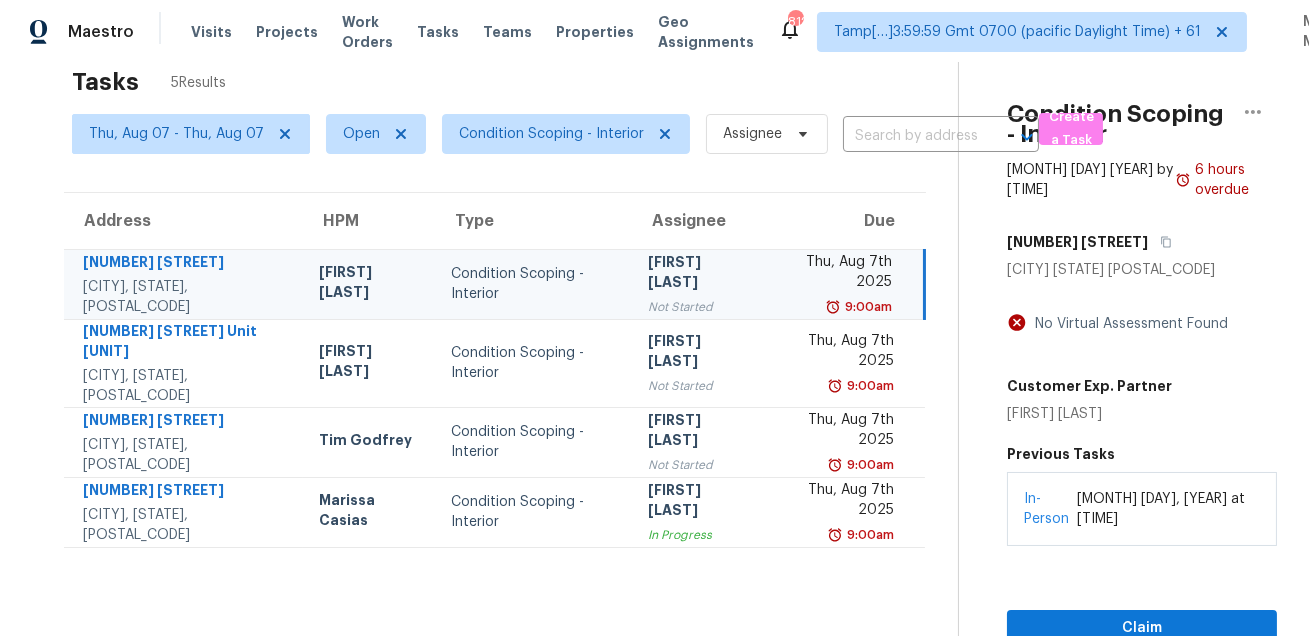 click on "Tasks 5  Results" at bounding box center [515, 82] 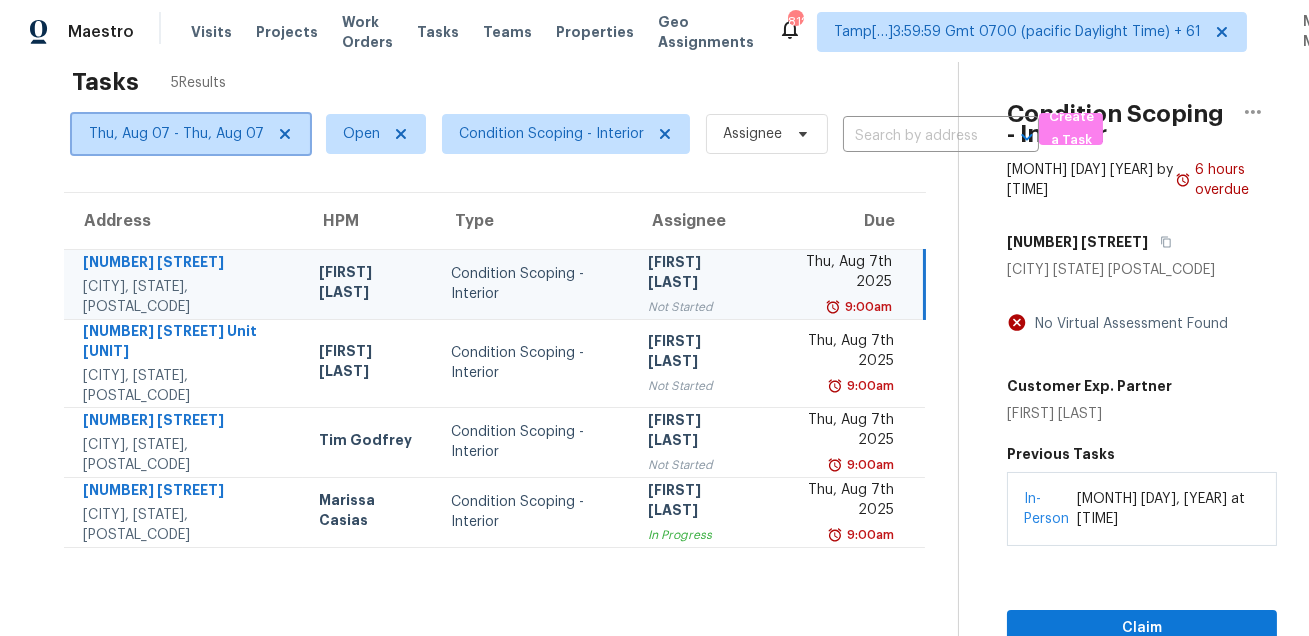 click on "Thu, Aug 07 - Thu, Aug 07" at bounding box center [191, 134] 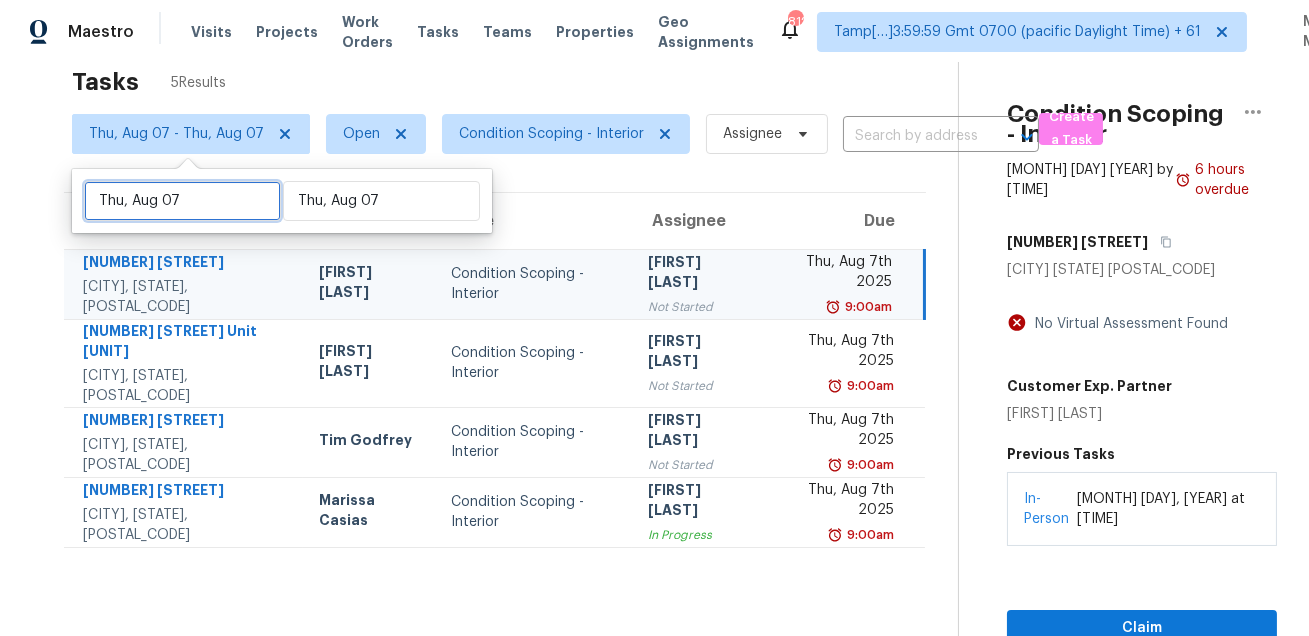 click on "Thu, Aug 07" at bounding box center (182, 201) 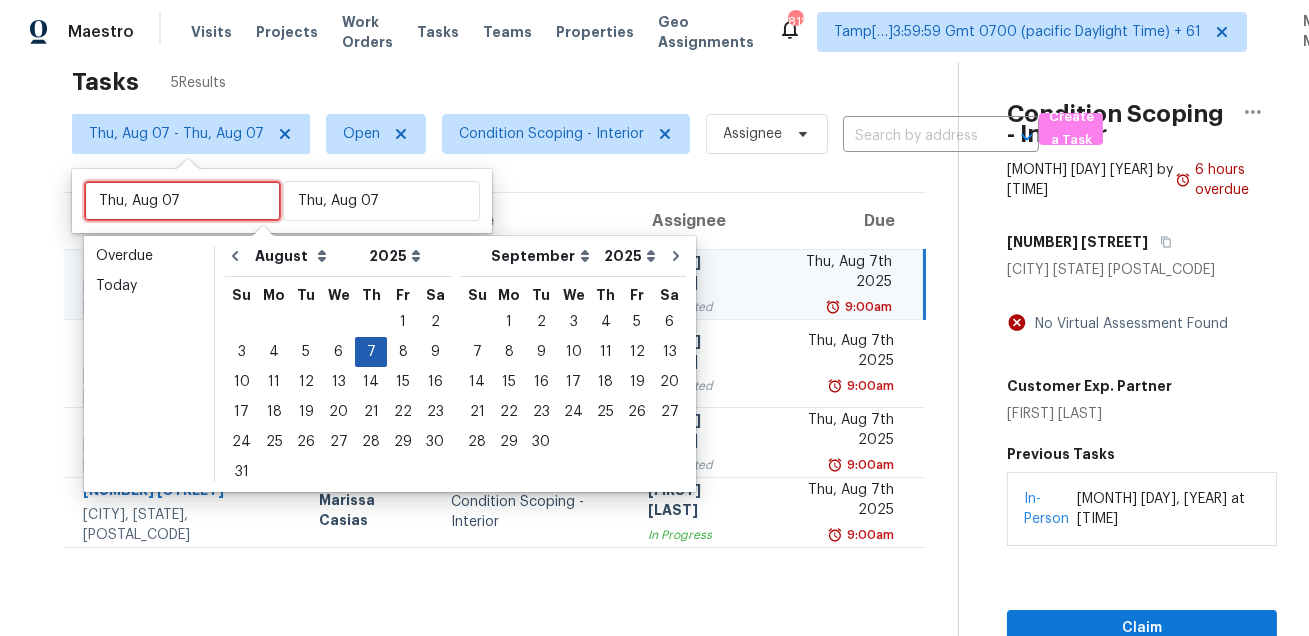 type 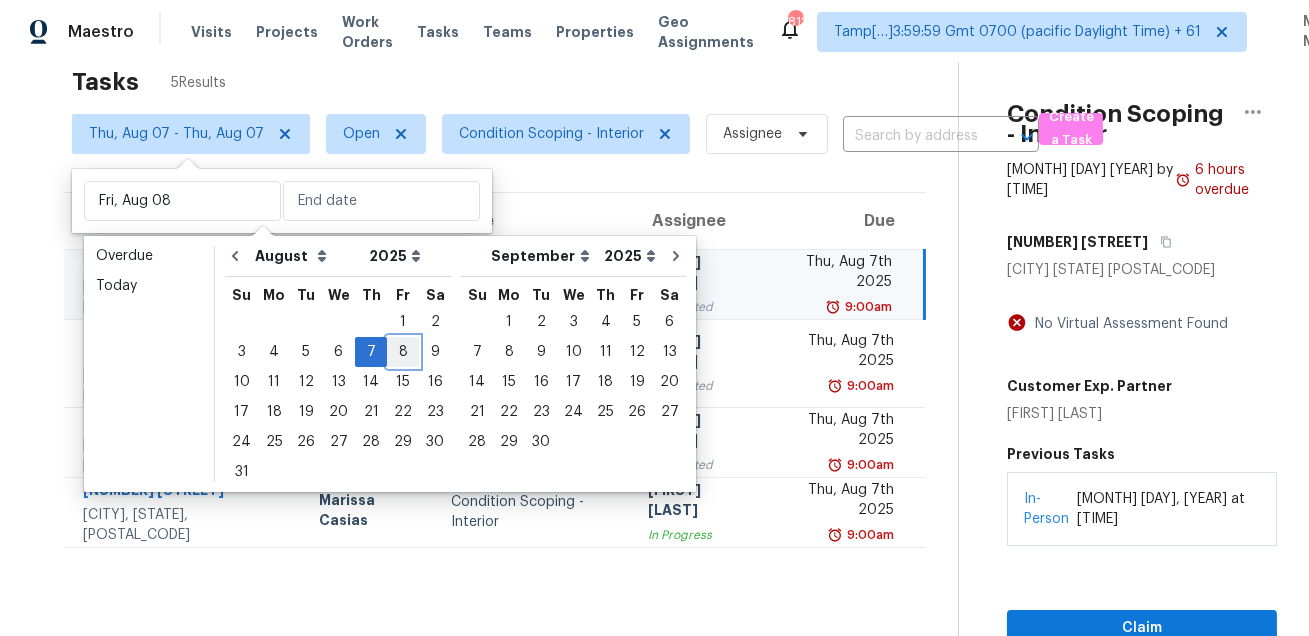click on "8" at bounding box center (403, 352) 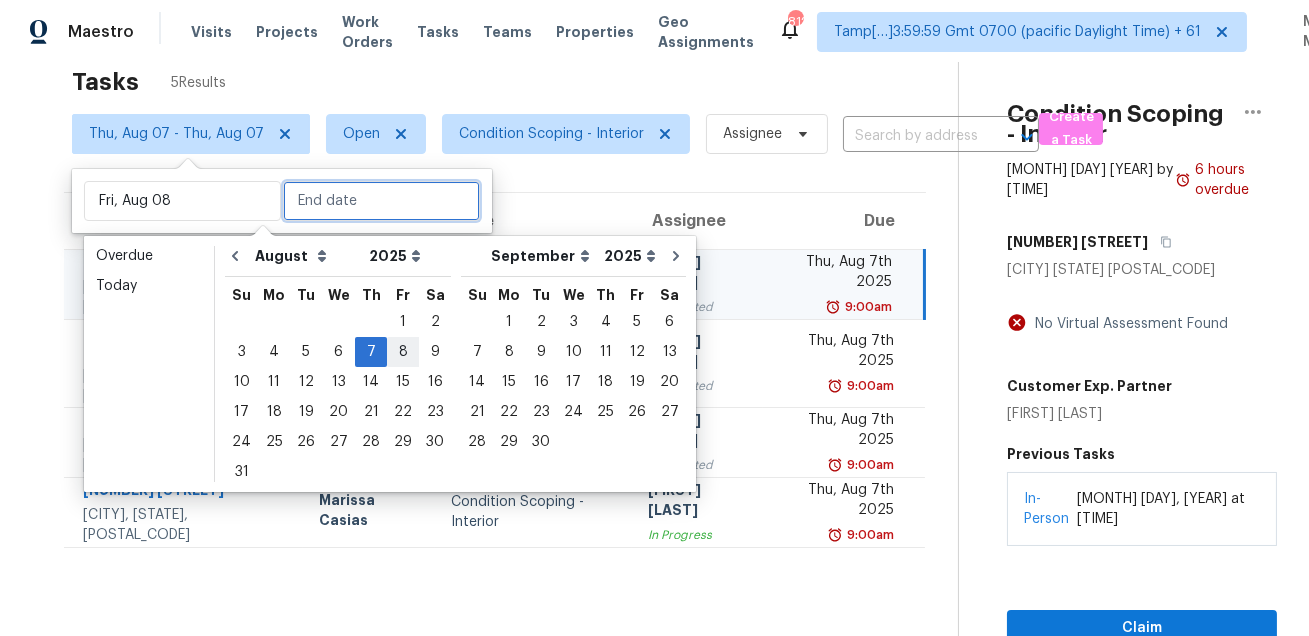 type on "Fri, Aug 08" 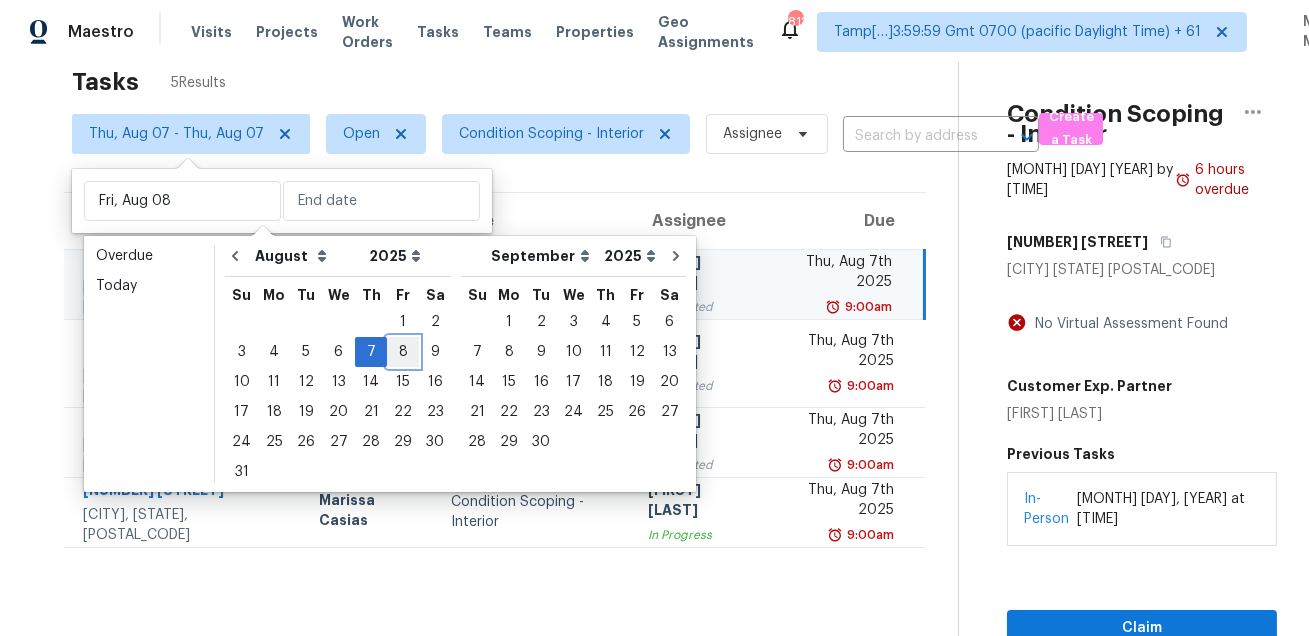 click on "8" at bounding box center (403, 352) 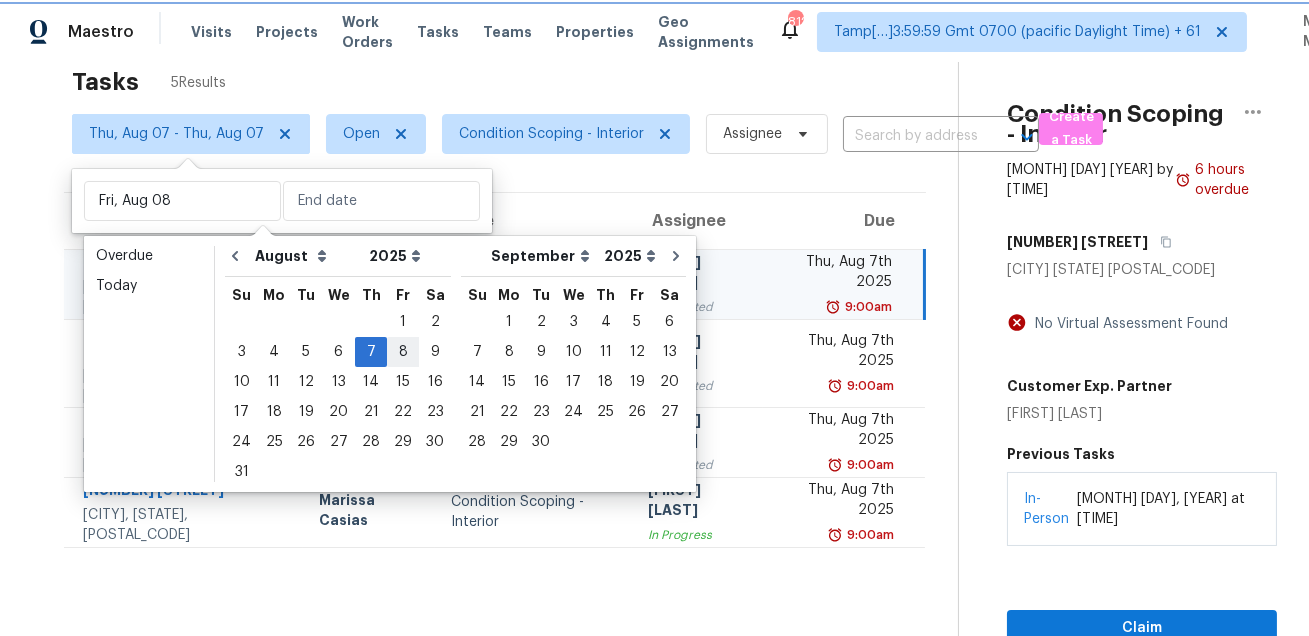 type on "Fri, Aug 08" 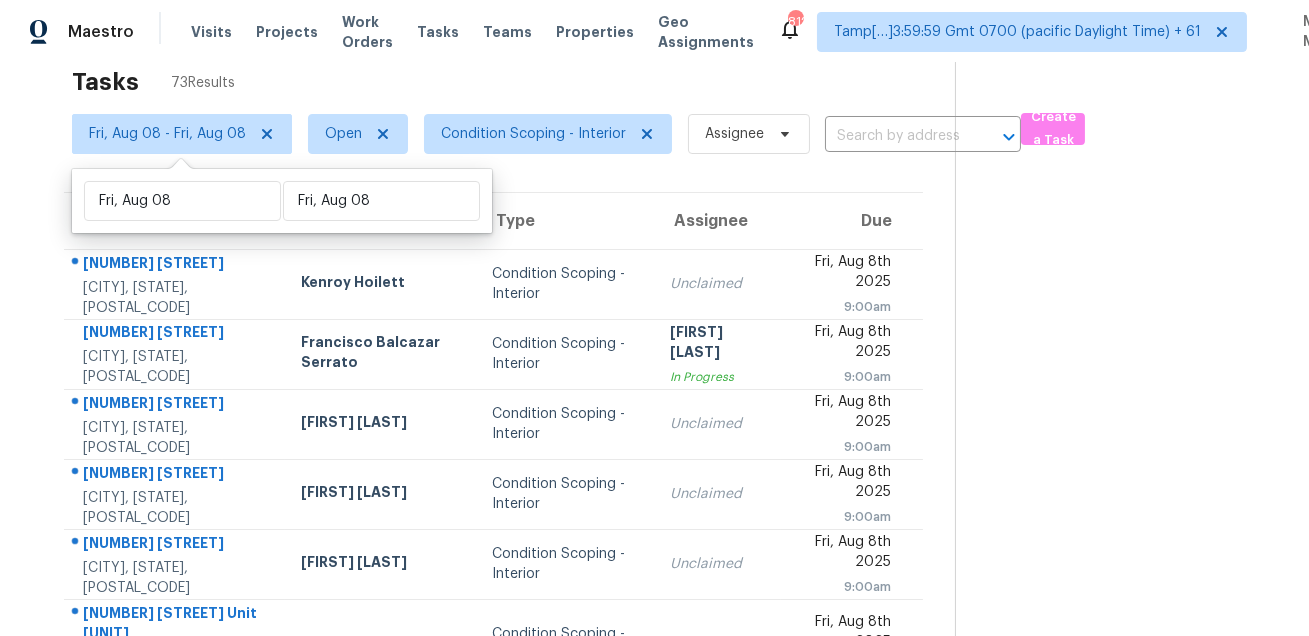 click on "Tasks 73  Results" at bounding box center [513, 82] 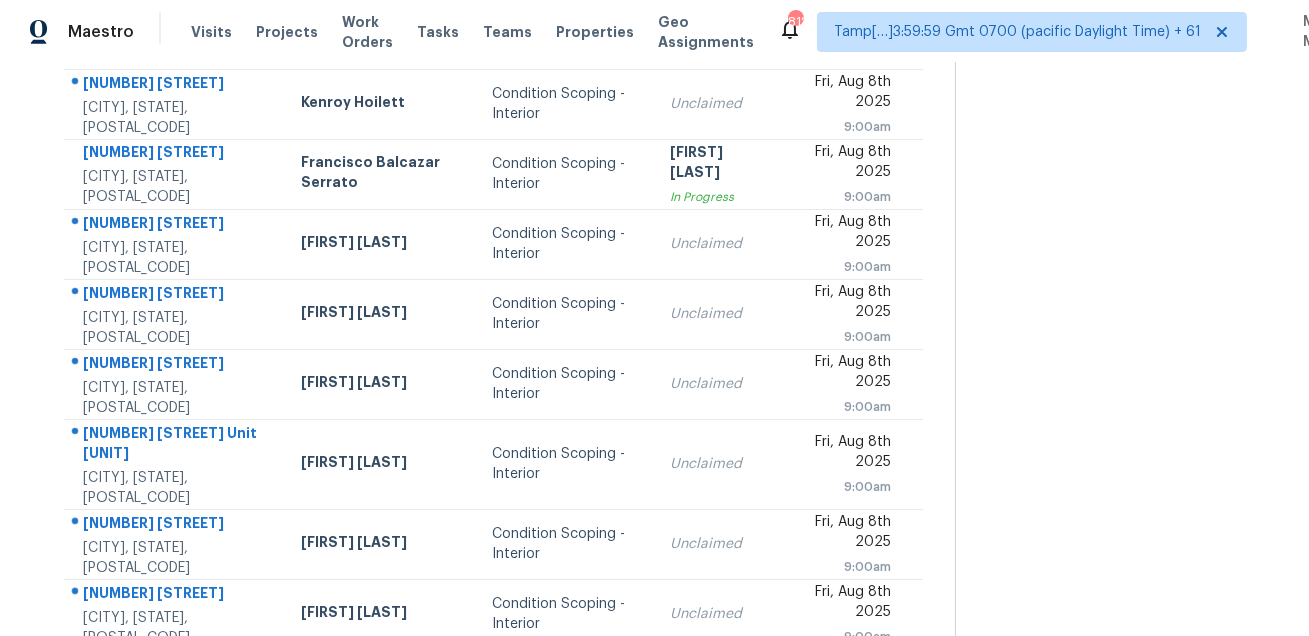 scroll, scrollTop: 155, scrollLeft: 0, axis: vertical 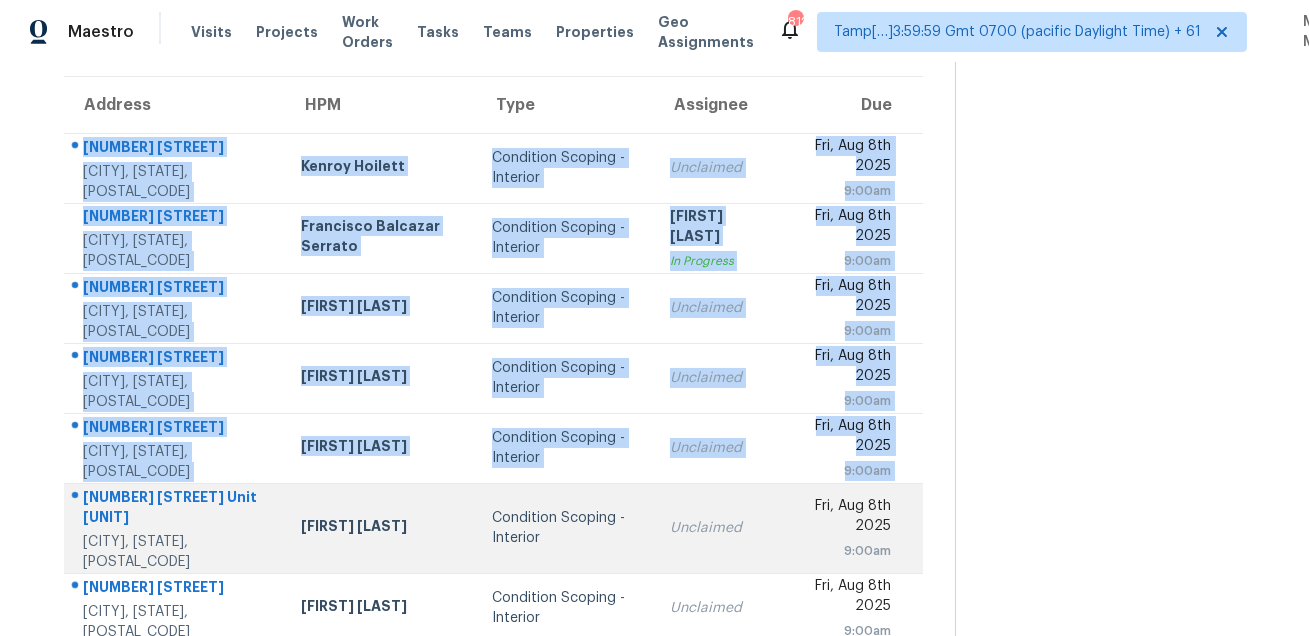 drag, startPoint x: 79, startPoint y: 135, endPoint x: 194, endPoint y: 492, distance: 375.06534 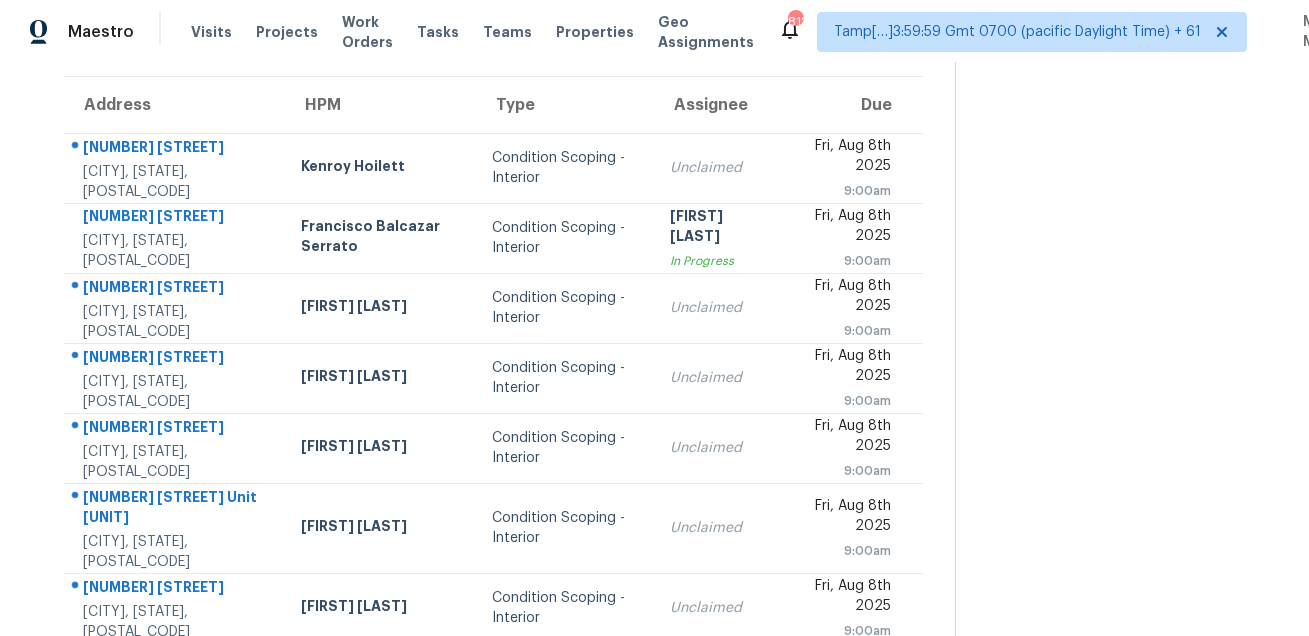 click on "Address HPM Type Assignee Due [NUMBER] [STREET]   [CITY], [STATE], [POSTAL_CODE] [FIRST] [LAST] Condition Scoping - Interior Unclaimed [DAY], [MONTH] [DAY] [YEAR] [TIME] [NUMBER] [STREET]   [CITY], [STATE], [POSTAL_CODE] [FIRST] [LAST] Condition Scoping - Interior [FIRST] [LAST] [DAY], [MONTH] [DAY] [YEAR] [TIME] [NUMBER] [STREET]   [CITY], [STATE], [POSTAL_CODE] [FIRST] [LAST] Condition Scoping - Interior Unclaimed [DAY], [MONTH] [DAY] [YEAR] [TIME] [NUMBER] [STREET]   [CITY], [STATE], [POSTAL_CODE] [FIRST] [LAST] Condition Scoping - Interior Unclaimed [DAY], [MONTH] [DAY] [YEAR] [TIME] [NUMBER] [STREET]   [CITY], [STATE], [POSTAL_CODE] [FIRST] [LAST] Condition Scoping - Interior Unclaimed [DAY], [MONTH] [DAY] [YEAR] [TIME] [NUMBER] [STREET]   [CITY], [STATE], [POSTAL_CODE] [FIRST] [LAST] Condition Scoping - Interior Unclaimed [DAY], [MONTH] [DAY] [YEAR] [TIME] [NUMBER] [STREET]   [CITY], [STATE], [POSTAL_CODE] [FIRST] [LAST] Condition Scoping - Interior Unclaimed [DAY], [MONTH] [DAY] [YEAR] [TIME] [NUMBER] [STREET]   [CITY], [STATE], [POSTAL_CODE] [FIRST] [LAST] Condition Scoping - Interior Unclaimed [DAY], [MONTH] [DAY] [YEAR] [TIME] [NUMBER] [STREET]   [CITY], [STATE], [POSTAL_CODE] [FIRST] [LAST] Condition Scoping - Interior Unclaimed [DAY], [MONTH] [DAY] [YEAR] [TIME] [NUMBER] [STREET]   [CITY], [STATE], [POSTAL_CODE] [FIRST] [LAST] Condition Scoping - Interior Unclaimed [DAY], [MONTH] [DAY] [YEAR] [TIME]" at bounding box center [493, 465] 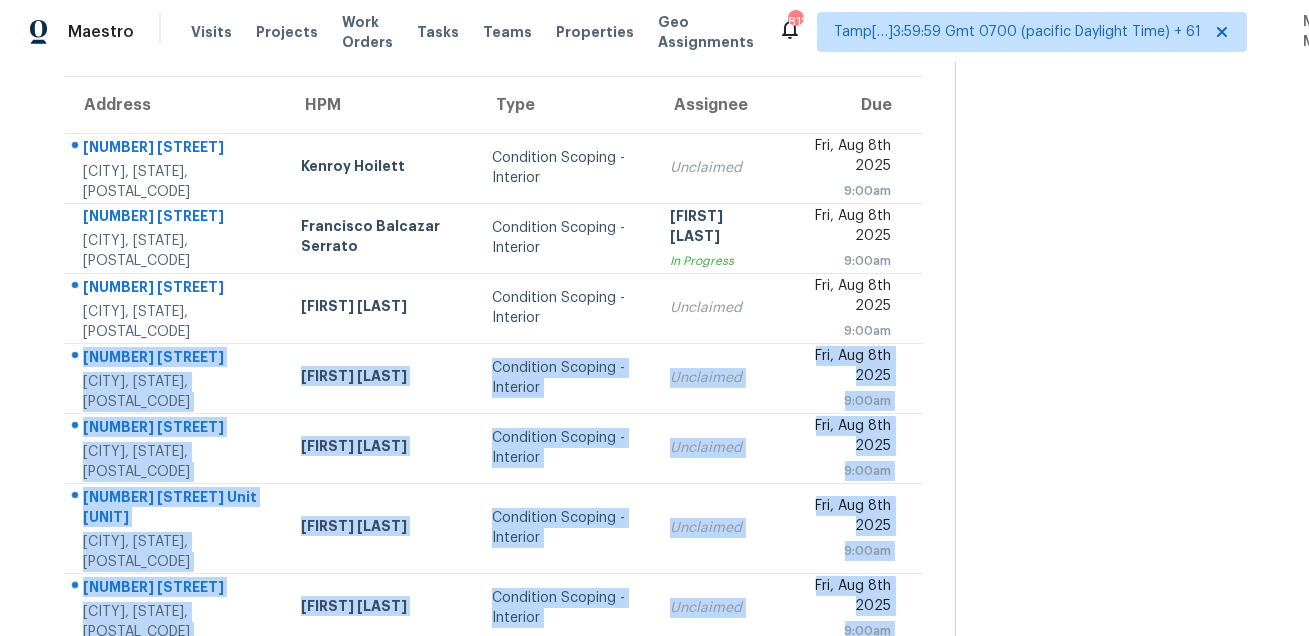 scroll, scrollTop: 405, scrollLeft: 0, axis: vertical 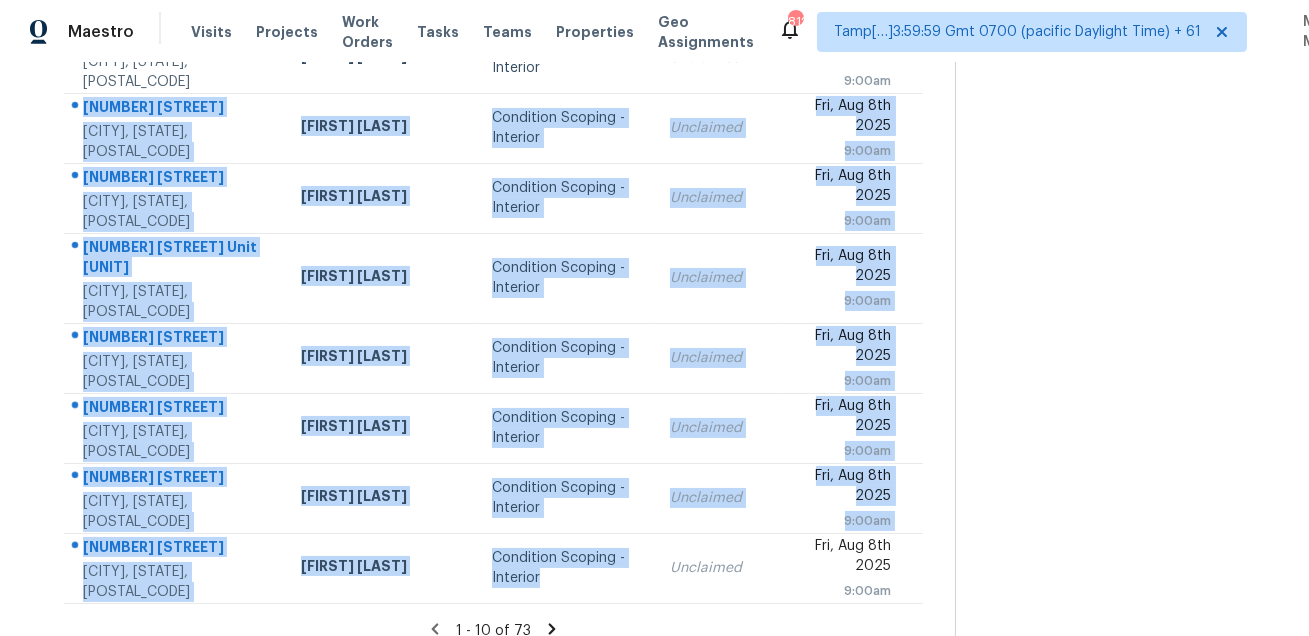 drag, startPoint x: 75, startPoint y: 354, endPoint x: 613, endPoint y: 583, distance: 584.70935 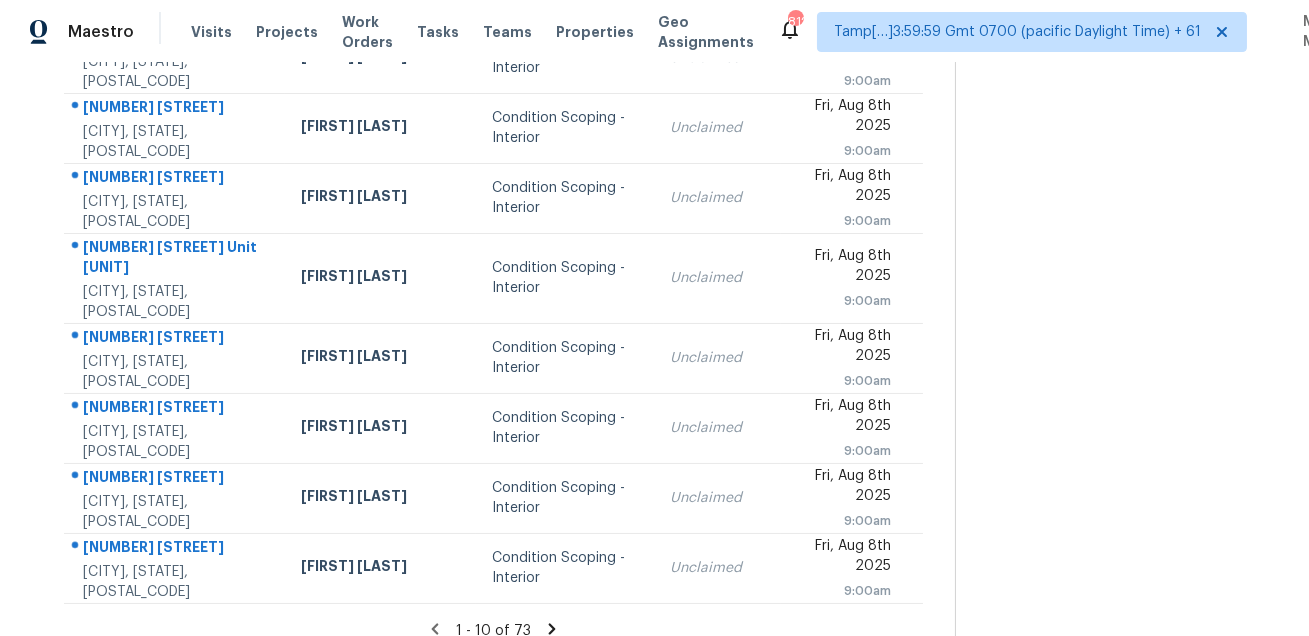 click 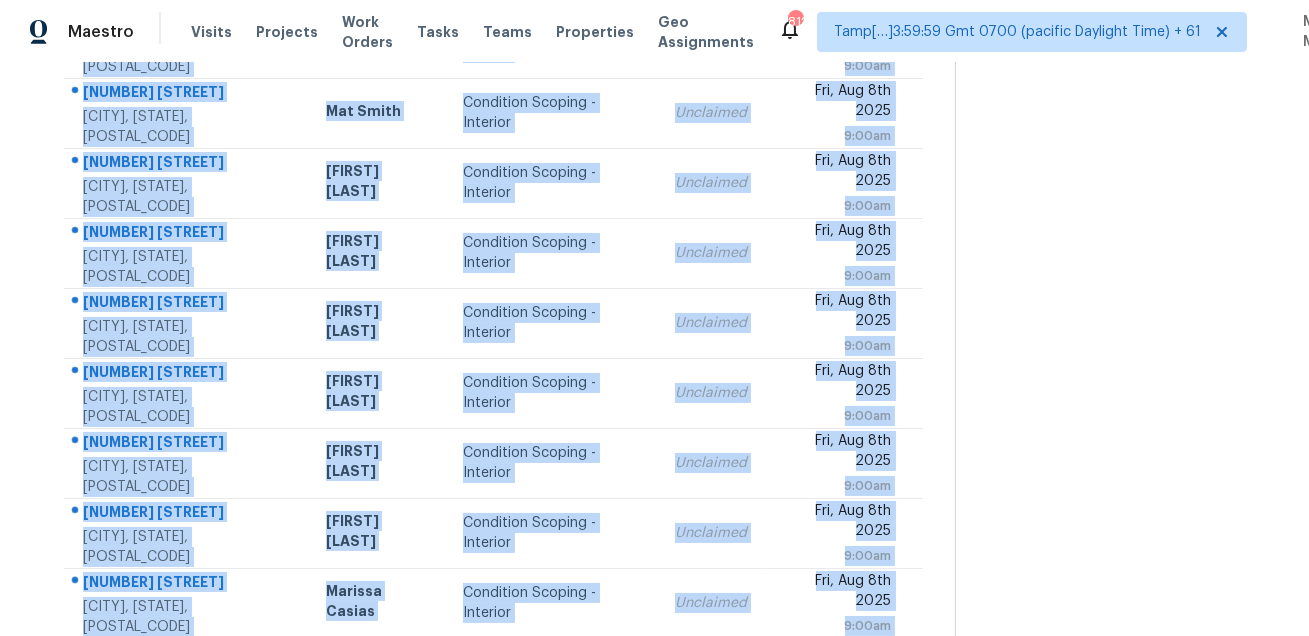 scroll, scrollTop: 405, scrollLeft: 0, axis: vertical 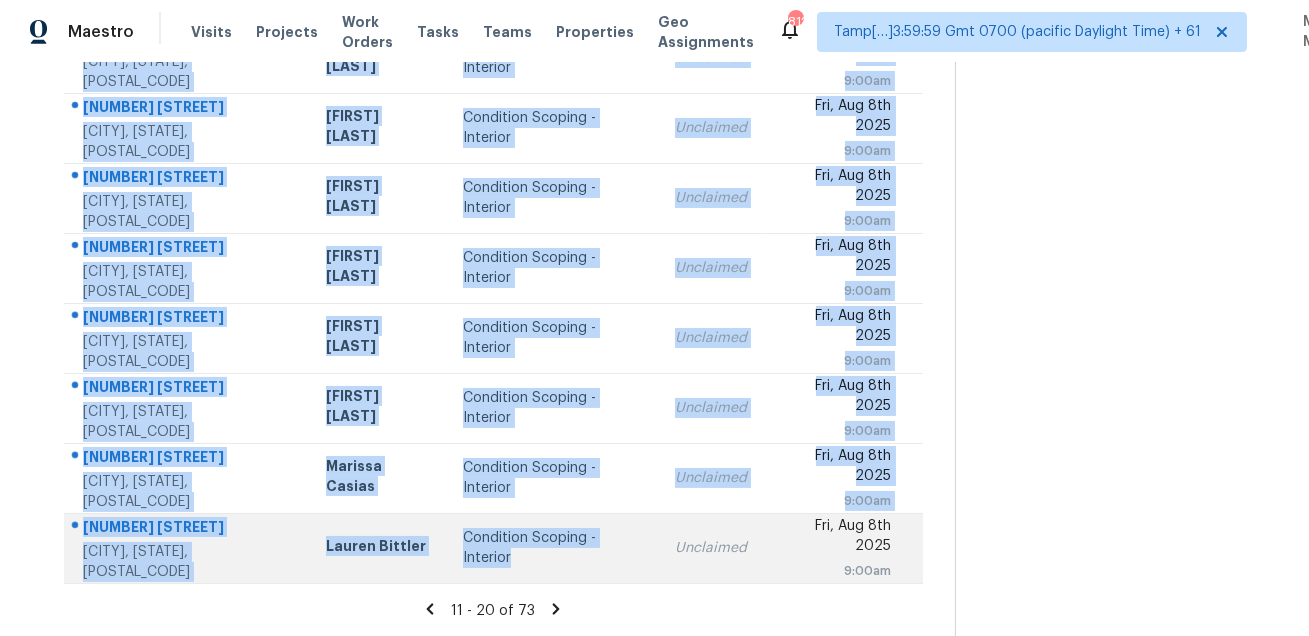 drag, startPoint x: 70, startPoint y: 292, endPoint x: 649, endPoint y: 569, distance: 641.8489 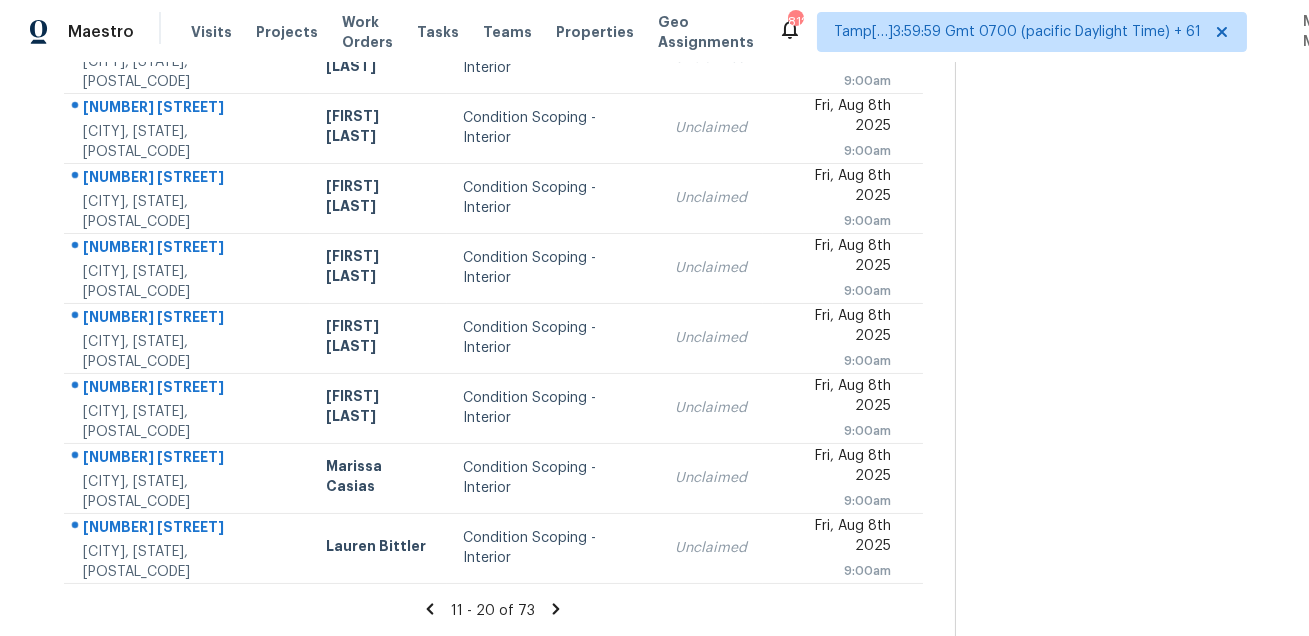 click 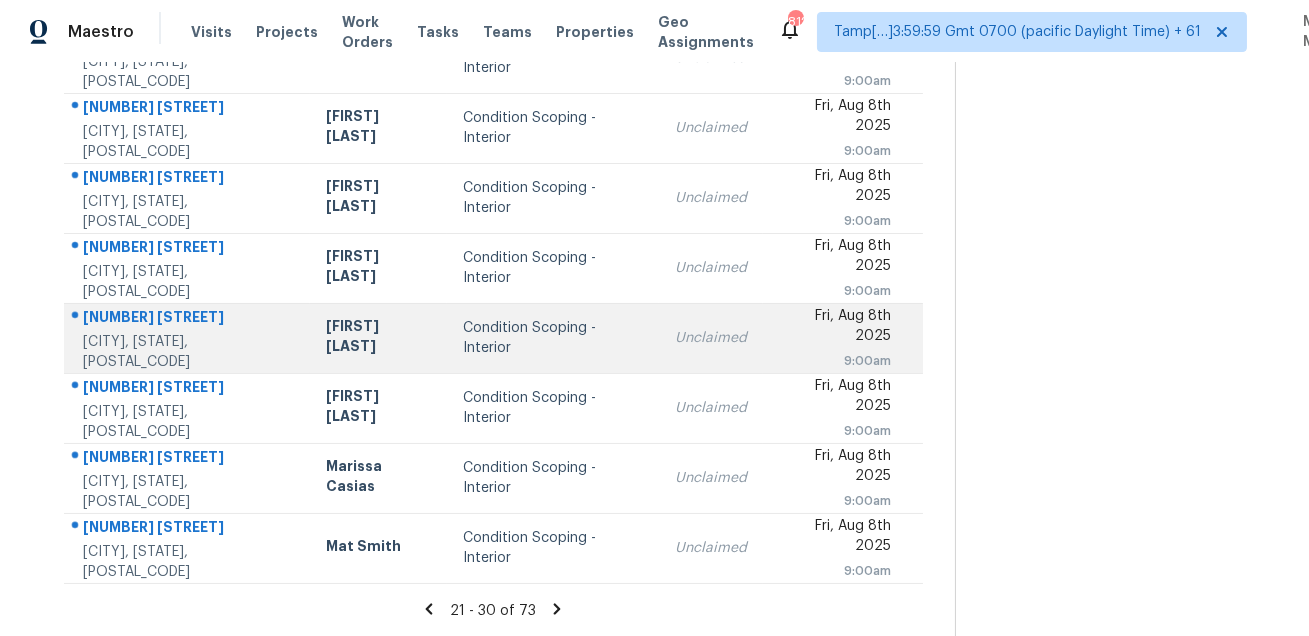 scroll, scrollTop: 0, scrollLeft: 0, axis: both 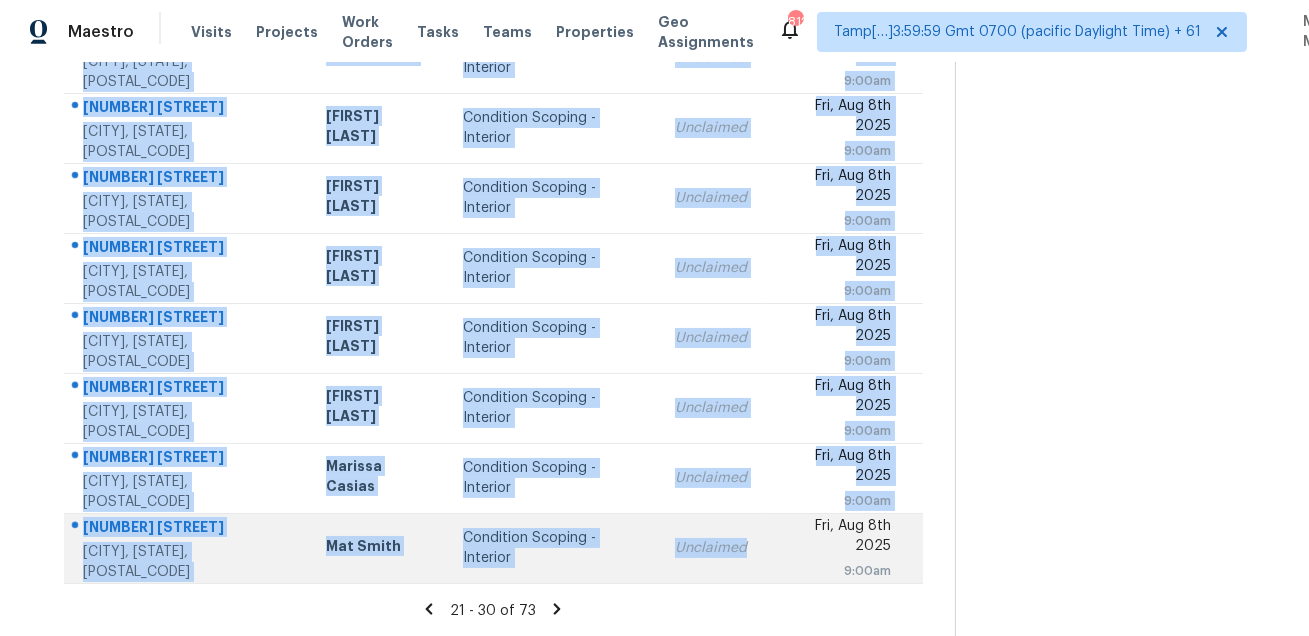 drag, startPoint x: 78, startPoint y: 298, endPoint x: 655, endPoint y: 576, distance: 640.4787 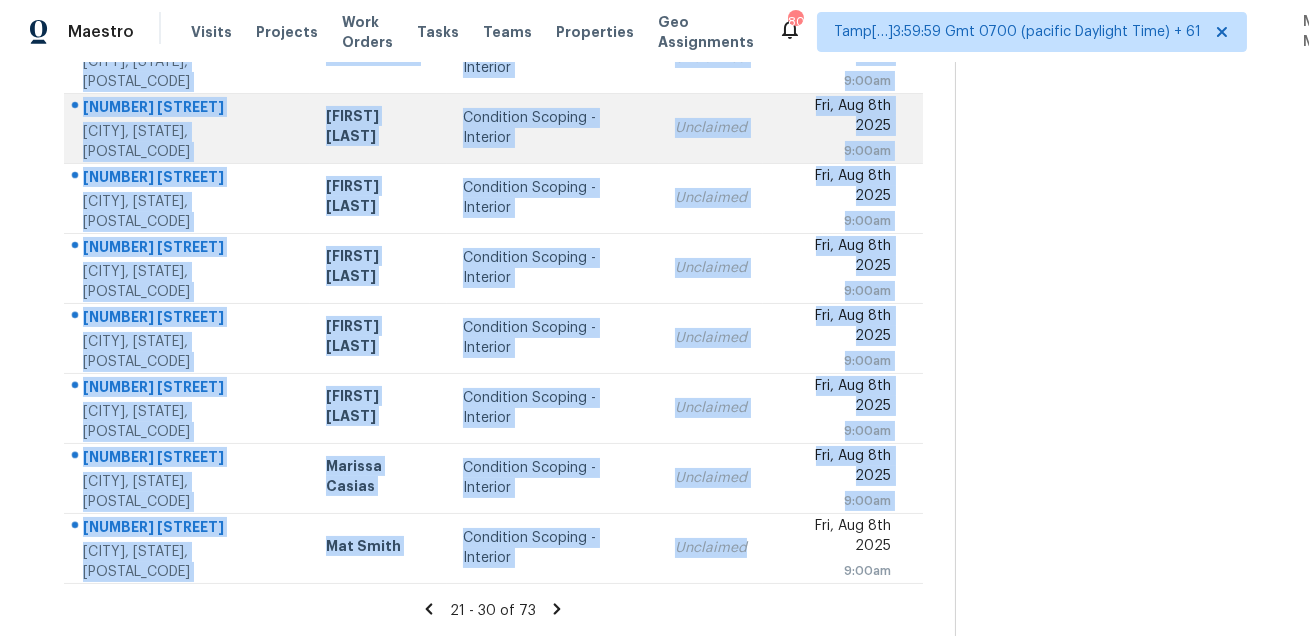 scroll, scrollTop: 0, scrollLeft: 0, axis: both 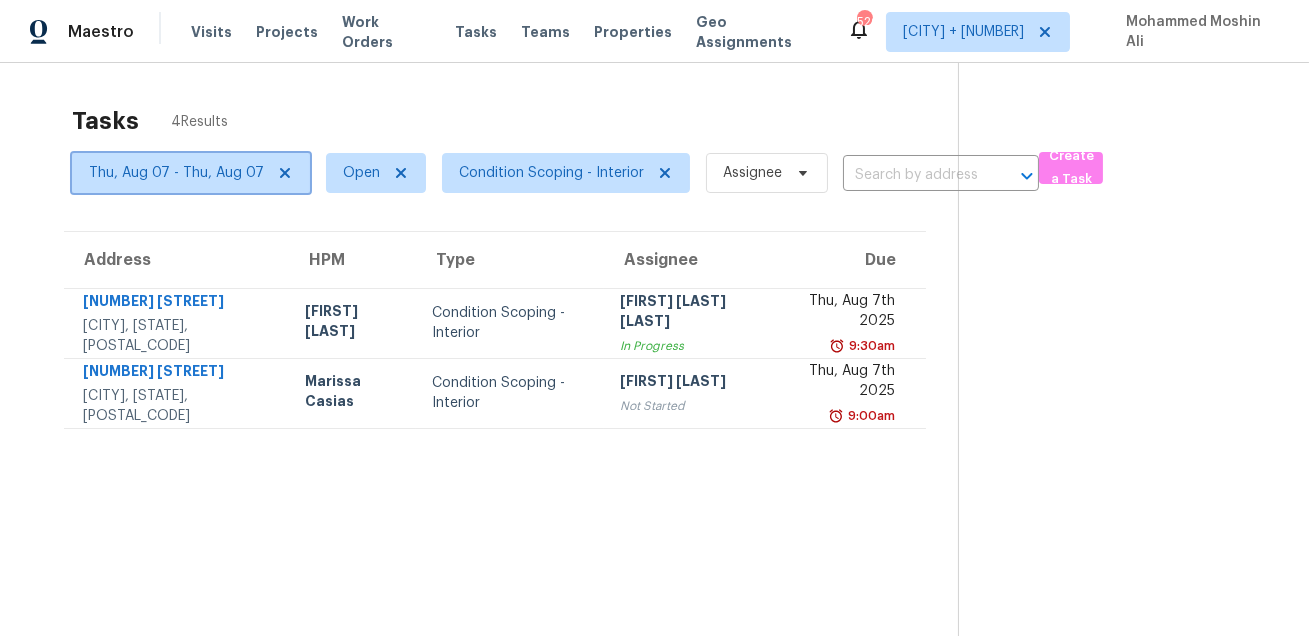 click on "Thu, Aug 07 - Thu, Aug 07" at bounding box center (191, 173) 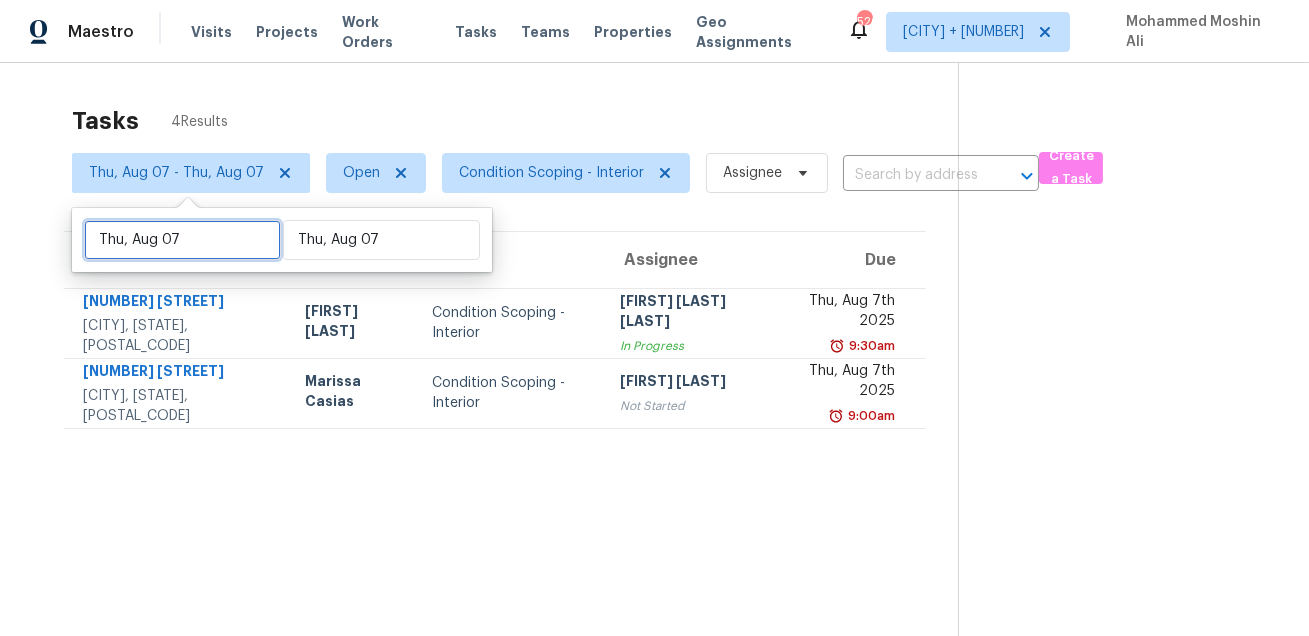 select on "7" 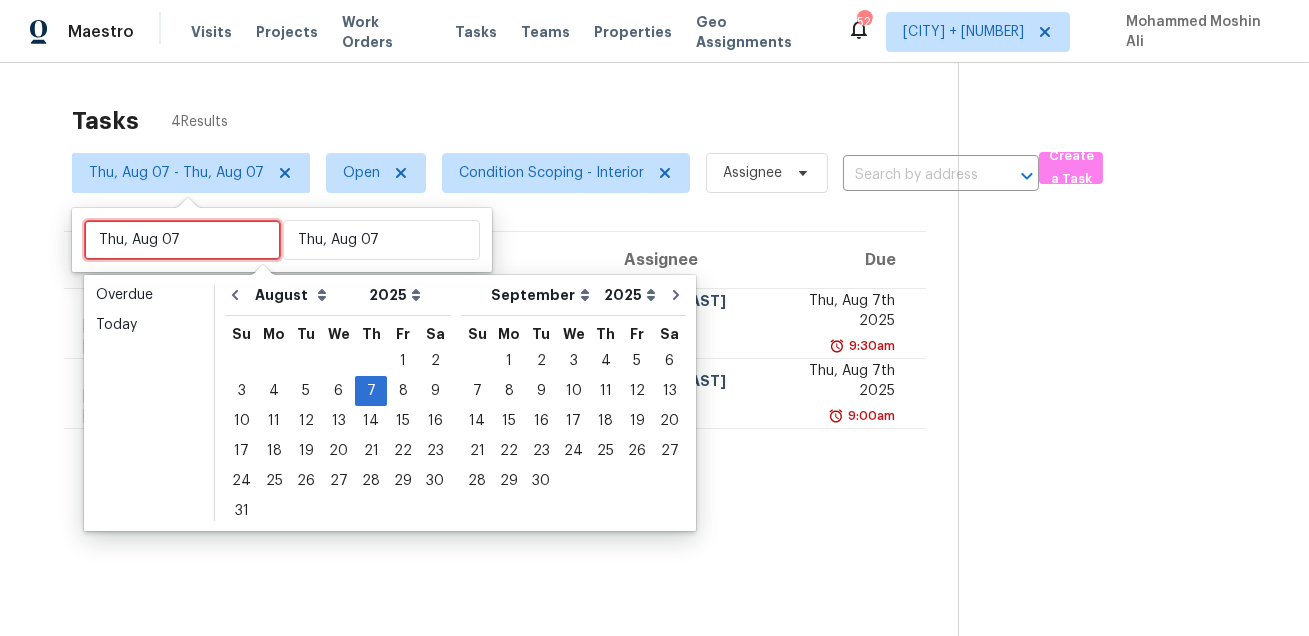 click on "Thu, Aug 07" at bounding box center (182, 240) 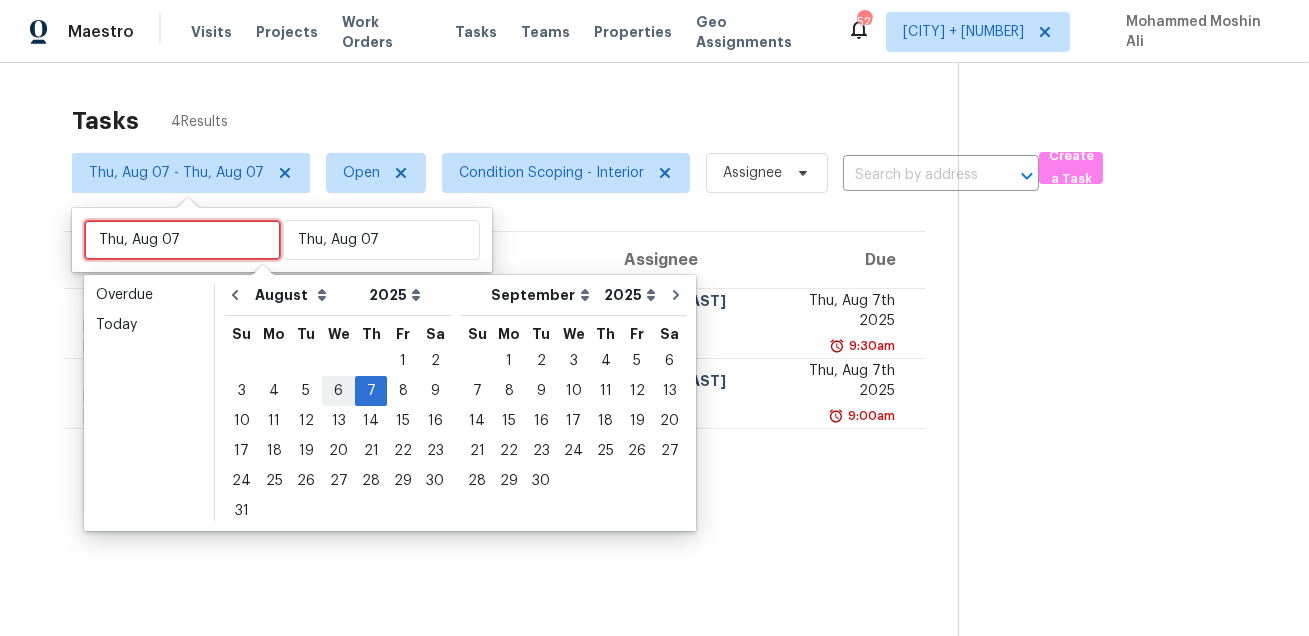 type on "Wed, Aug 06" 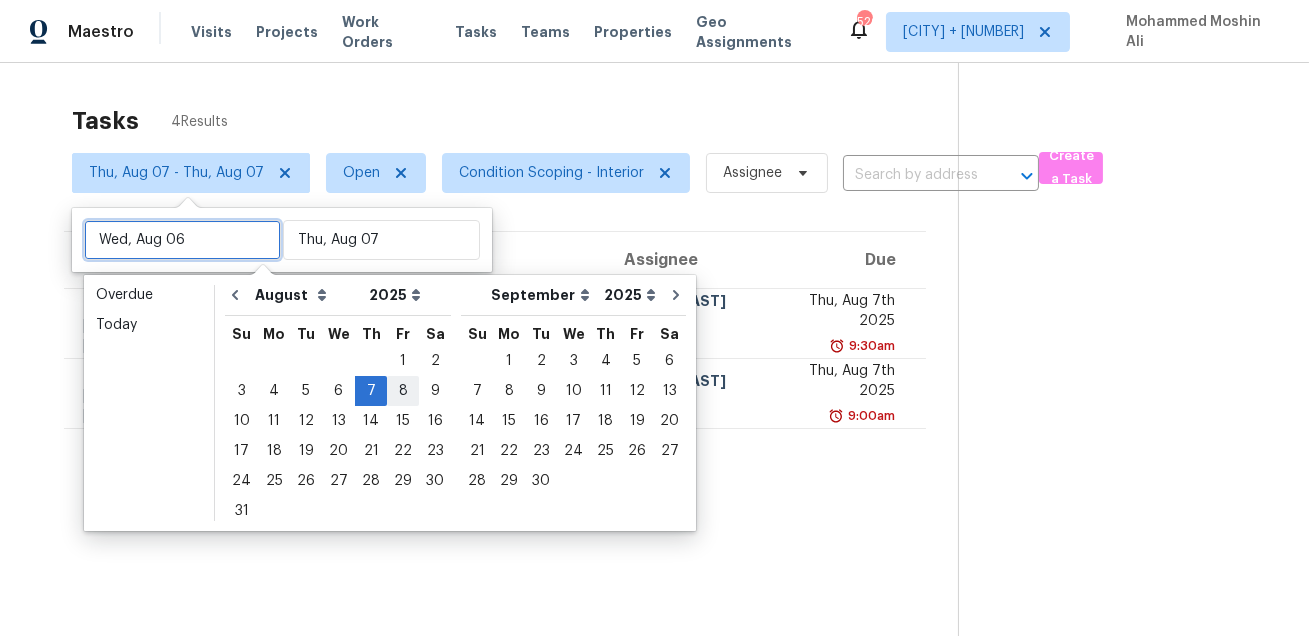 type 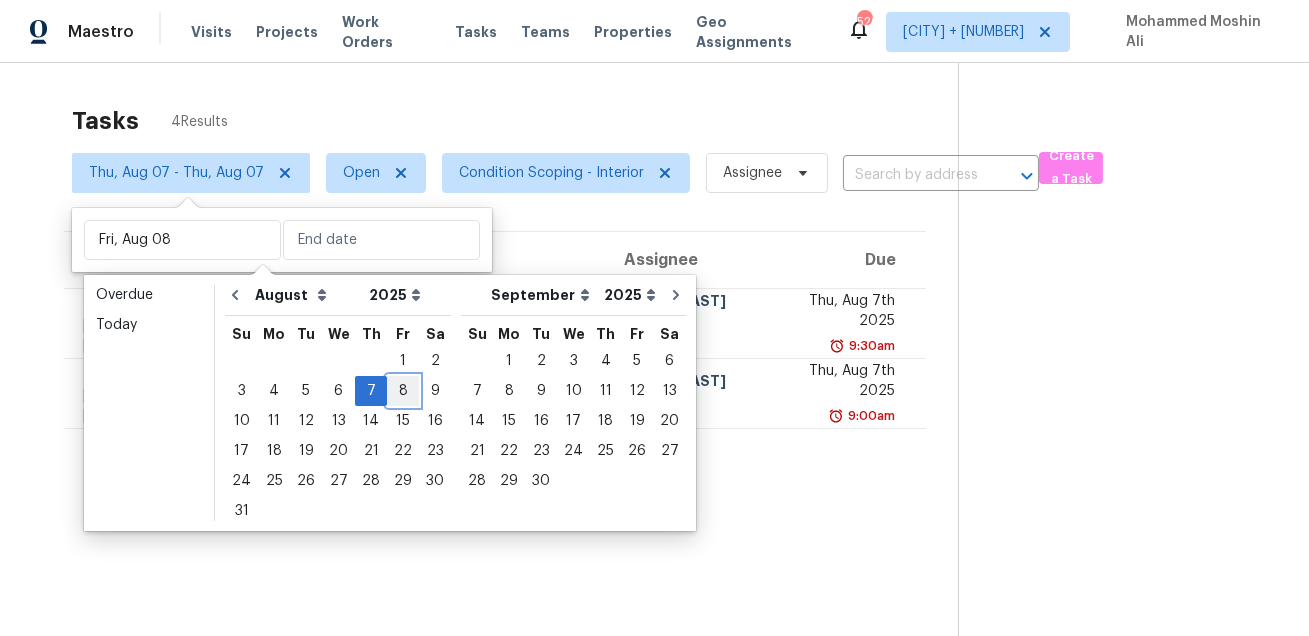 click on "8" at bounding box center [403, 391] 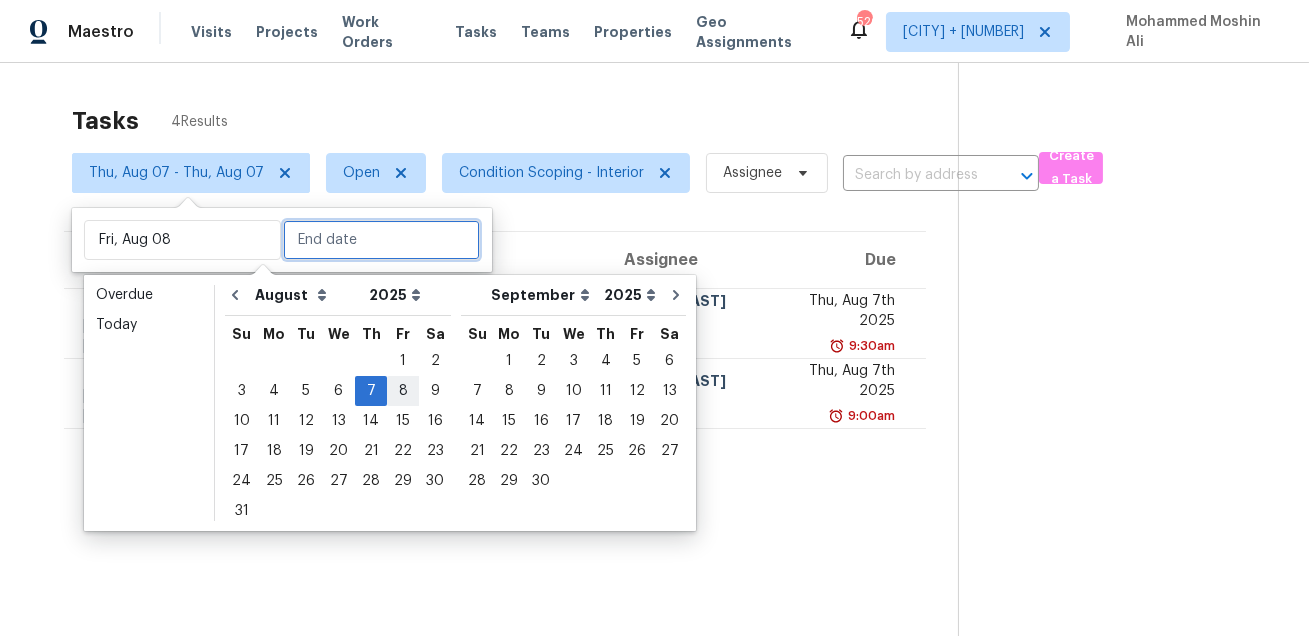 type on "Fri, Aug 08" 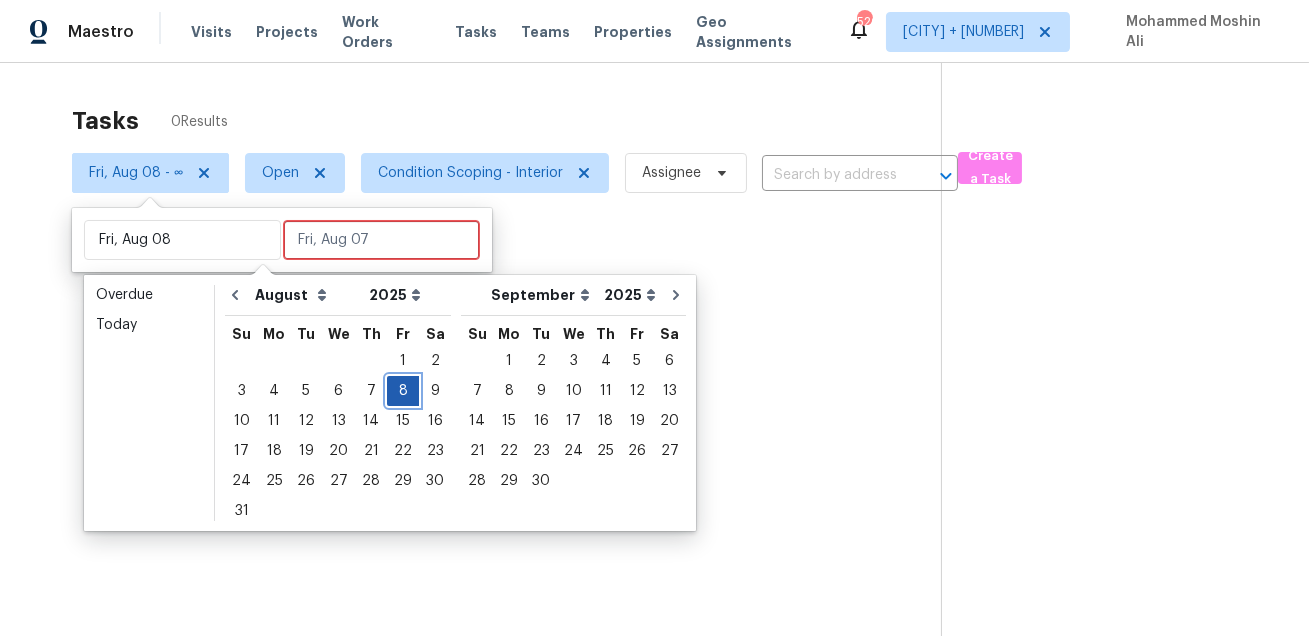 scroll, scrollTop: 0, scrollLeft: 0, axis: both 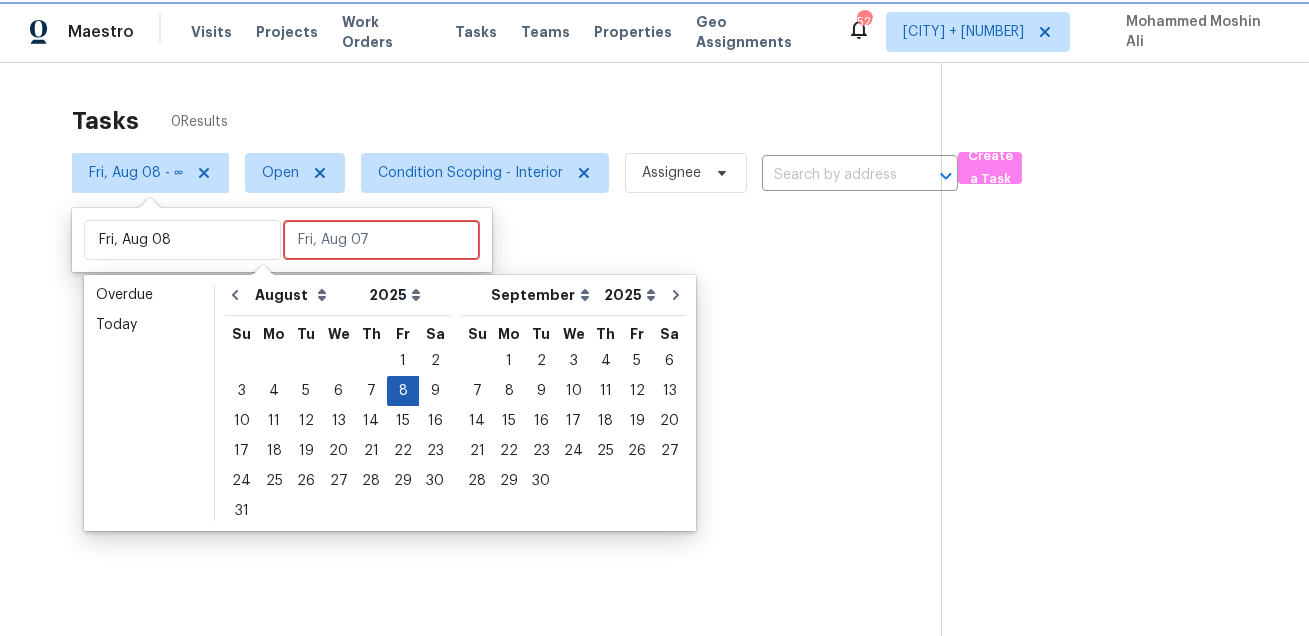 type on "Fri, Aug 08" 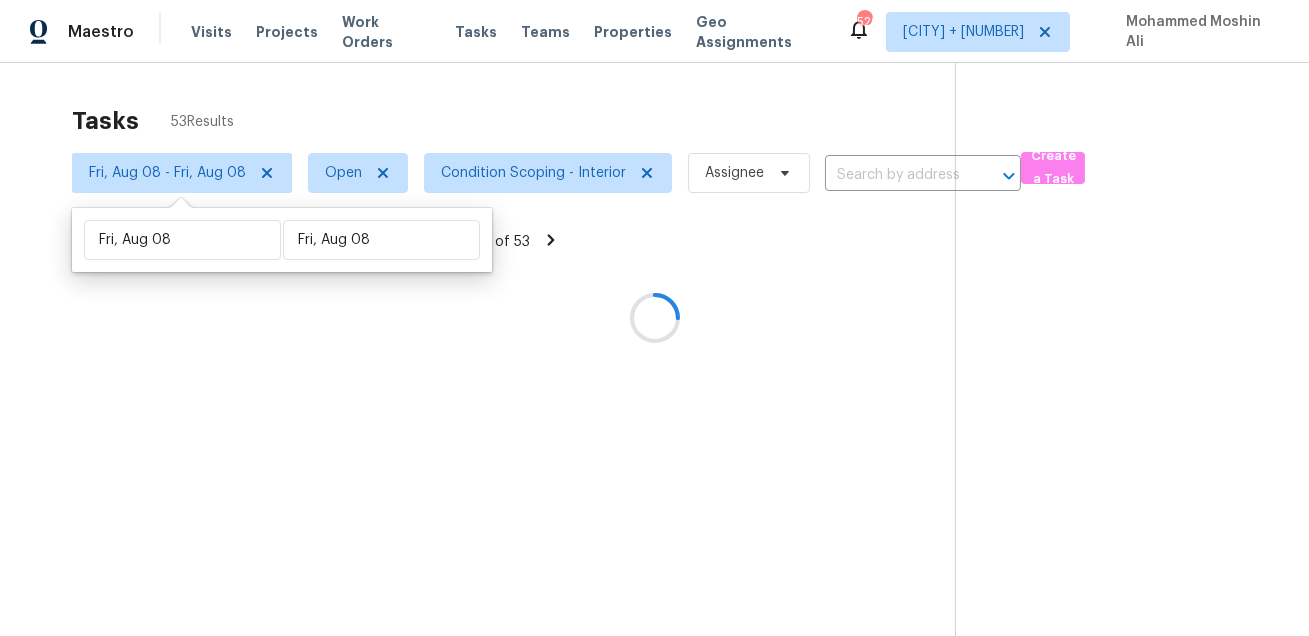 click at bounding box center [654, 318] 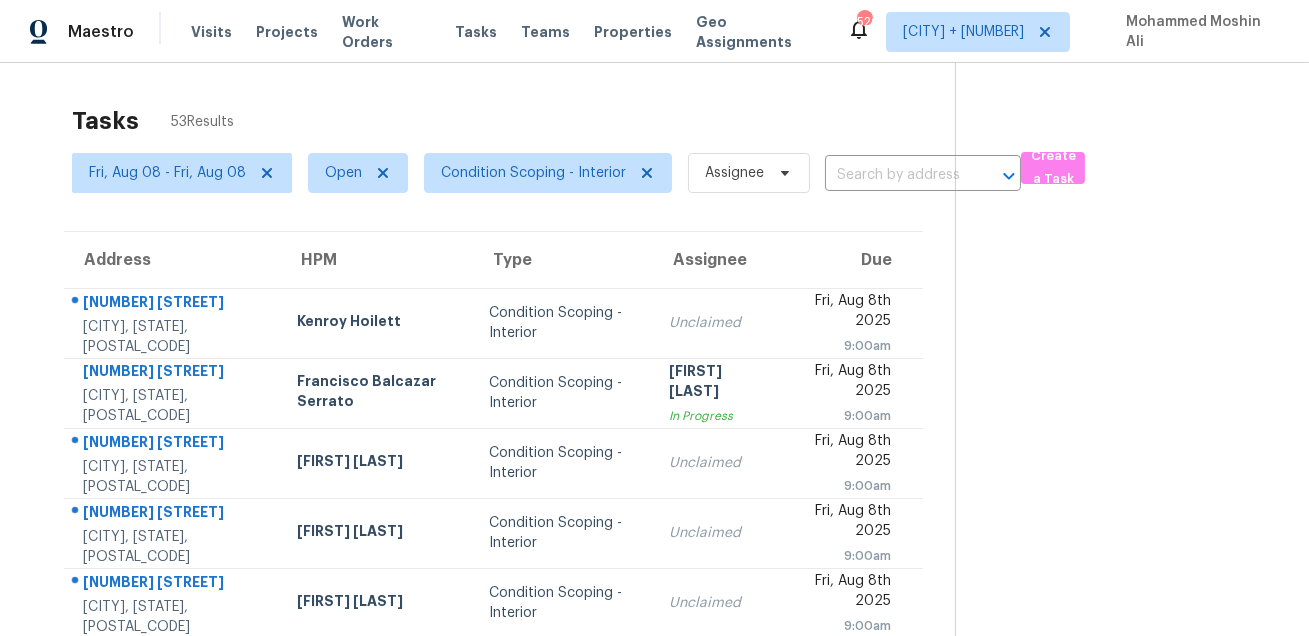 click on "Tasks 53  Results" at bounding box center [513, 121] 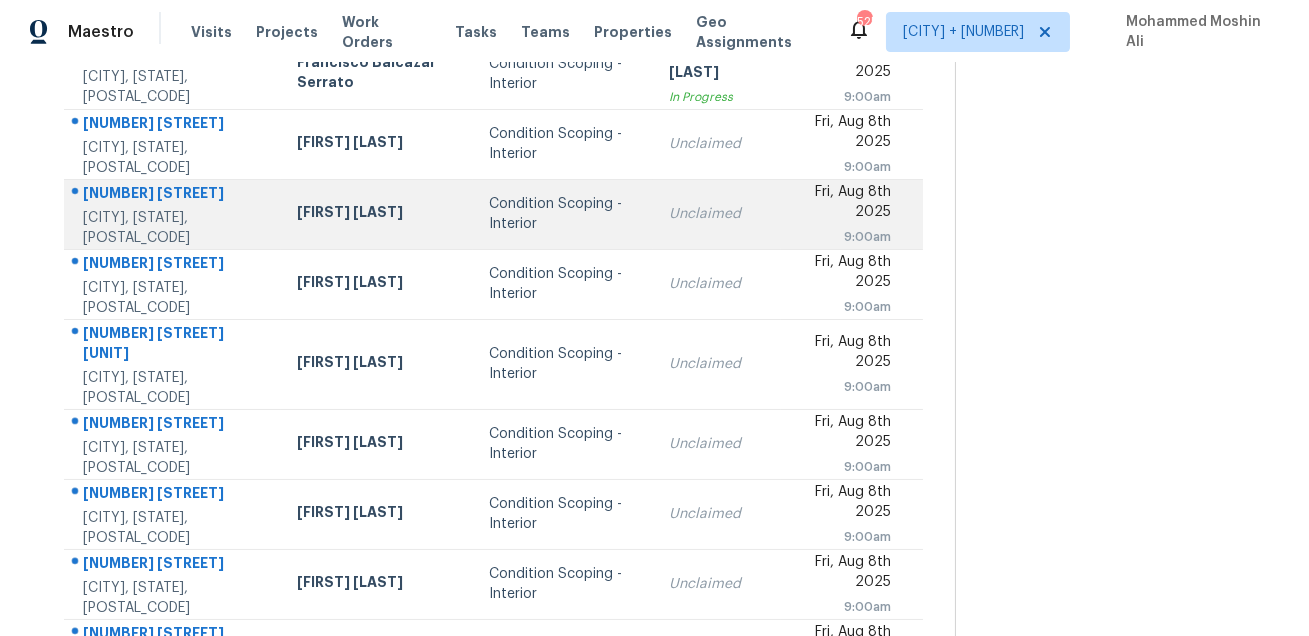 scroll, scrollTop: 222, scrollLeft: 0, axis: vertical 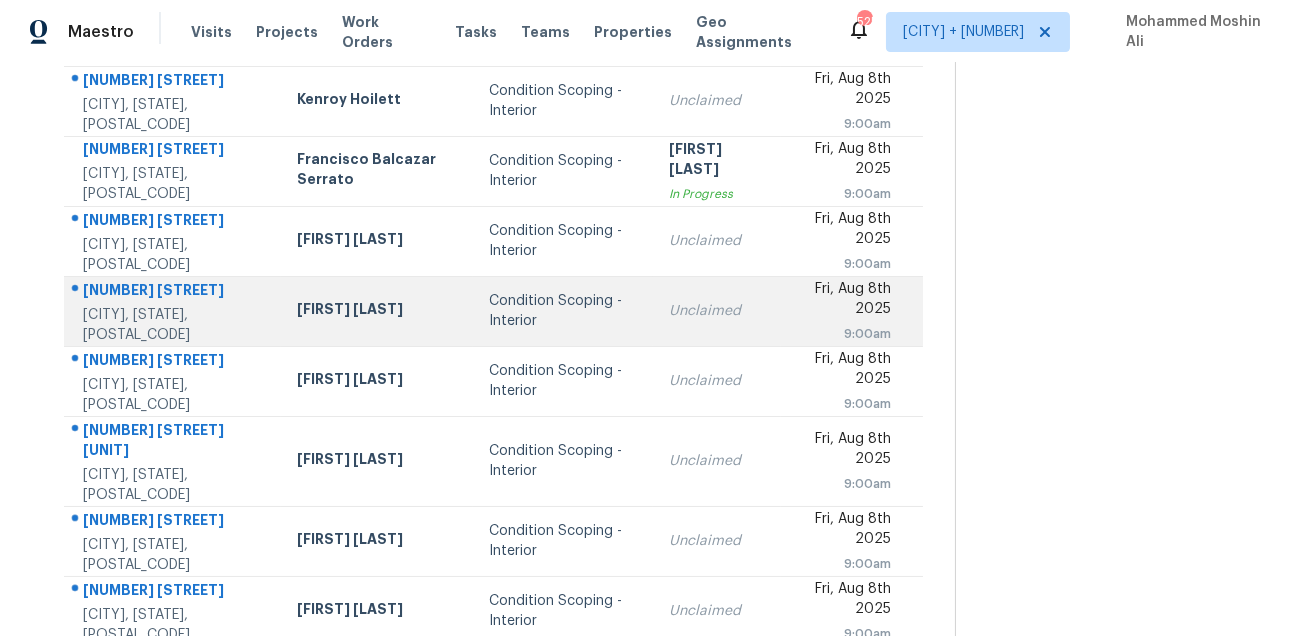 click on "[NUMBER] [STREET]   [CITY], [STATE], [POSTAL_CODE] [FIRST] [LAST] Condition Scoping - Interior Unclaimed [MONTH] [DAY] [YEAR] [HOUR]:[MINUTE] [AM/PM] [NUMBER] [STREET]   [CITY], [STATE], [POSTAL_CODE] [FIRST] [LAST] Condition Scoping - Interior Unclaimed [MONTH] [DAY] [YEAR] [HOUR]:[MINUTE] [AM/PM] [NUMBER] [STREET]   [CITY], [STATE], [POSTAL_CODE] [FIRST] [LAST] Condition Scoping - Interior Unclaimed [MONTH] [DAY] [YEAR] [HOUR]:[MINUTE] [AM/PM] [NUMBER] [STREET]   [CITY], [STATE], [POSTAL_CODE] [FIRST] [LAST] Condition Scoping - Interior Unclaimed [MONTH] [DAY] [YEAR] [HOUR]:[MINUTE] [AM/PM] [NUMBER] [STREET]   [CITY], [STATE], [POSTAL_CODE] [FIRST] [LAST] Condition Scoping - Interior Unclaimed [MONTH] [DAY] [YEAR] [HOUR]:[MINUTE] [AM/PM] [NUMBER] [STREET]   [CITY], [STATE], [POSTAL_CODE] [FIRST] [LAST] Condition Scoping - Interior Unclaimed [MONTH] [DAY] [YEAR] [HOUR]:[MINUTE] [AM/PM] [NUMBER] [STREET]   [CITY], [STATE], [POSTAL_CODE] [FIRST] [LAST] Condition Scoping - Interior Unclaimed [MONTH] [DAY] [YEAR] [HOUR]:[MINUTE] [AM/PM] [NUMBER] [STREET]   [CITY], [STATE], [POSTAL_CODE] [FIRST] [LAST] Condition Scoping - Interior Unclaimed [MONTH] [DAY] [YEAR] [HOUR]:[MINUTE] [AM/PM] [NUMBER] [STREET]   [CITY], [STATE], [POSTAL_CODE] [FIRST] [LAST] Condition Scoping - Interior Unclaimed [MONTH] [DAY] [YEAR] [HOUR]:[MINUTE] [AM/PM]" at bounding box center [172, 311] 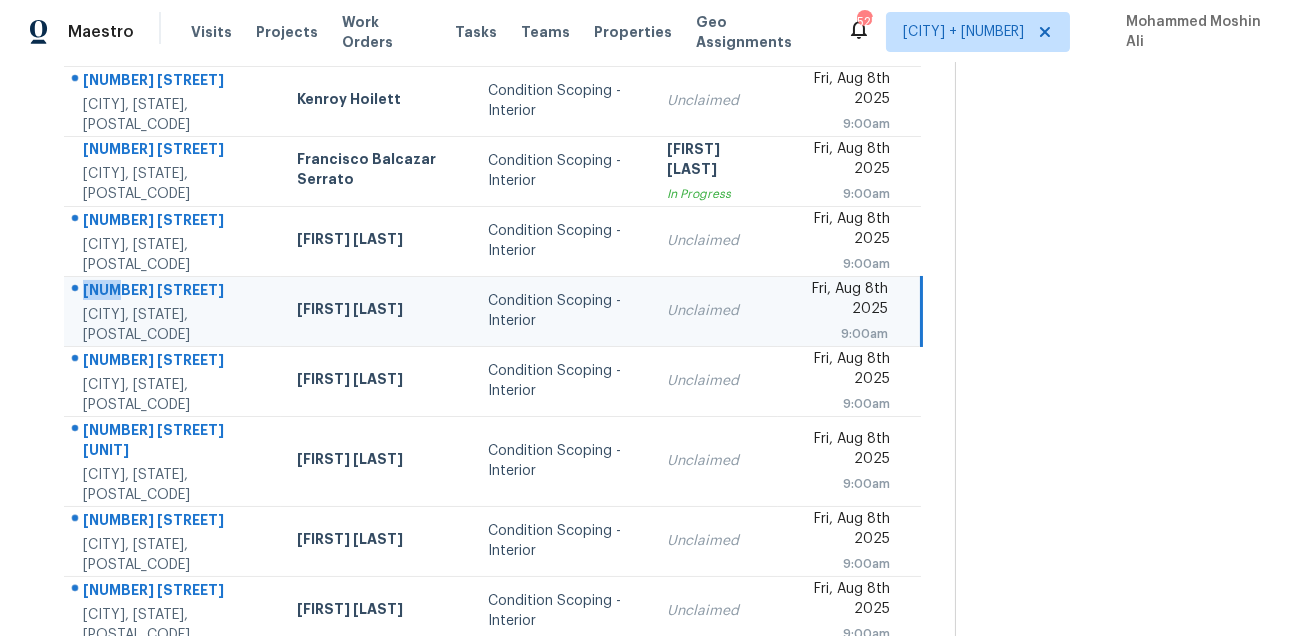 click on "[NUMBER] [STREET]   [CITY], [STATE], [POSTAL_CODE] [FIRST] [LAST] Condition Scoping - Interior Unclaimed [MONTH] [DAY] [YEAR] [HOUR]:[MINUTE] [AM/PM] [NUMBER] [STREET]   [CITY], [STATE], [POSTAL_CODE] [FIRST] [LAST] Condition Scoping - Interior Unclaimed [MONTH] [DAY] [YEAR] [HOUR]:[MINUTE] [AM/PM] [NUMBER] [STREET]   [CITY], [STATE], [POSTAL_CODE] [FIRST] [LAST] Condition Scoping - Interior Unclaimed [MONTH] [DAY] [YEAR] [HOUR]:[MINUTE] [AM/PM] [NUMBER] [STREET]   [CITY], [STATE], [POSTAL_CODE] [FIRST] [LAST] Condition Scoping - Interior Unclaimed [MONTH] [DAY] [YEAR] [HOUR]:[MINUTE] [AM/PM] [NUMBER] [STREET]   [CITY], [STATE], [POSTAL_CODE] [FIRST] [LAST] Condition Scoping - Interior Unclaimed [MONTH] [DAY] [YEAR] [HOUR]:[MINUTE] [AM/PM] [NUMBER] [STREET]   [CITY], [STATE], [POSTAL_CODE] [FIRST] [LAST] Condition Scoping - Interior Unclaimed [MONTH] [DAY] [YEAR] [HOUR]:[MINUTE] [AM/PM] [NUMBER] [STREET]   [CITY], [STATE], [POSTAL_CODE] [FIRST] [LAST] Condition Scoping - Interior Unclaimed [MONTH] [DAY] [YEAR] [HOUR]:[MINUTE] [AM/PM] [NUMBER] [STREET]   [CITY], [STATE], [POSTAL_CODE] [FIRST] [LAST] Condition Scoping - Interior Unclaimed [MONTH] [DAY] [YEAR] [HOUR]:[MINUTE] [AM/PM] [NUMBER] [STREET]   [CITY], [STATE], [POSTAL_CODE] [FIRST] [LAST] Condition Scoping - Interior Unclaimed [MONTH] [DAY] [YEAR] [HOUR]:[MINUTE] [AM/PM]" at bounding box center (172, 311) 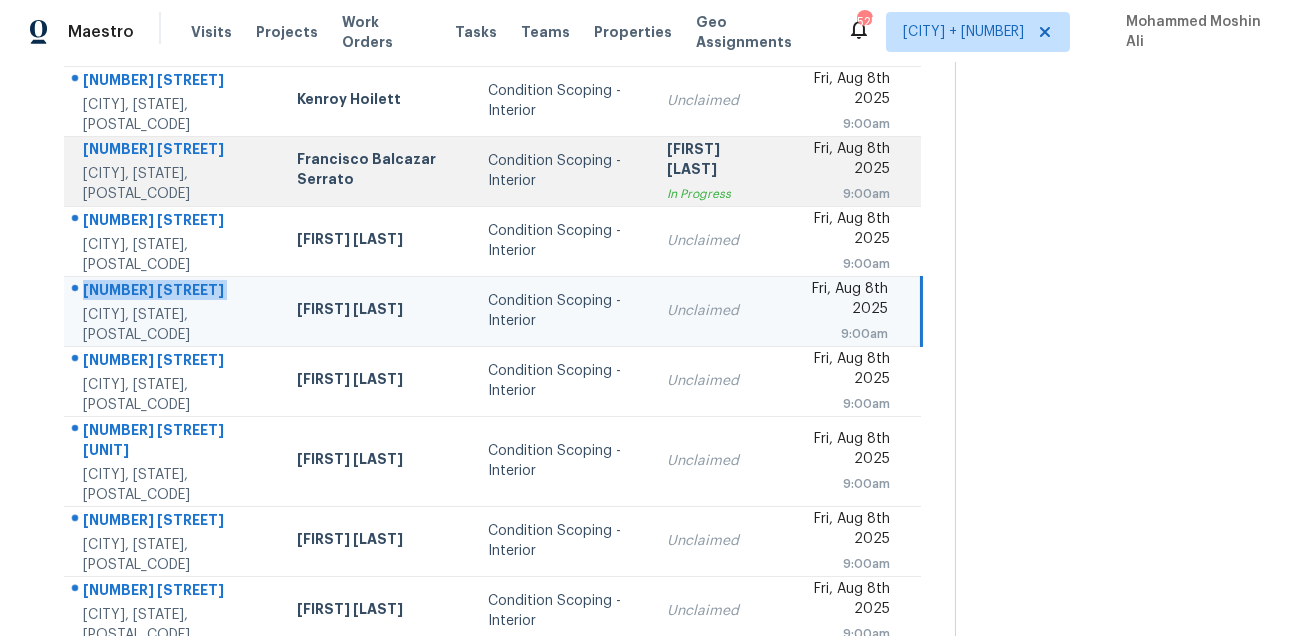 copy on "[NUMBER] [STREET]" 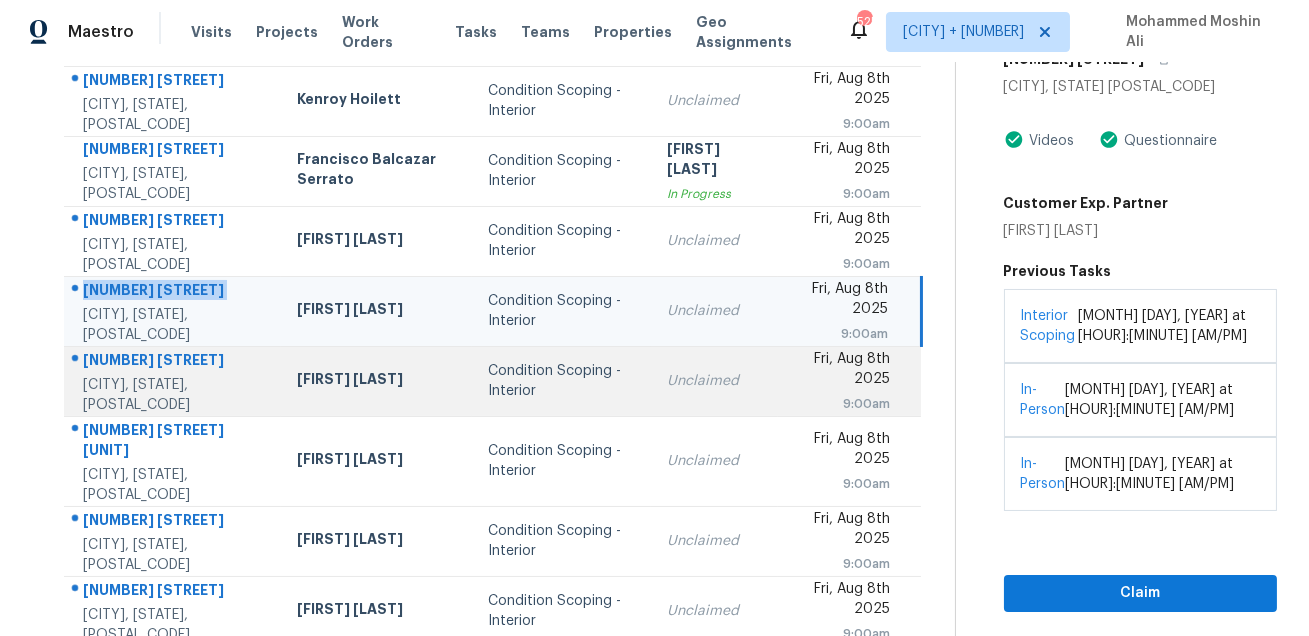 scroll, scrollTop: 405, scrollLeft: 0, axis: vertical 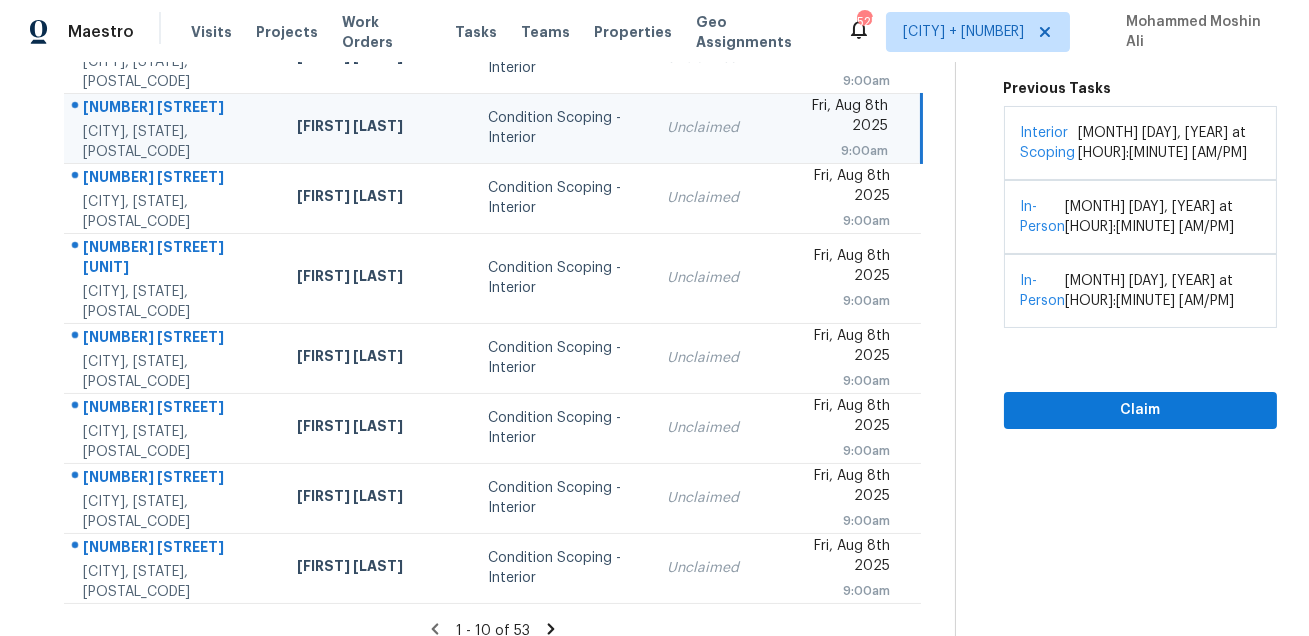 click 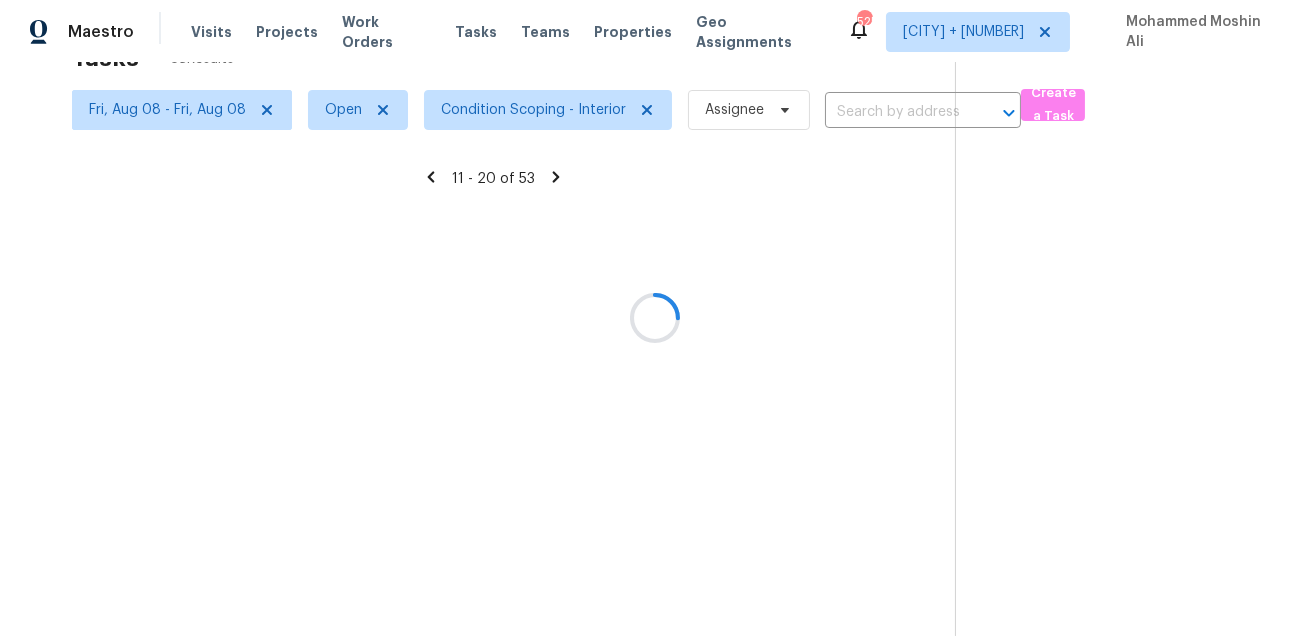 scroll, scrollTop: 62, scrollLeft: 0, axis: vertical 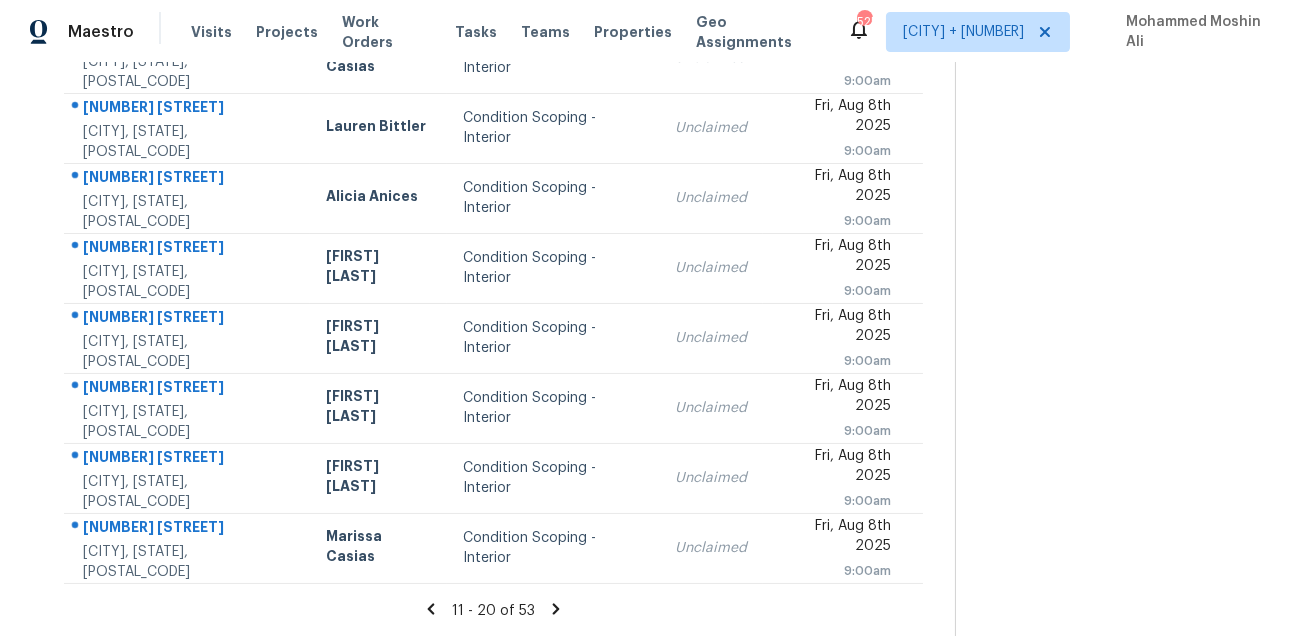 click 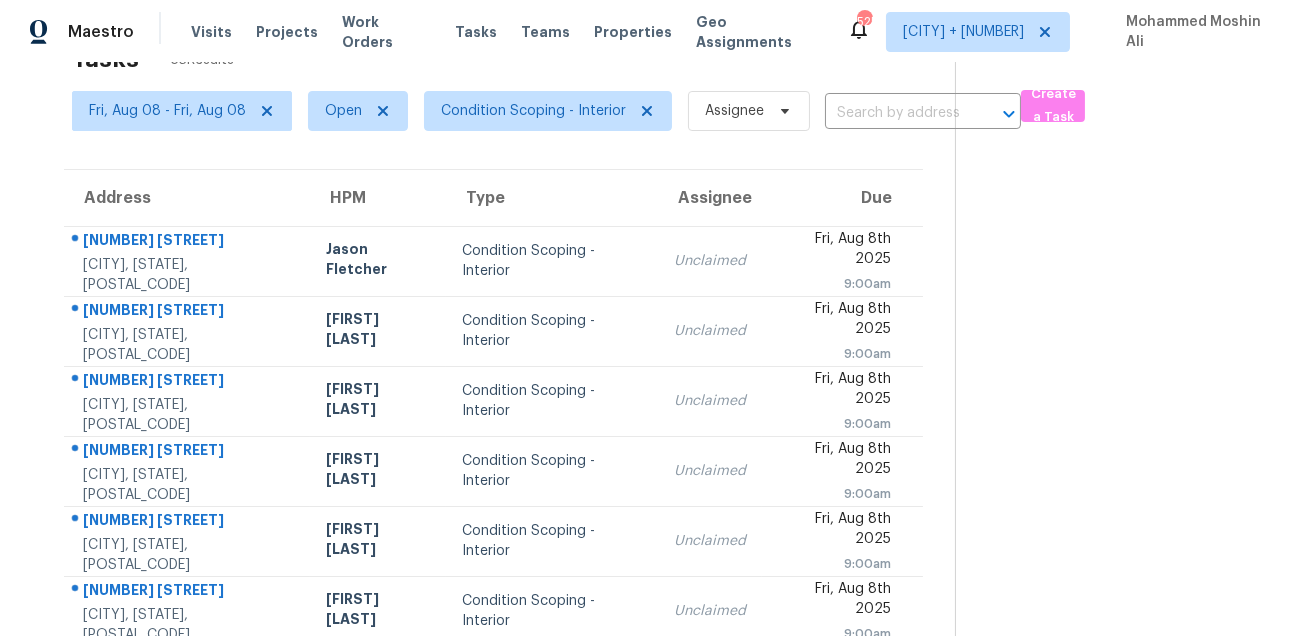 scroll, scrollTop: 405, scrollLeft: 0, axis: vertical 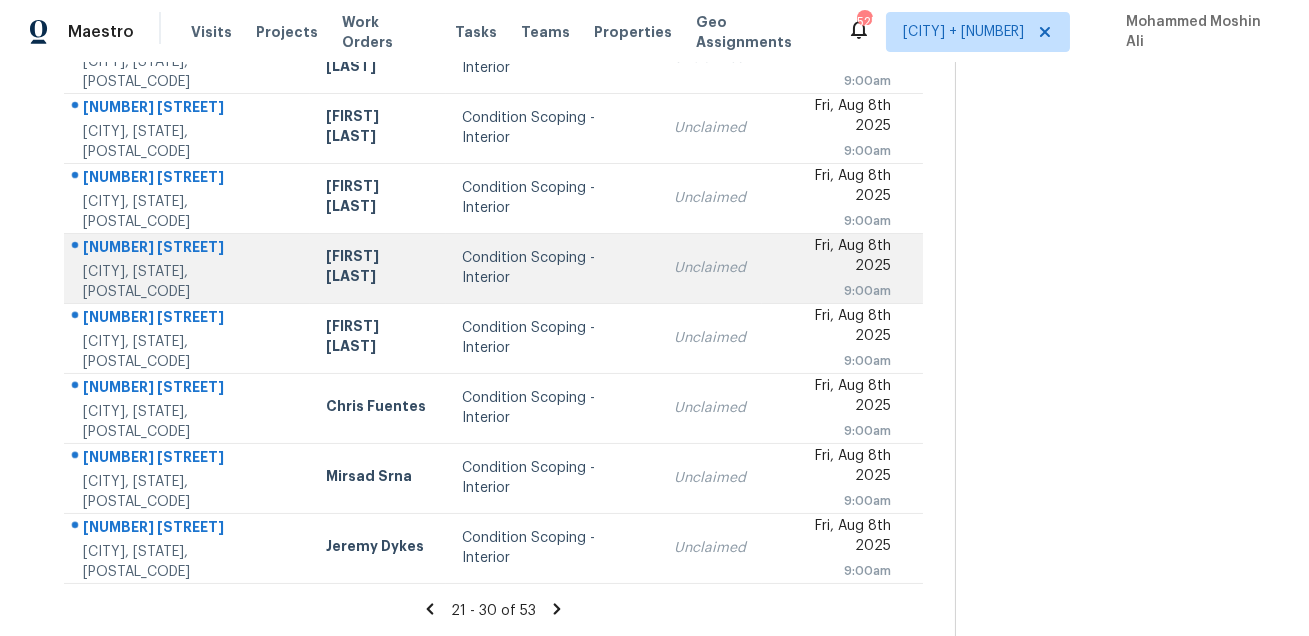 click on "[NUMBER] [STREET]" at bounding box center (188, 249) 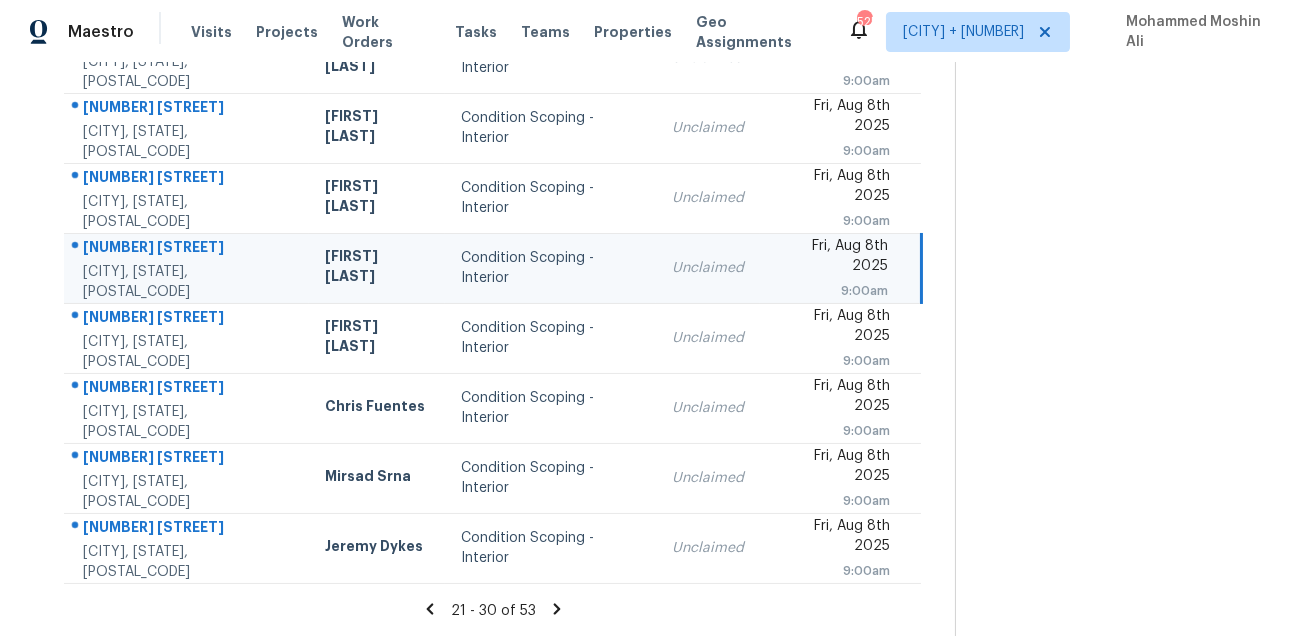 click on "[NUMBER] [STREET]" at bounding box center (188, 249) 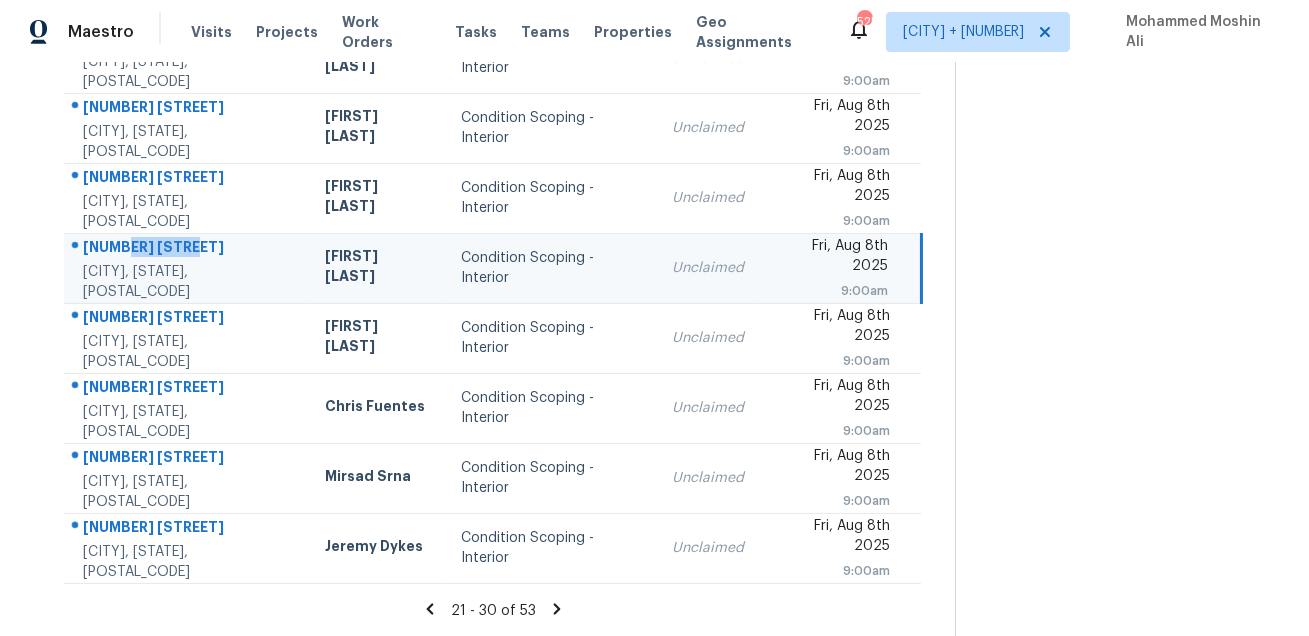 click on "[NUMBER] [STREET]" at bounding box center [188, 249] 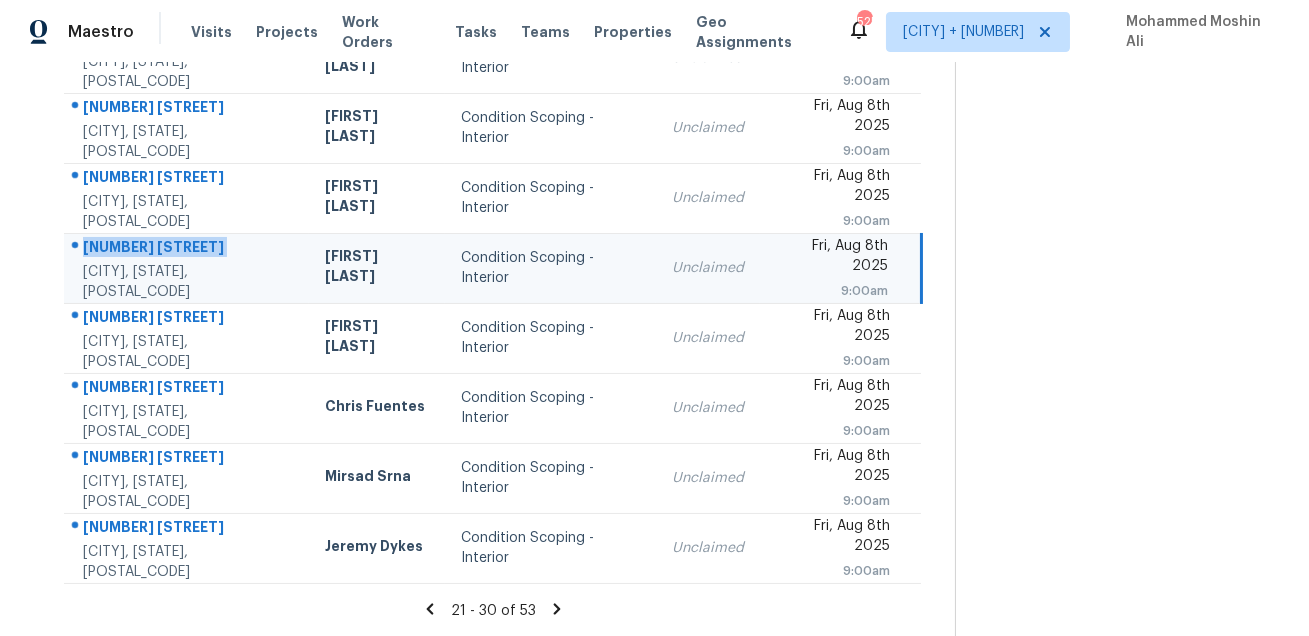 copy on "[NUMBER] [STREET]" 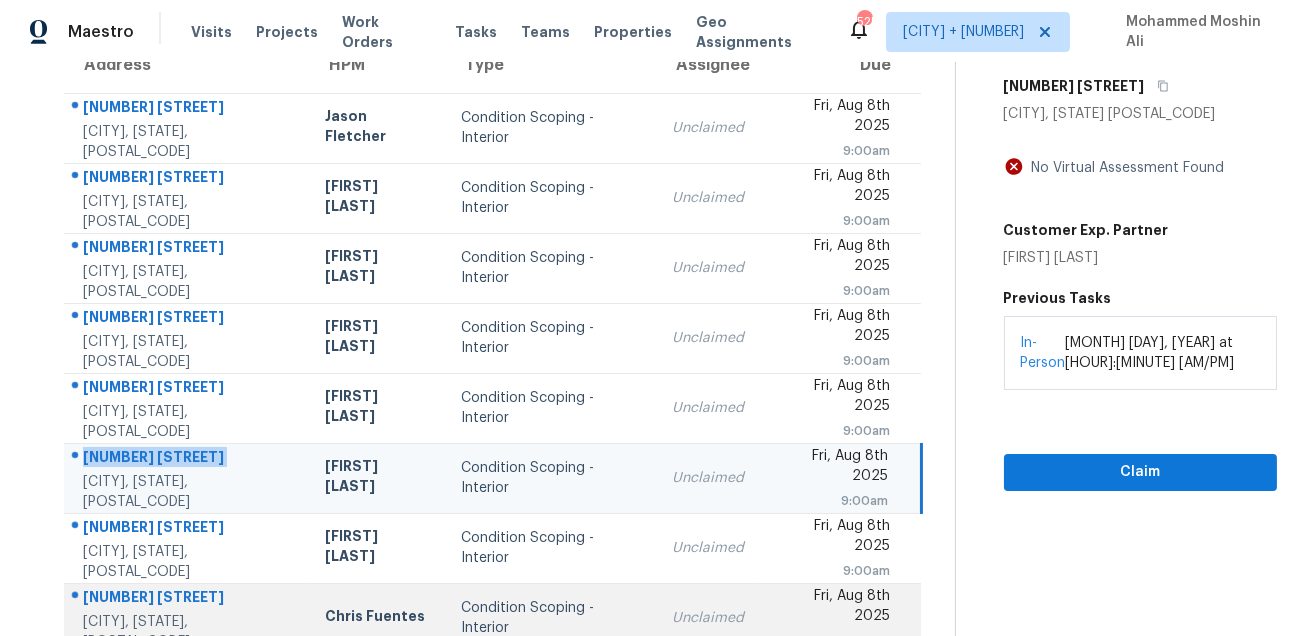 scroll, scrollTop: 188, scrollLeft: 0, axis: vertical 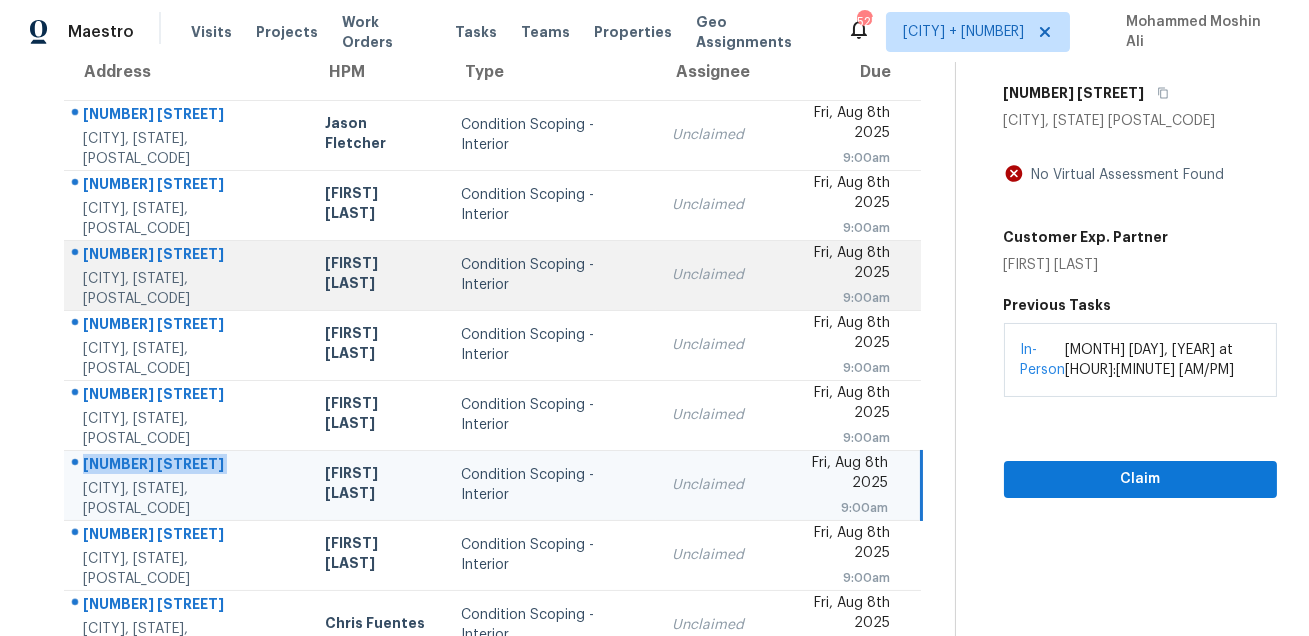 drag, startPoint x: 70, startPoint y: 107, endPoint x: 277, endPoint y: 297, distance: 280.97864 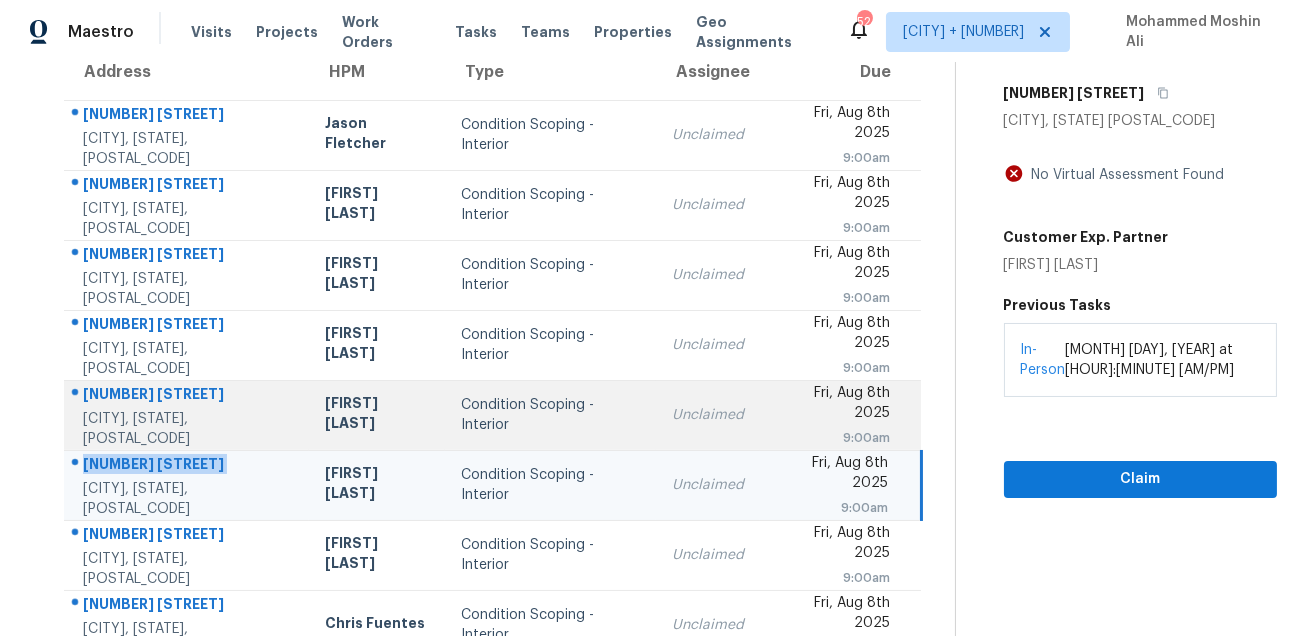 scroll, scrollTop: 231, scrollLeft: 0, axis: vertical 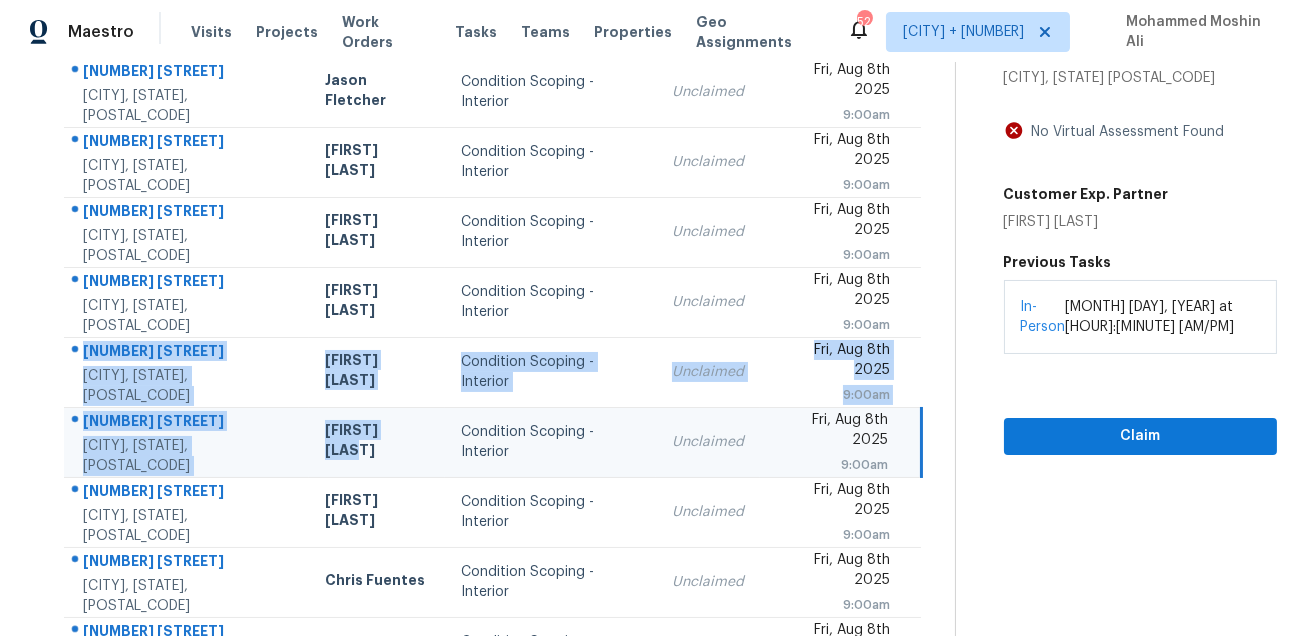 drag, startPoint x: 73, startPoint y: 345, endPoint x: 272, endPoint y: 460, distance: 229.83908 